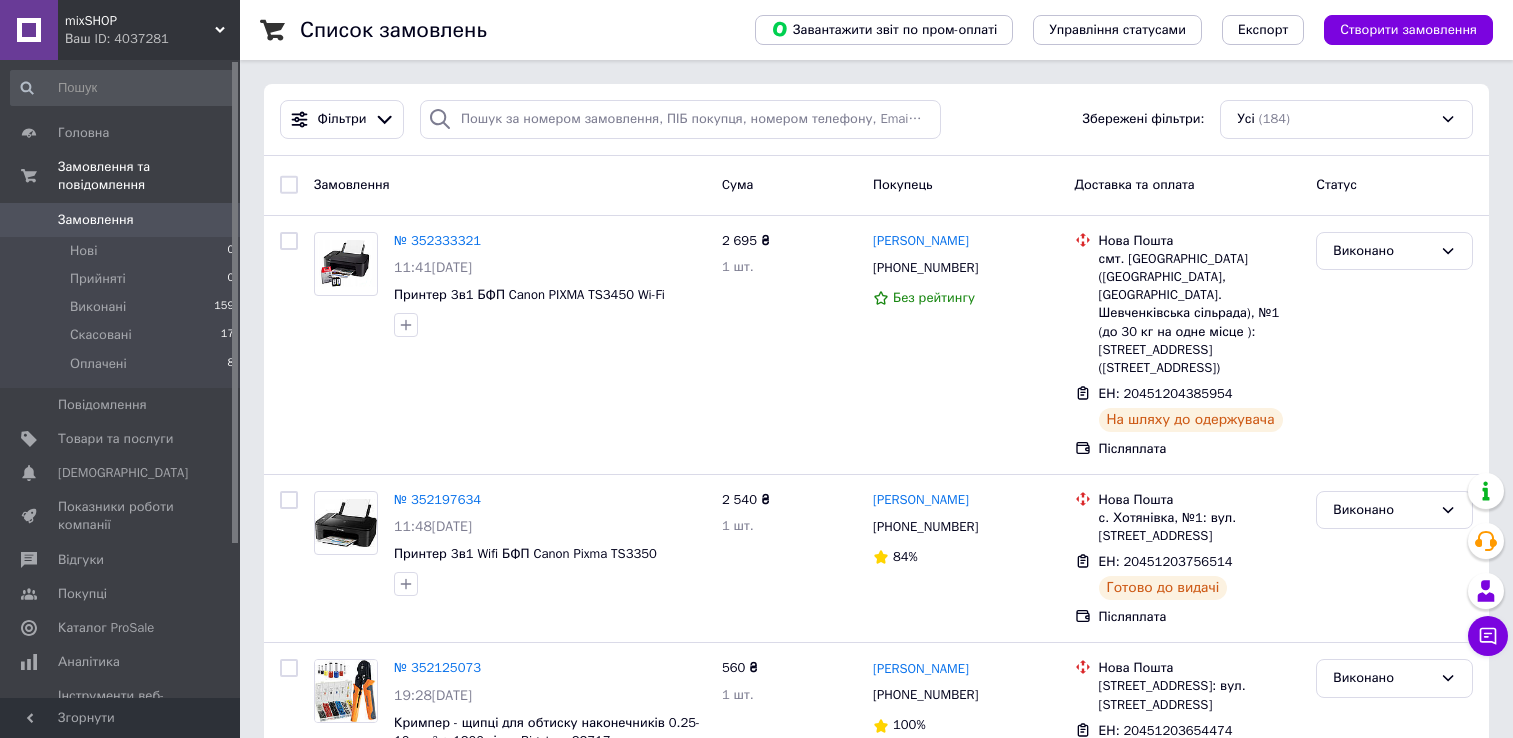 scroll, scrollTop: 0, scrollLeft: 0, axis: both 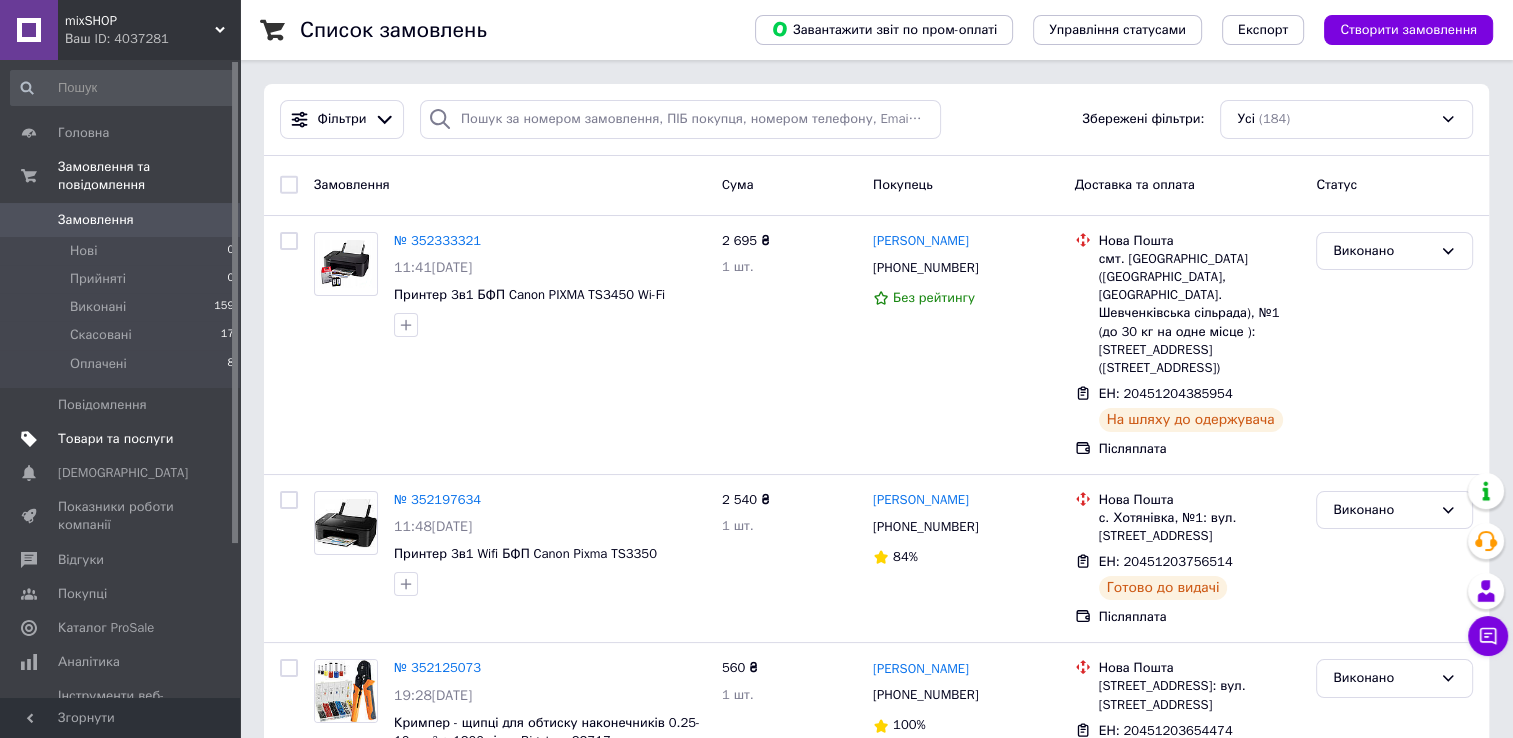 click on "Товари та послуги" at bounding box center [115, 439] 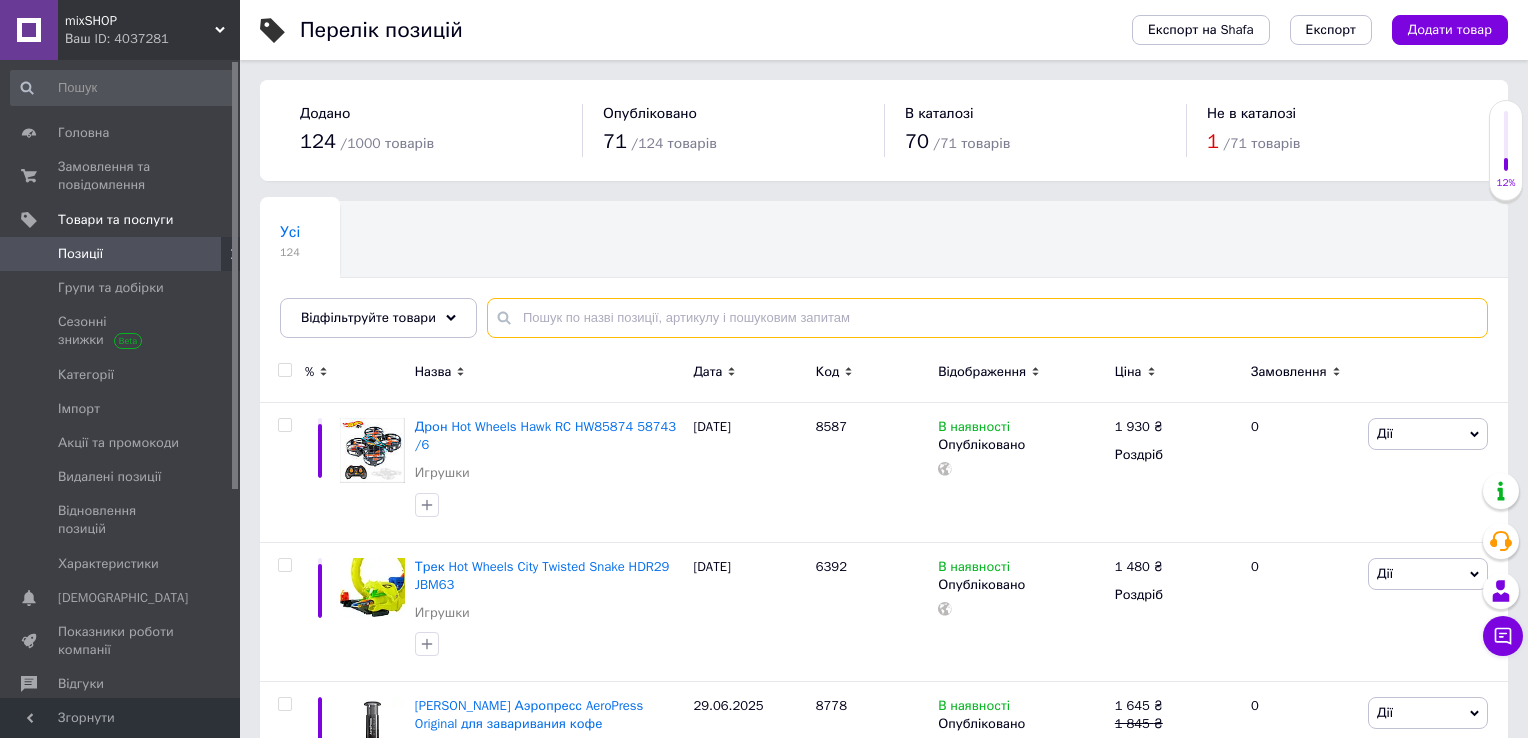 click at bounding box center [987, 318] 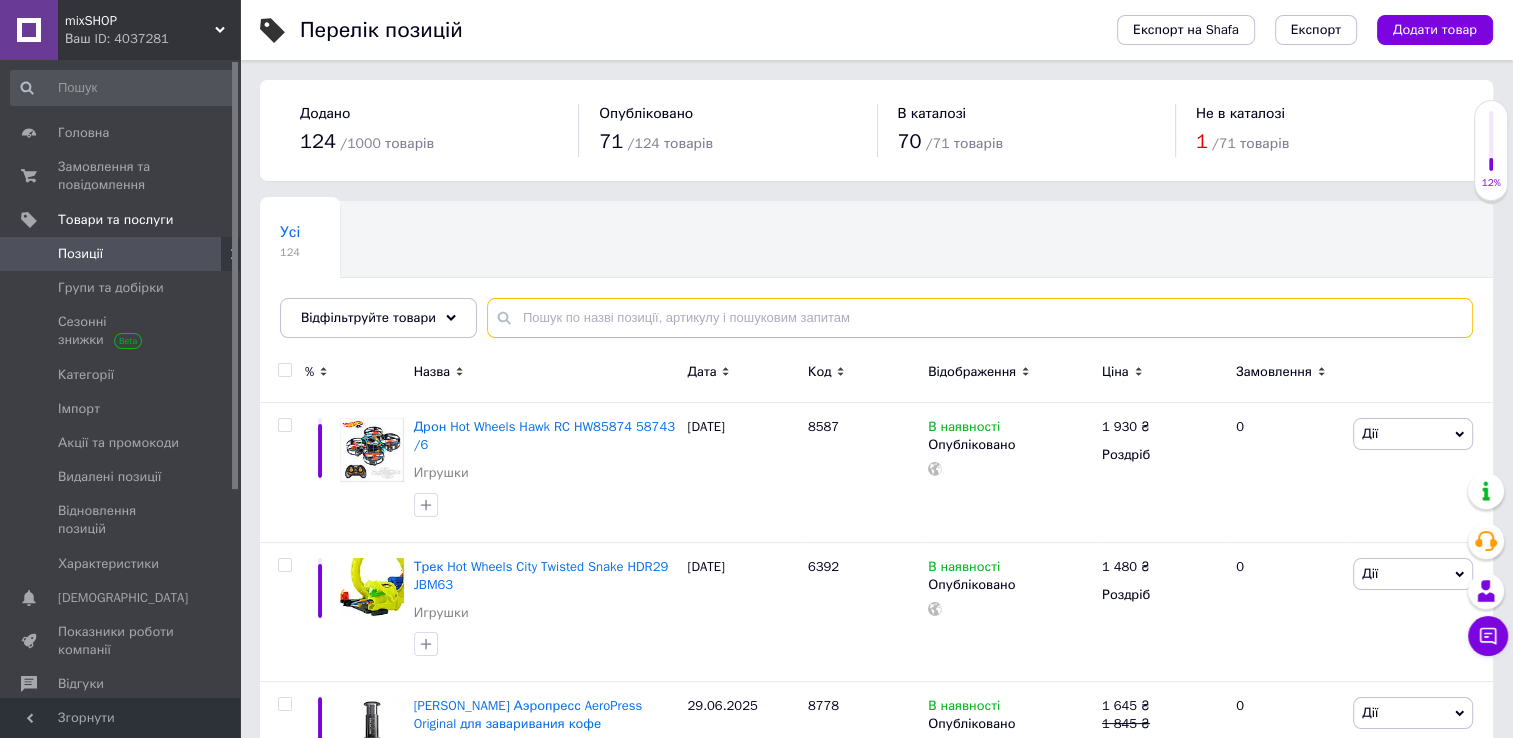 paste on "AeroPress" 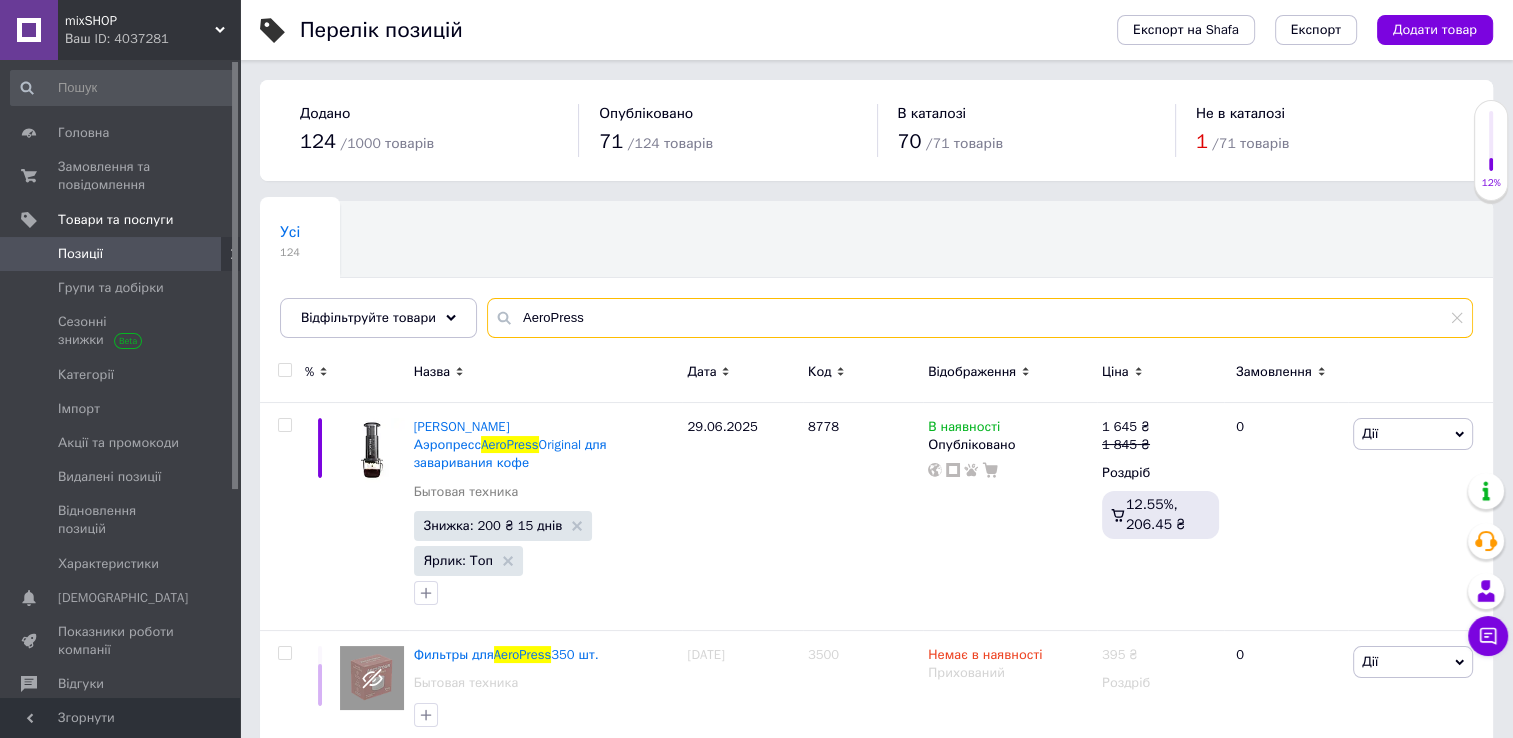 click on "AeroPress" at bounding box center (980, 318) 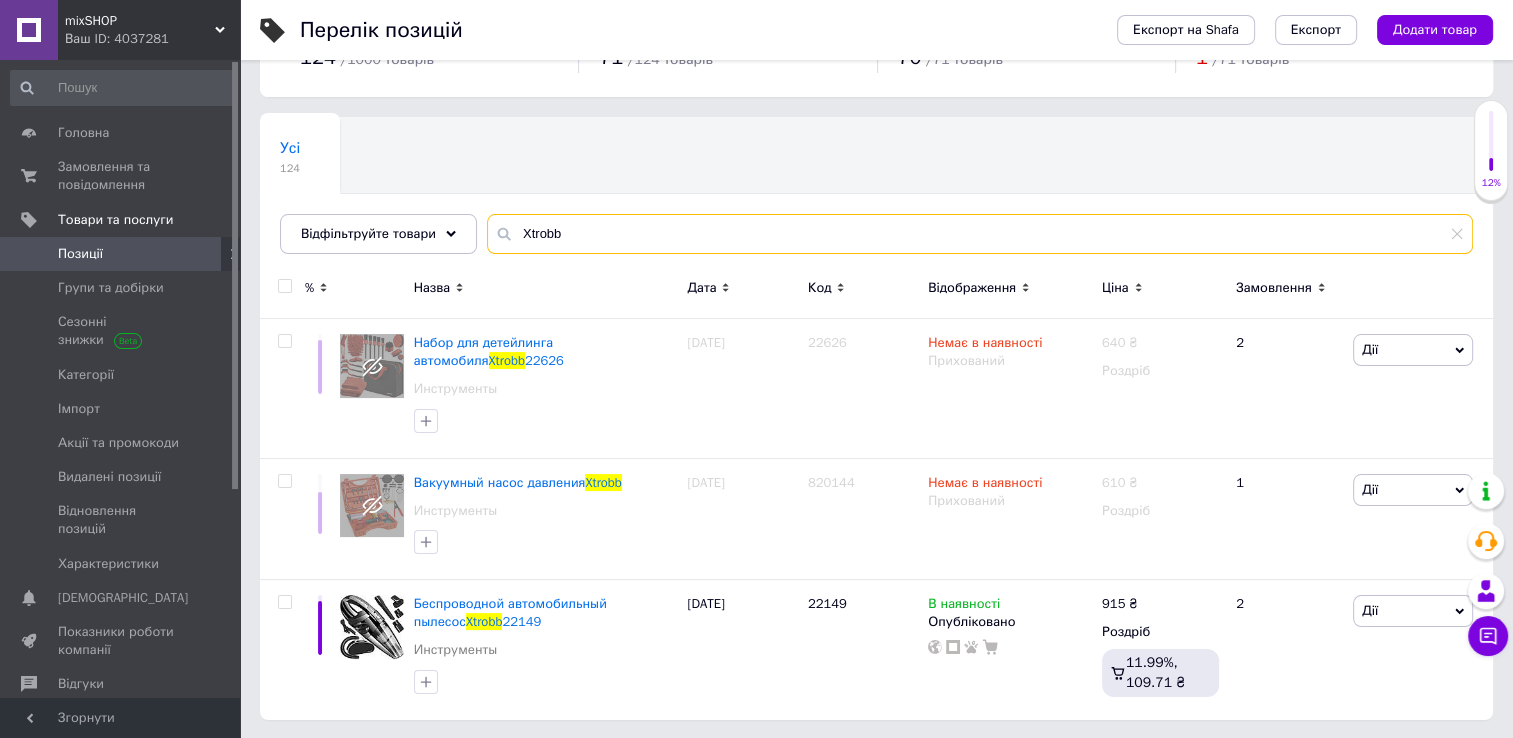 scroll, scrollTop: 0, scrollLeft: 0, axis: both 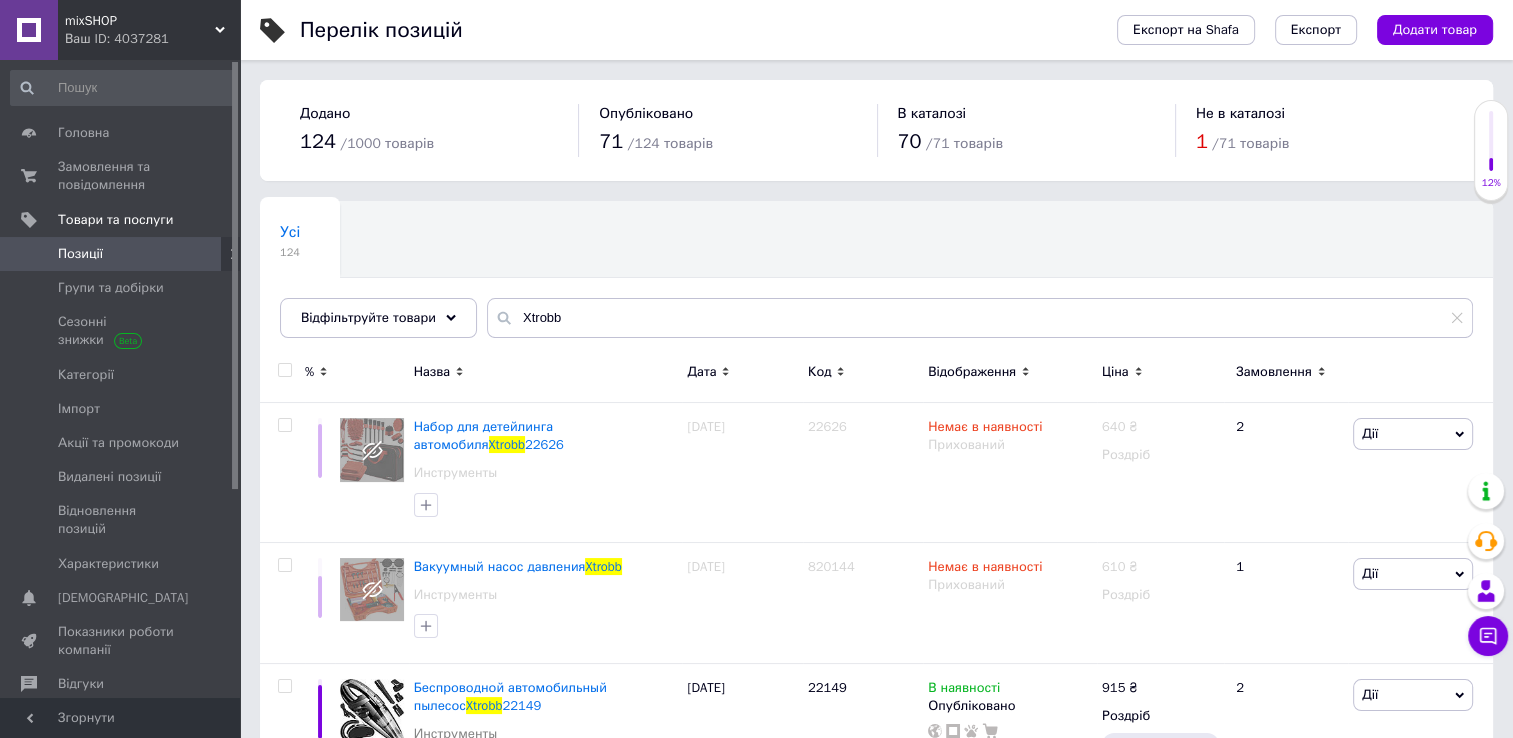 click on "Усі 124 Ok Відфільтровано...  Зберегти" at bounding box center [876, 279] 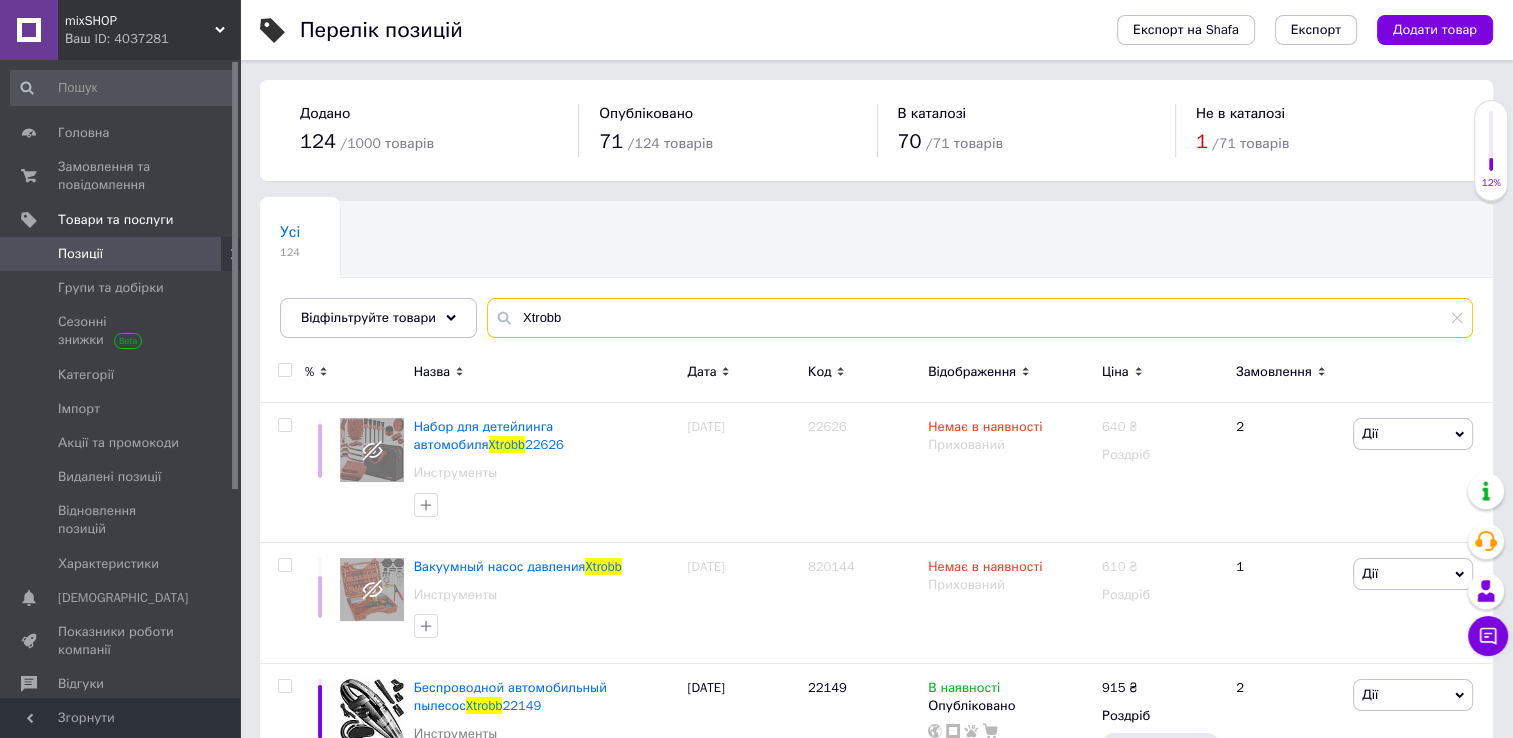 click on "Xtrobb" at bounding box center (980, 318) 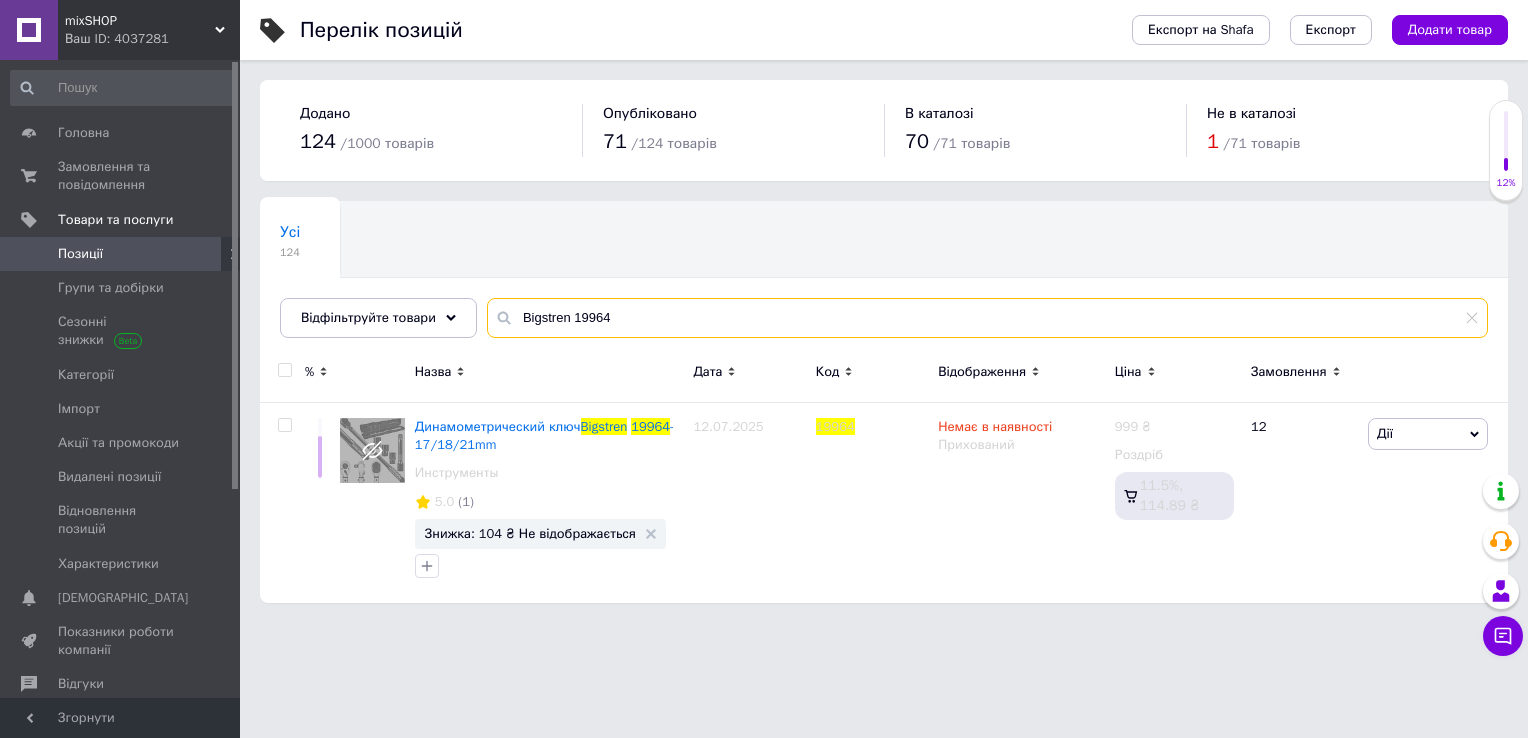 click on "Bigstren 19964" at bounding box center [987, 318] 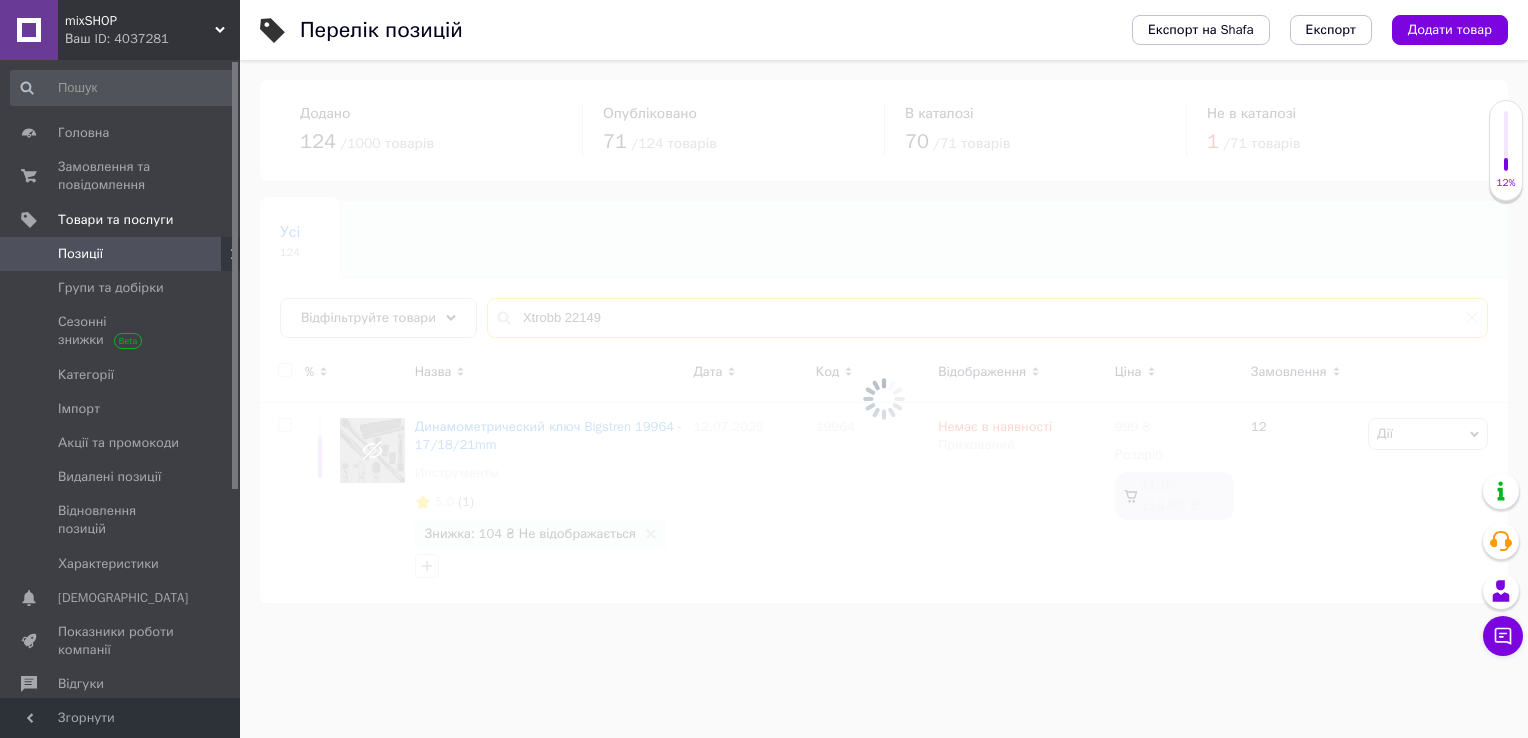 type on "Xtrobb 22149" 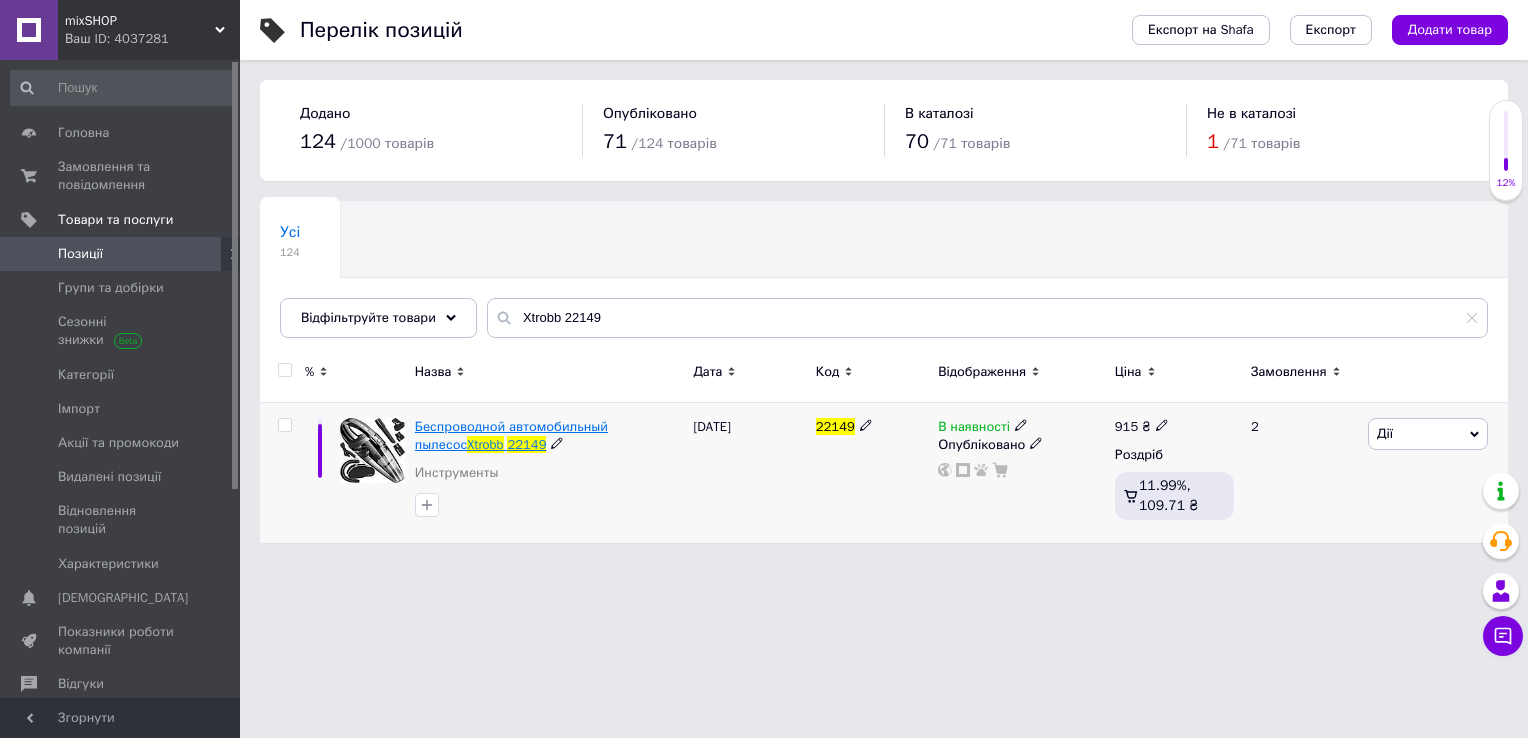 click on "Беспроводной автомобильный пылесос" at bounding box center (511, 435) 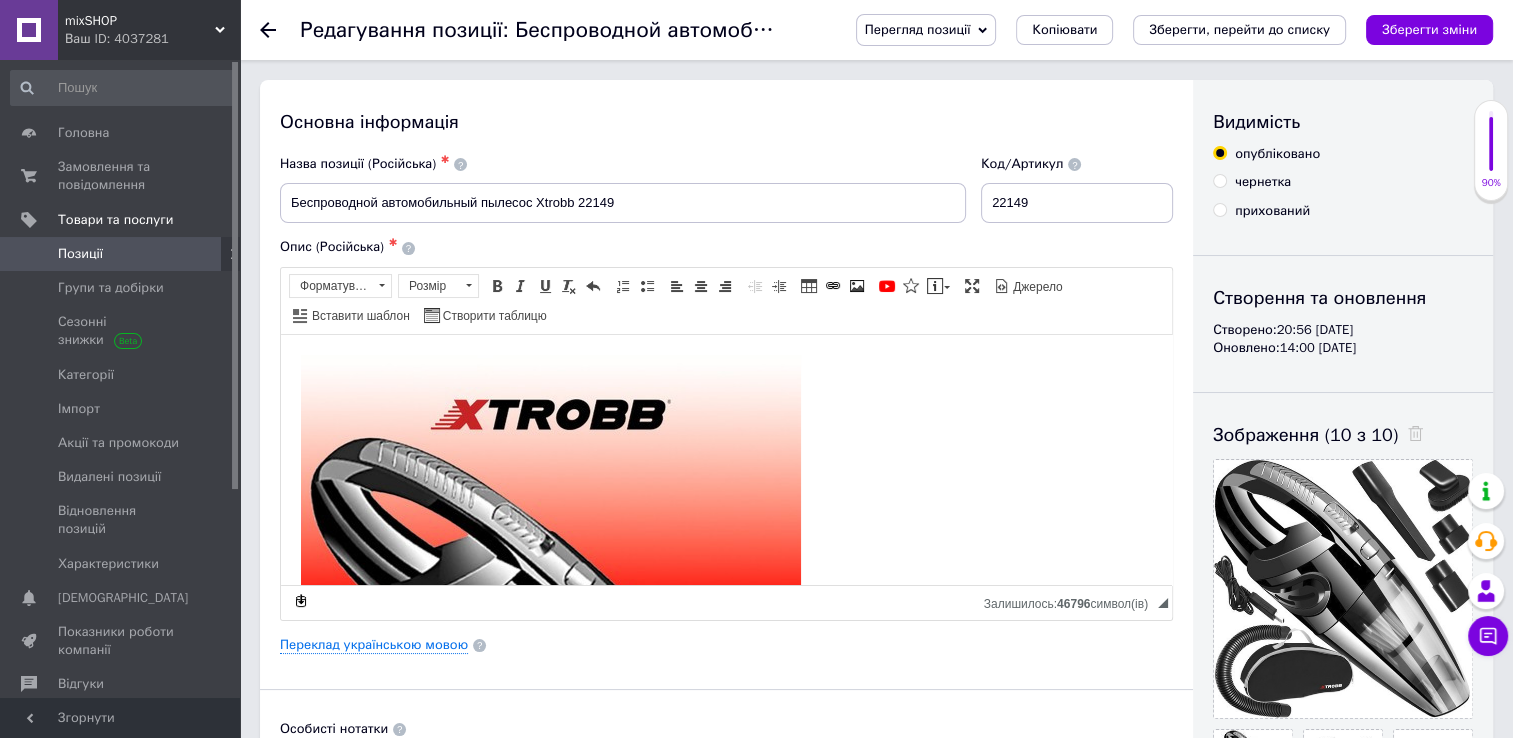 scroll, scrollTop: 0, scrollLeft: 0, axis: both 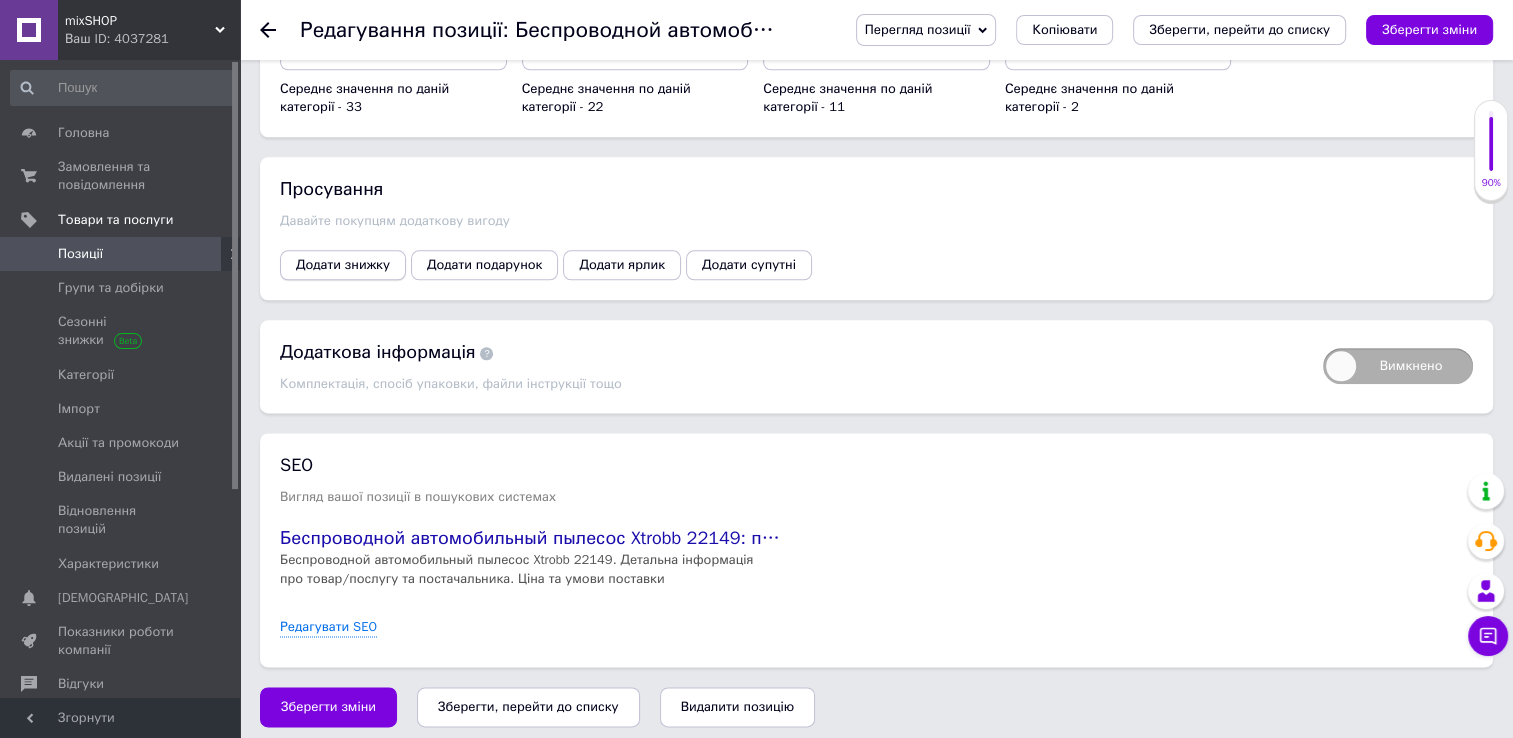 click on "Додати знижку" at bounding box center (343, 265) 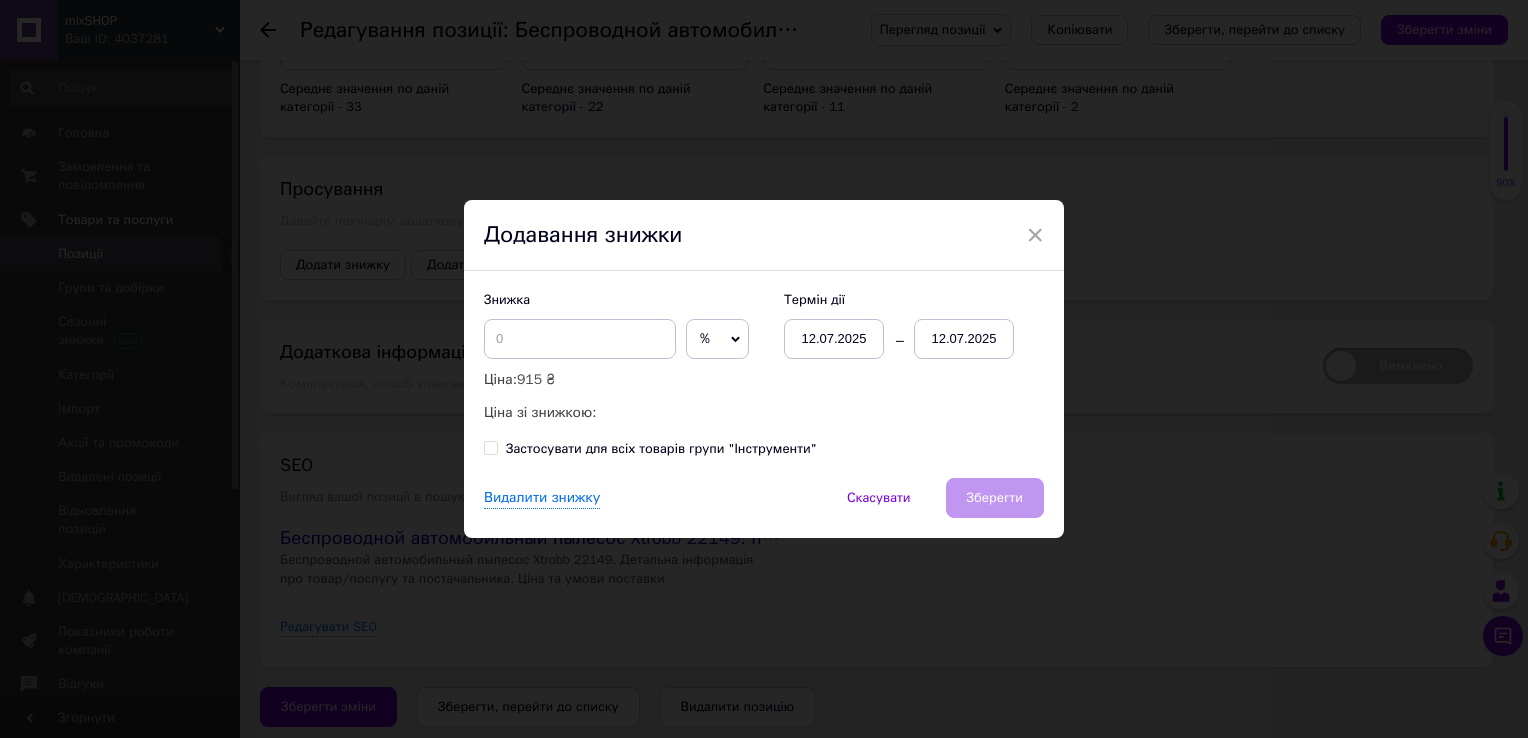 click on "%" at bounding box center [717, 339] 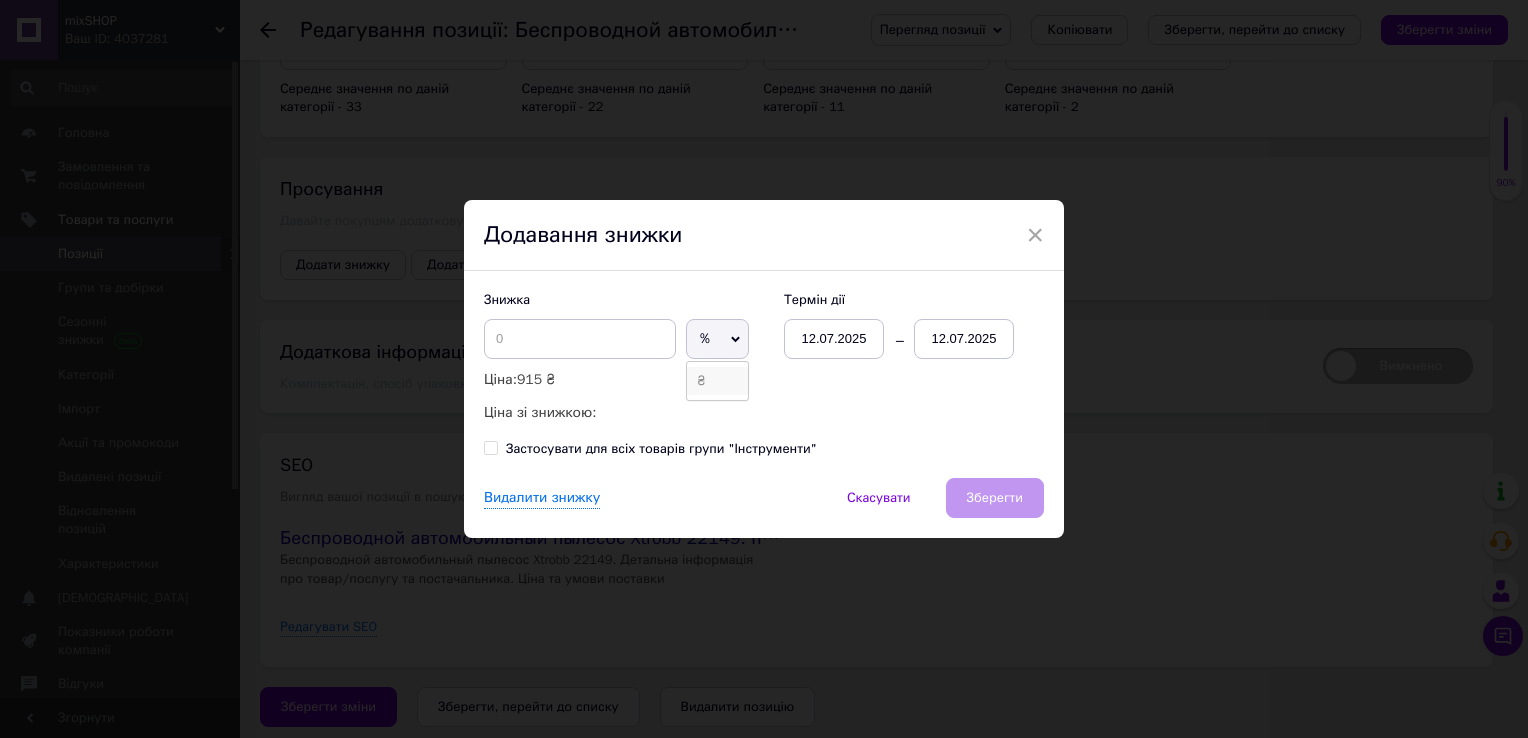 click on "₴" at bounding box center [717, 381] 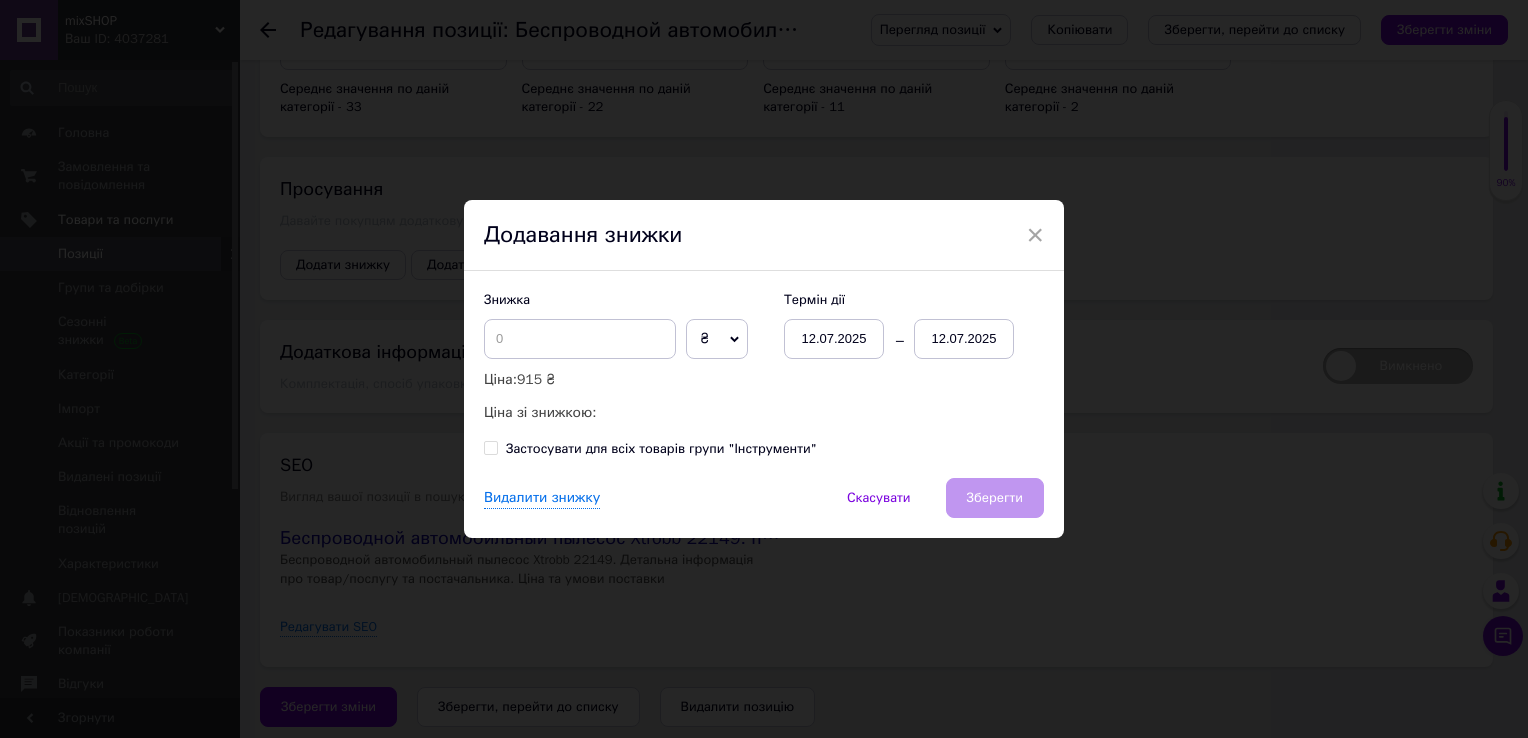 click on "Знижка ₴ % Ціна:  915   ₴ Ціна зі знижкою:" at bounding box center (624, 357) 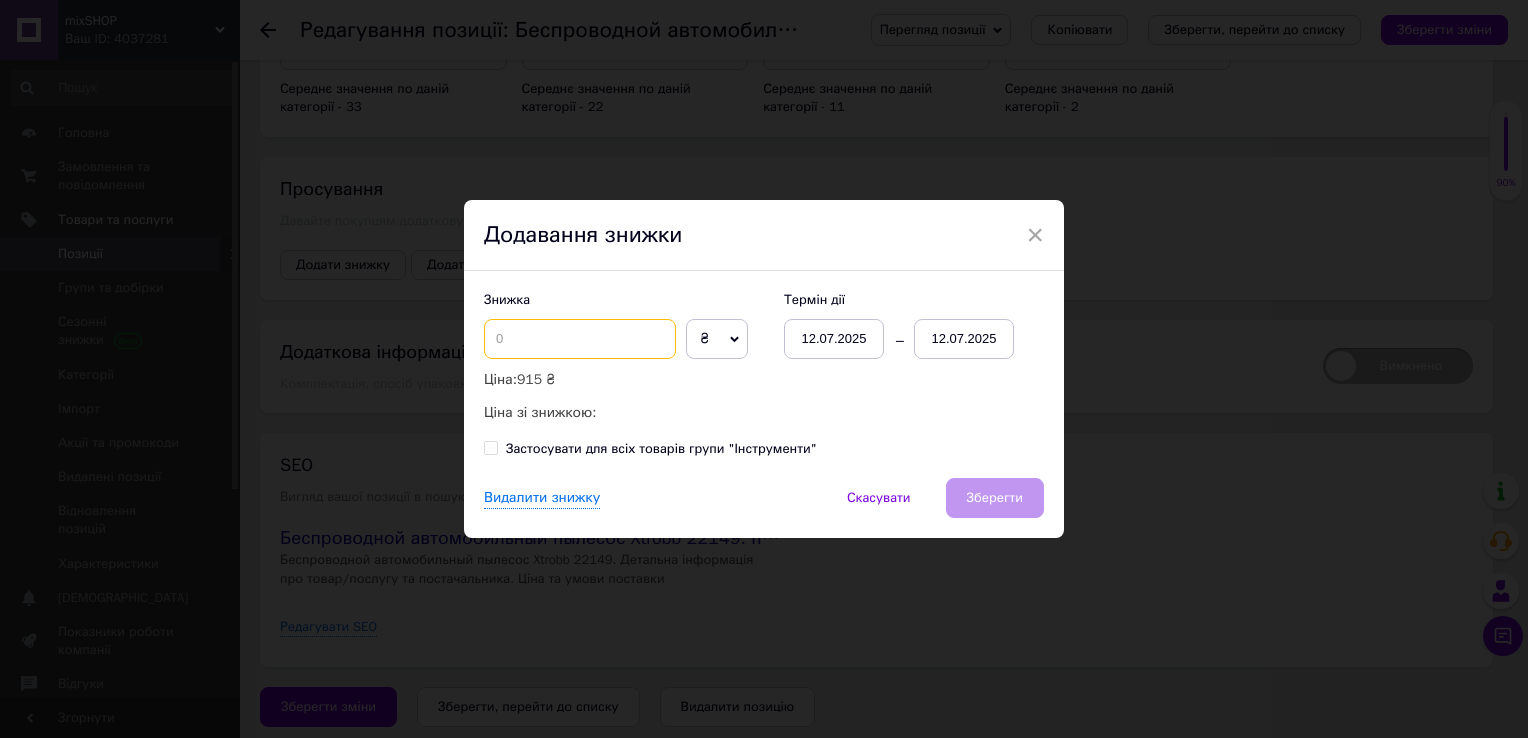 click at bounding box center (580, 339) 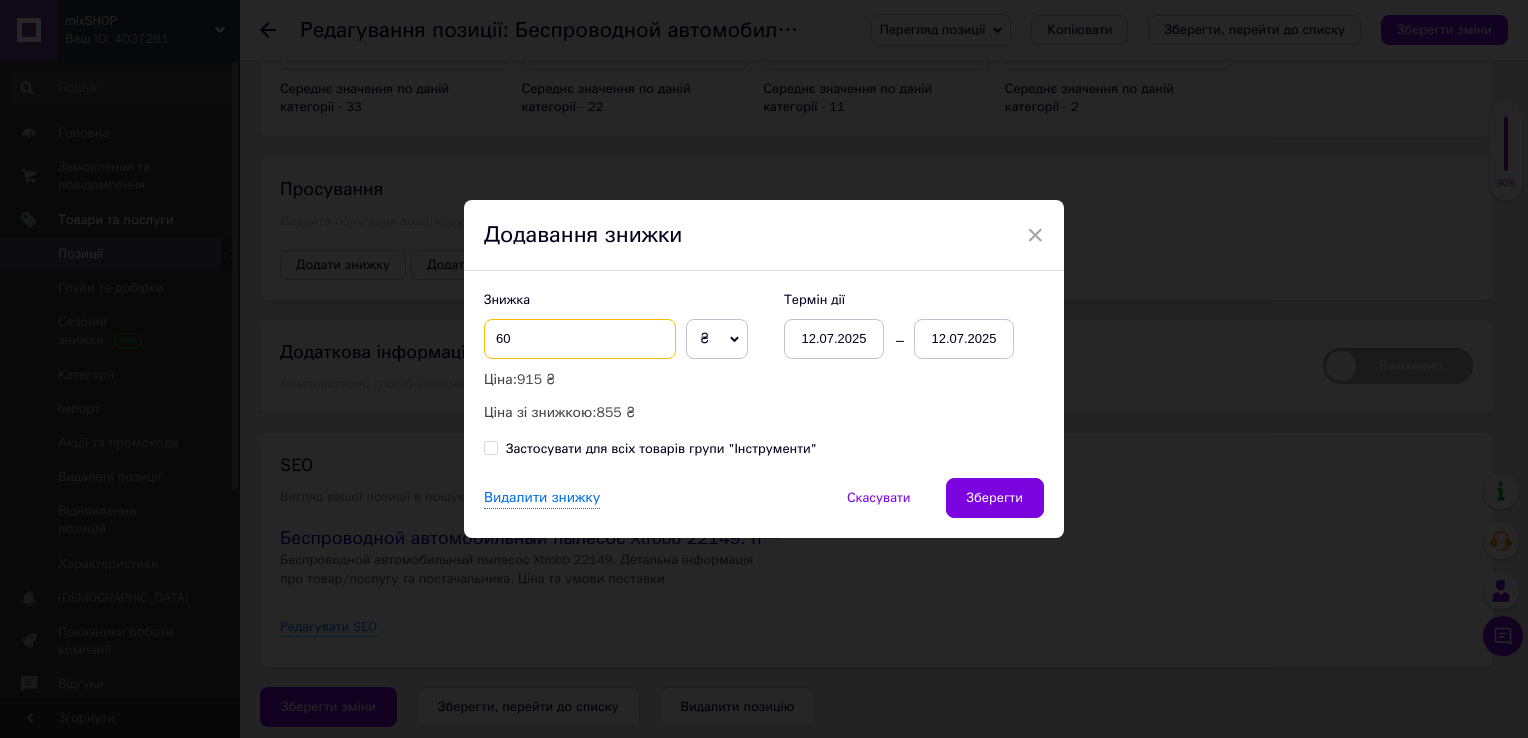 type on "6" 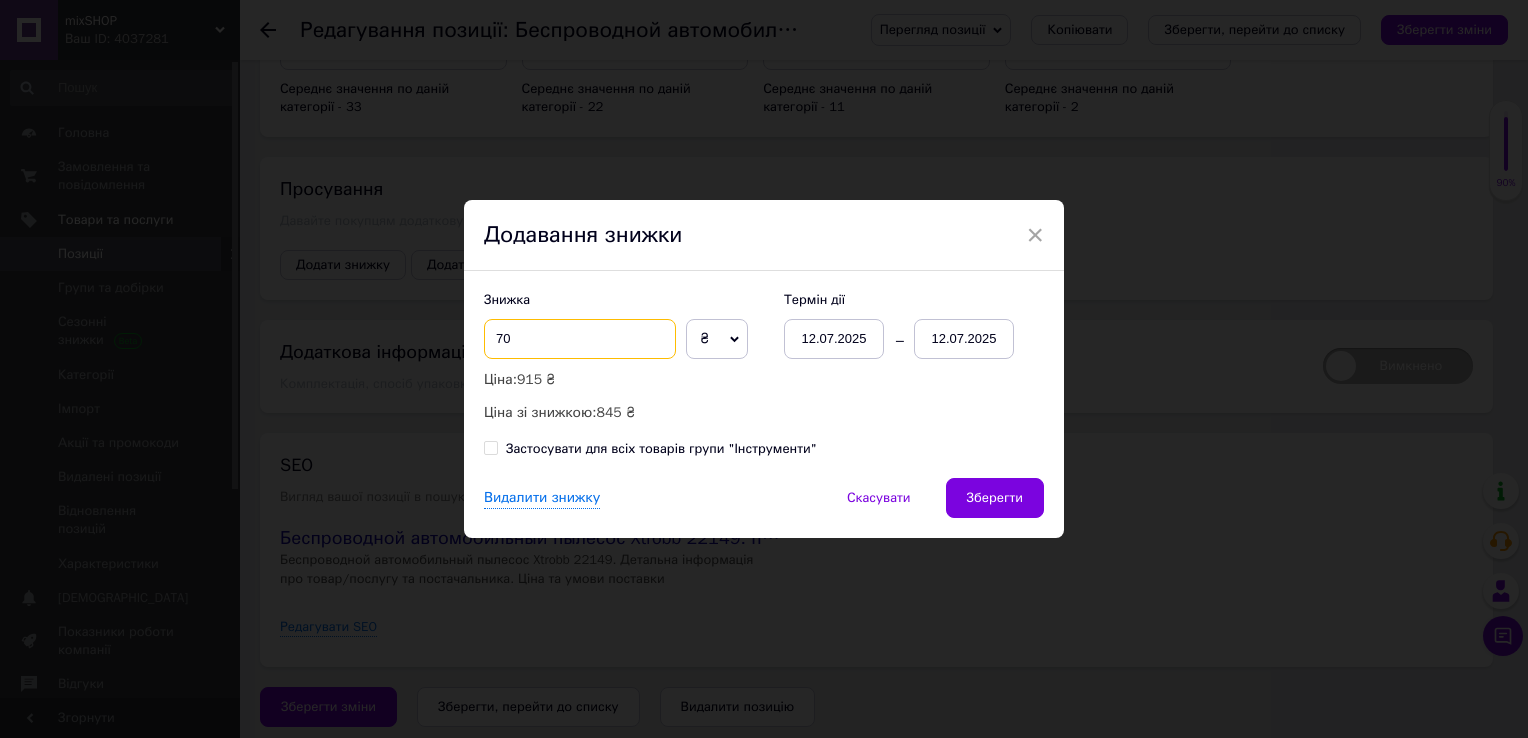 type on "70" 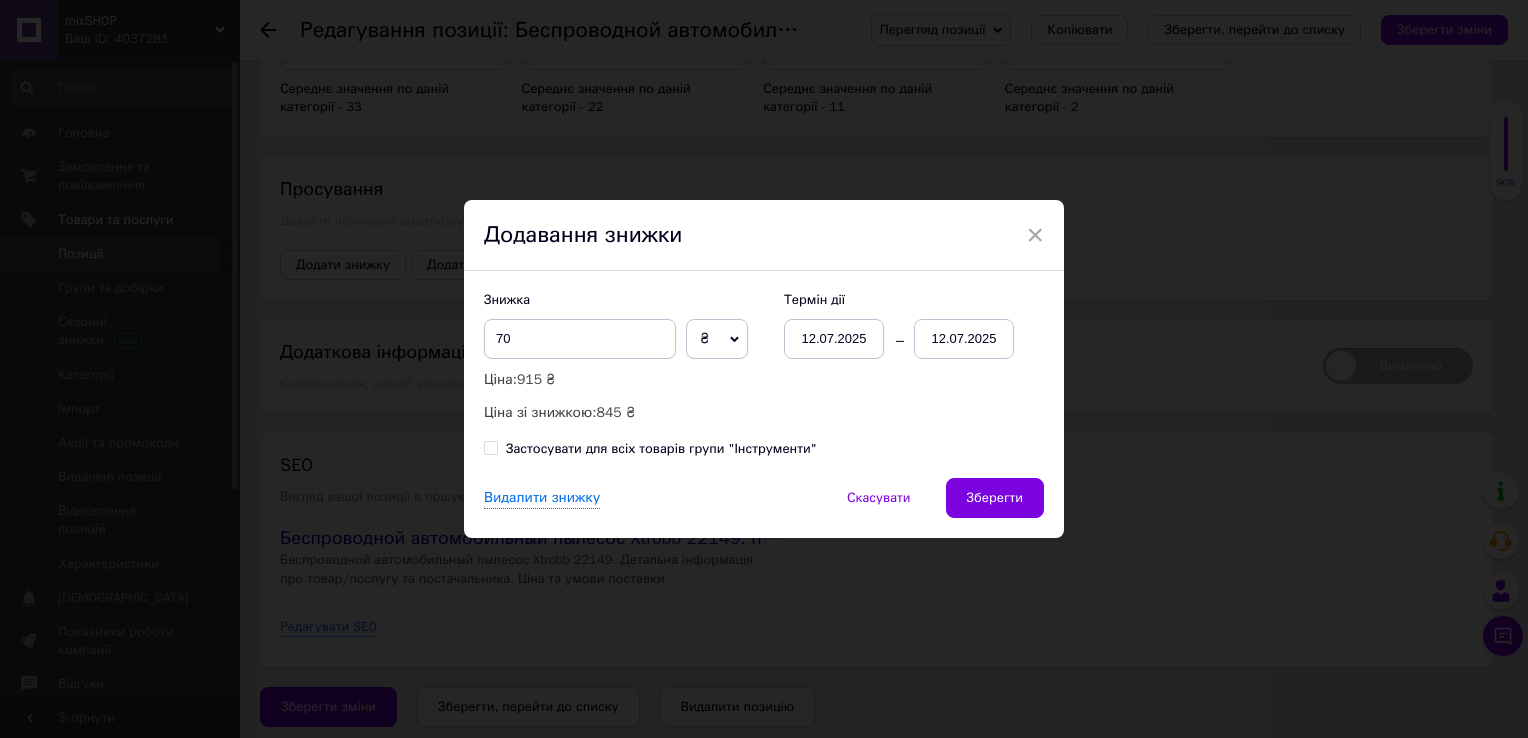 click on "12.07.2025" at bounding box center (964, 339) 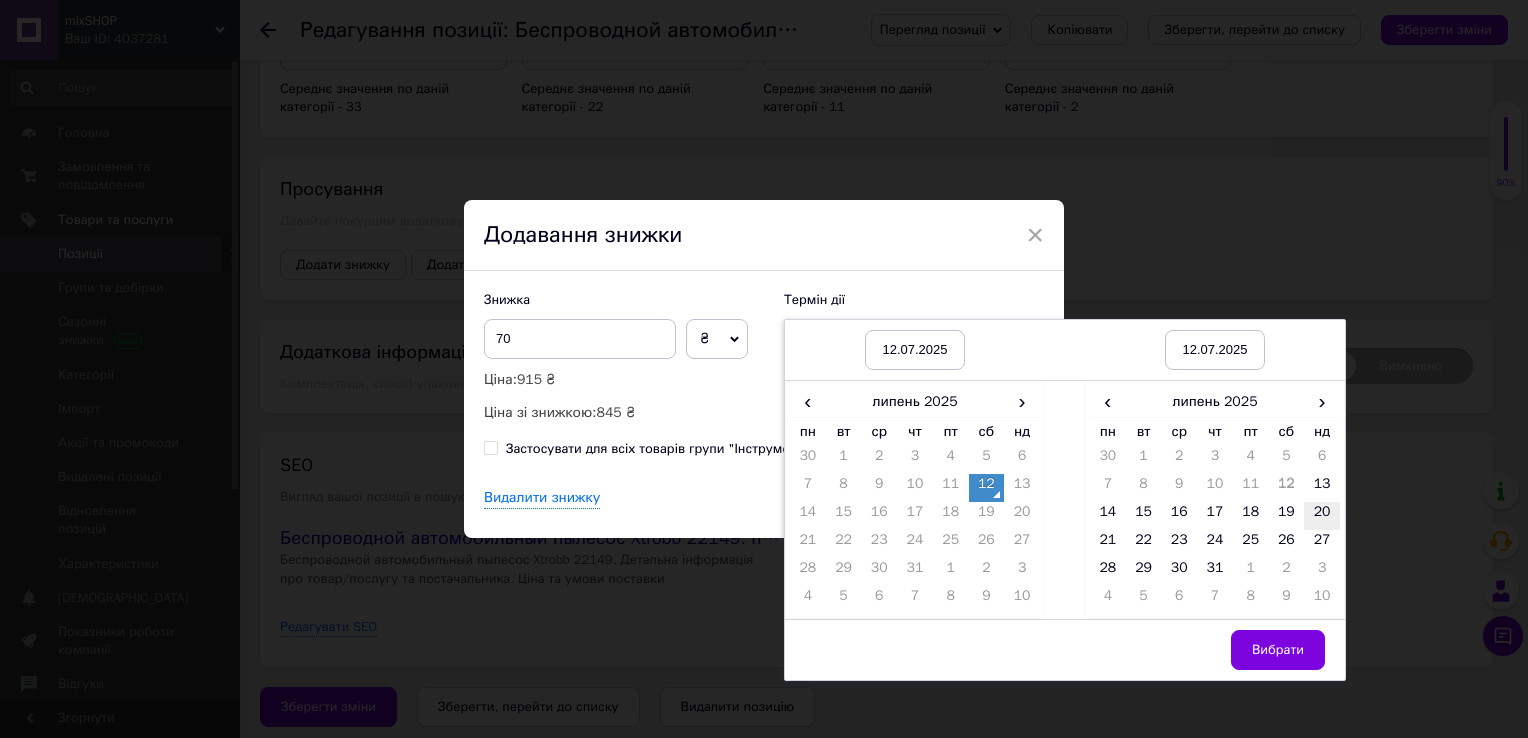 click on "20" at bounding box center [1322, 516] 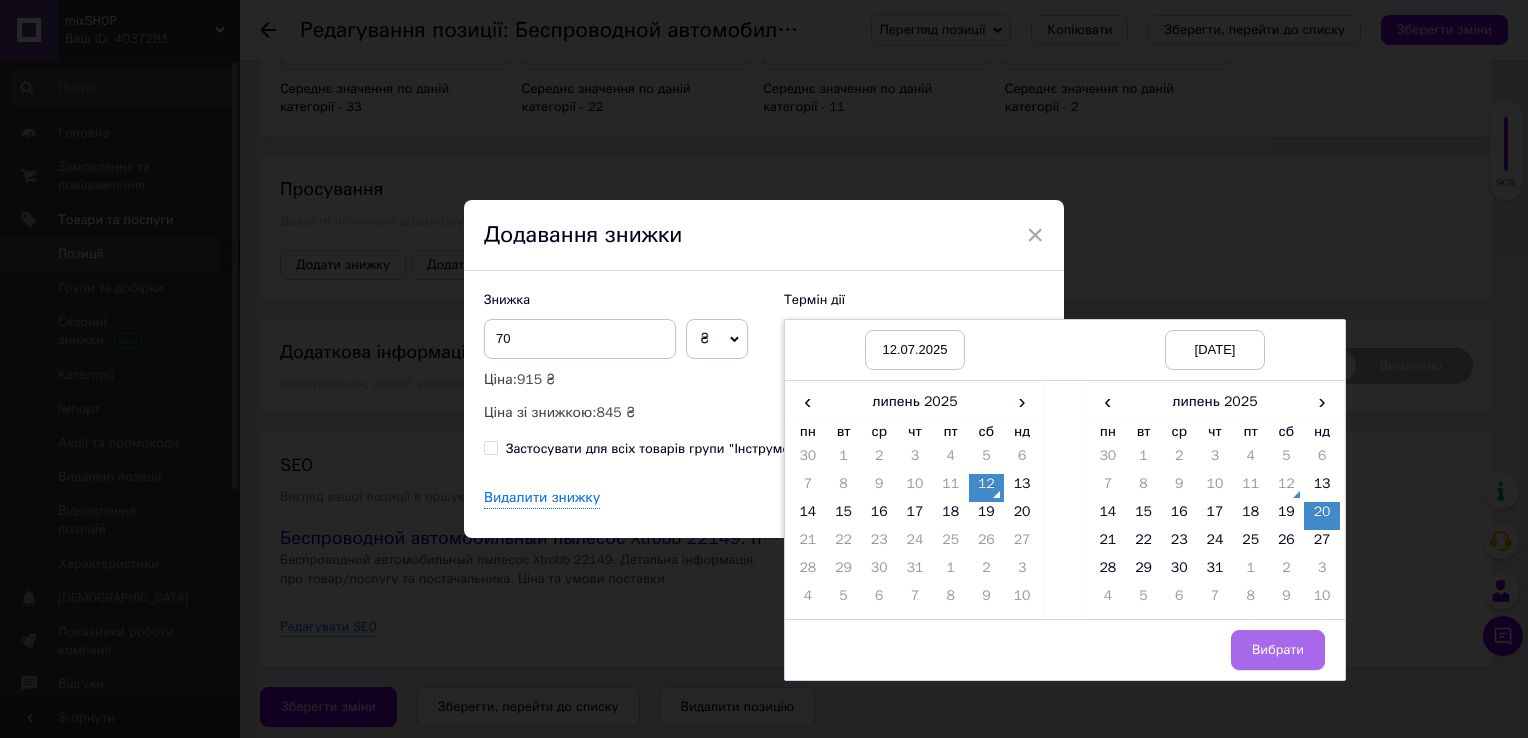 click on "Вибрати" at bounding box center [1278, 650] 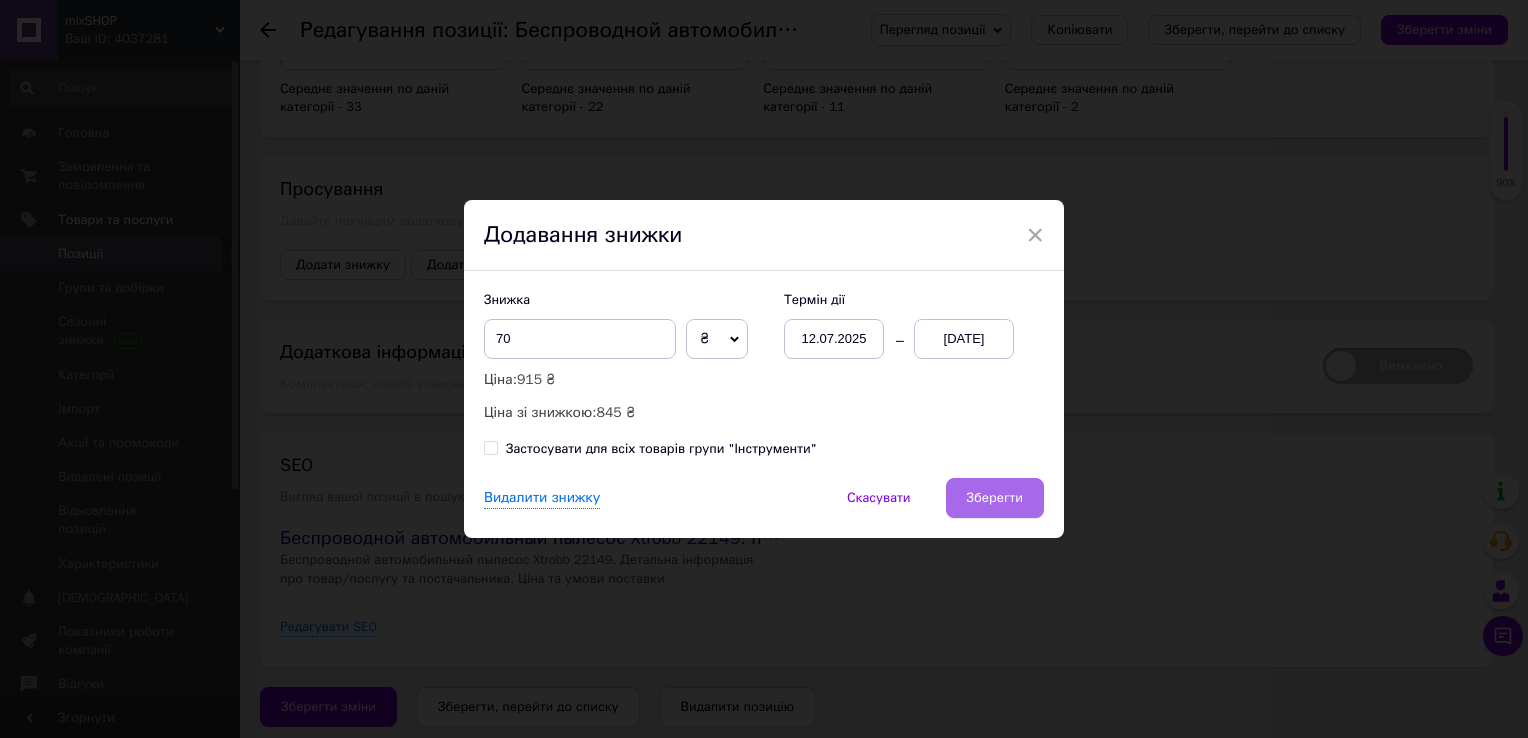 click on "Зберегти" at bounding box center (995, 498) 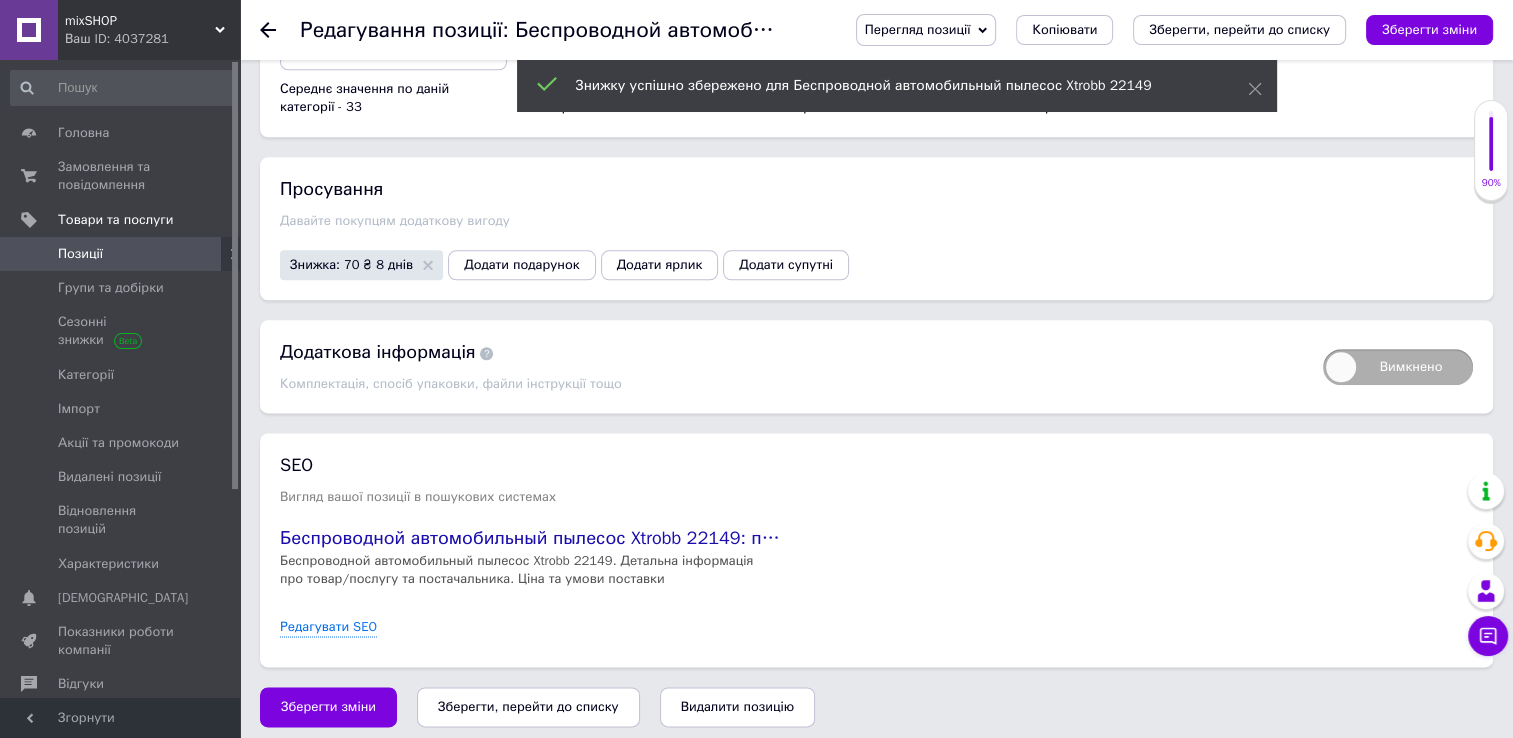 click 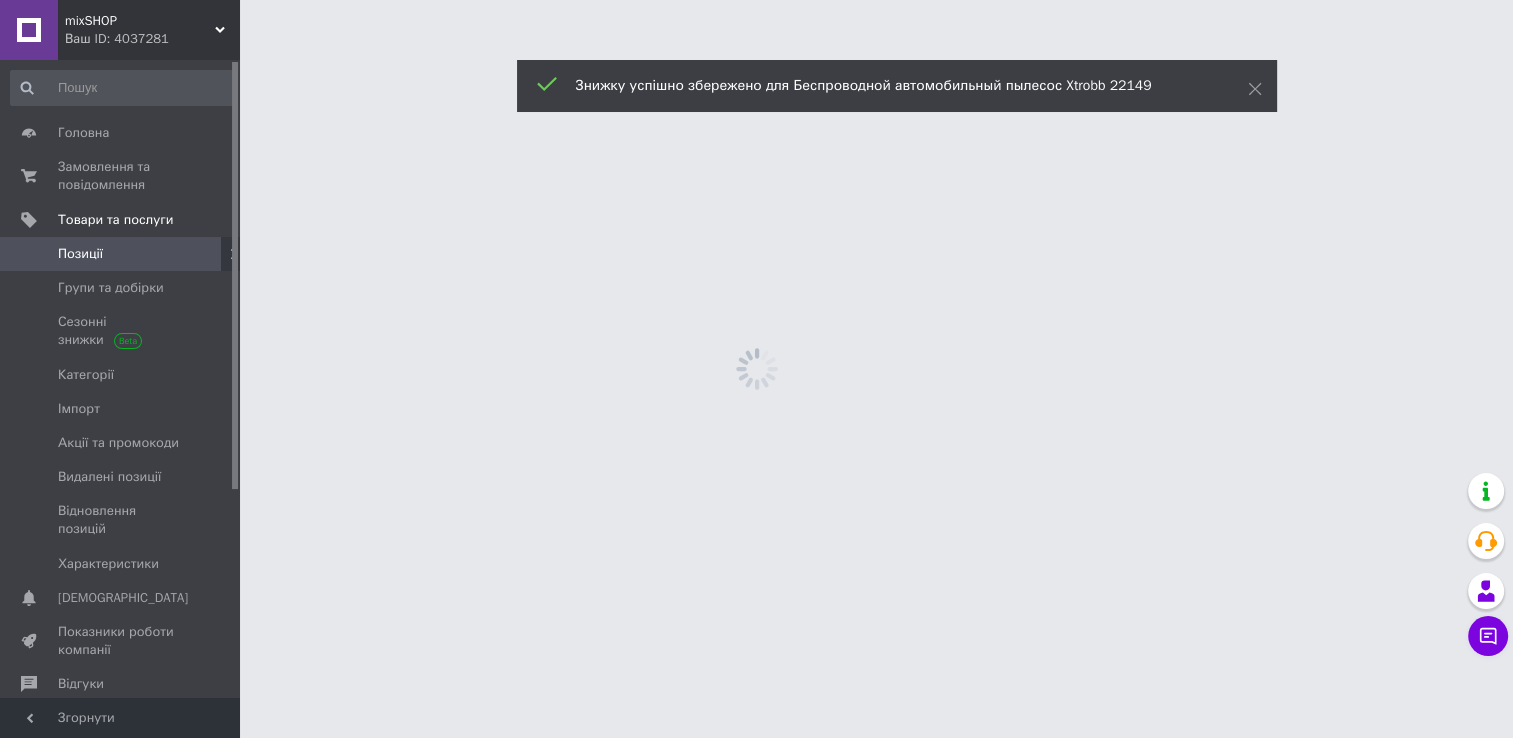 scroll, scrollTop: 0, scrollLeft: 0, axis: both 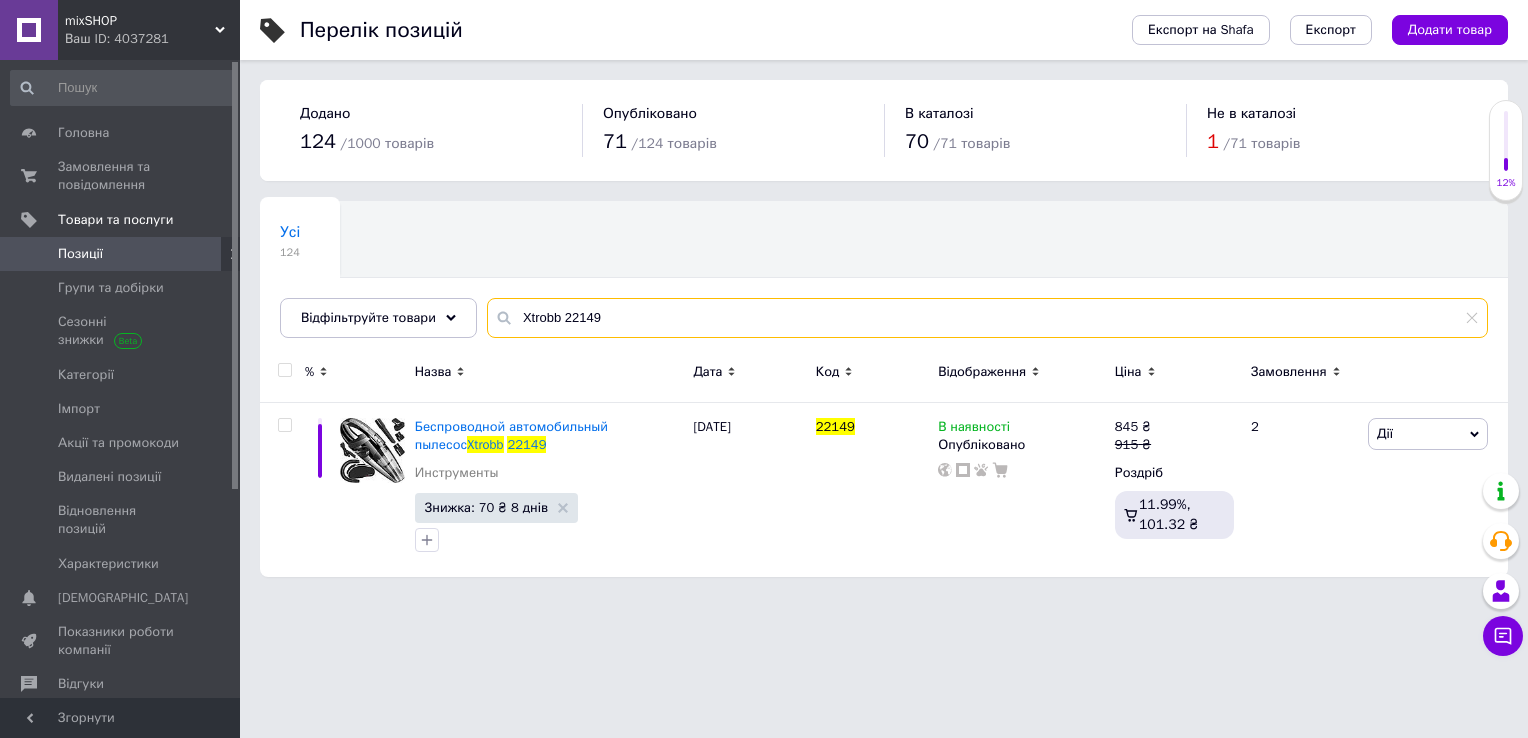 click on "Xtrobb 22149" at bounding box center [987, 318] 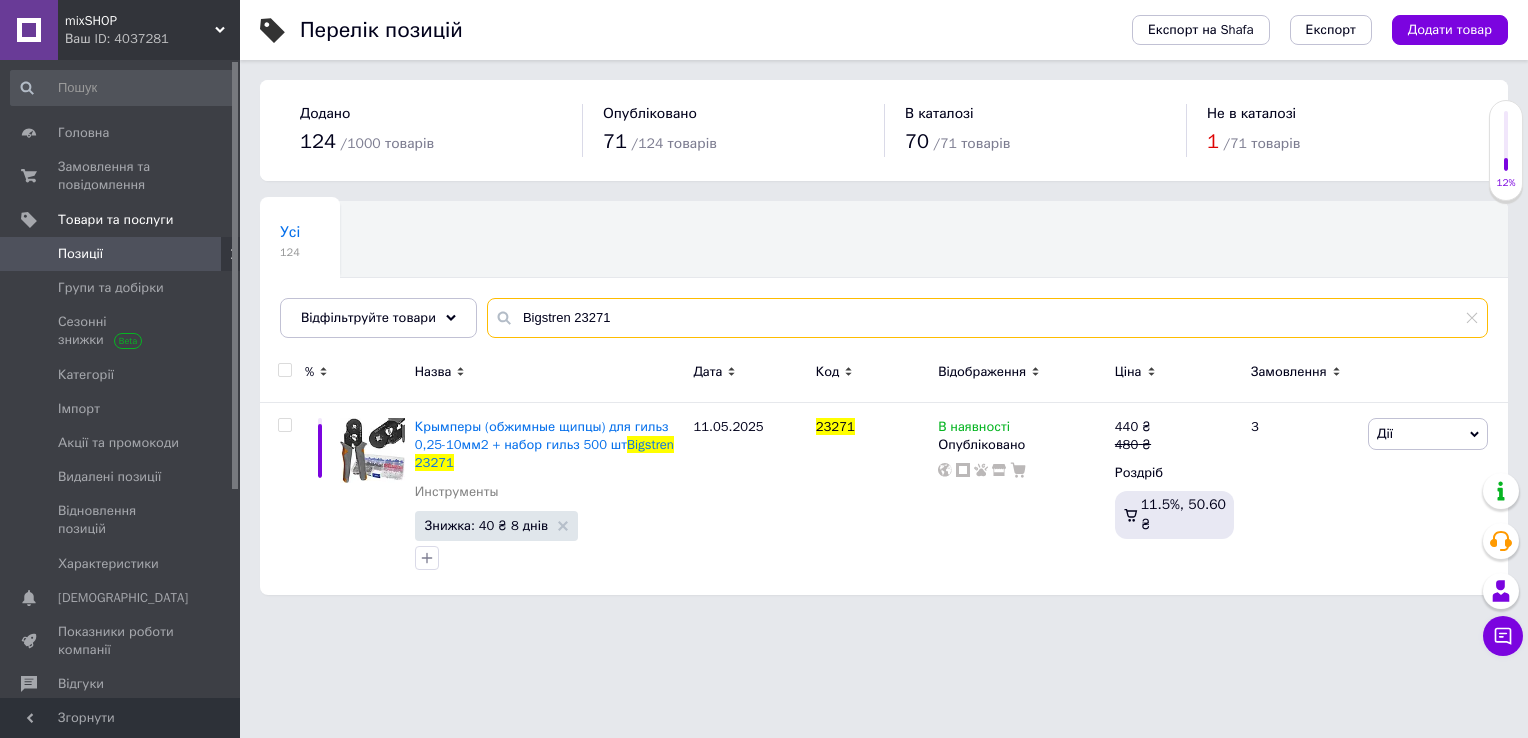 click on "Bigstren 23271" at bounding box center [987, 318] 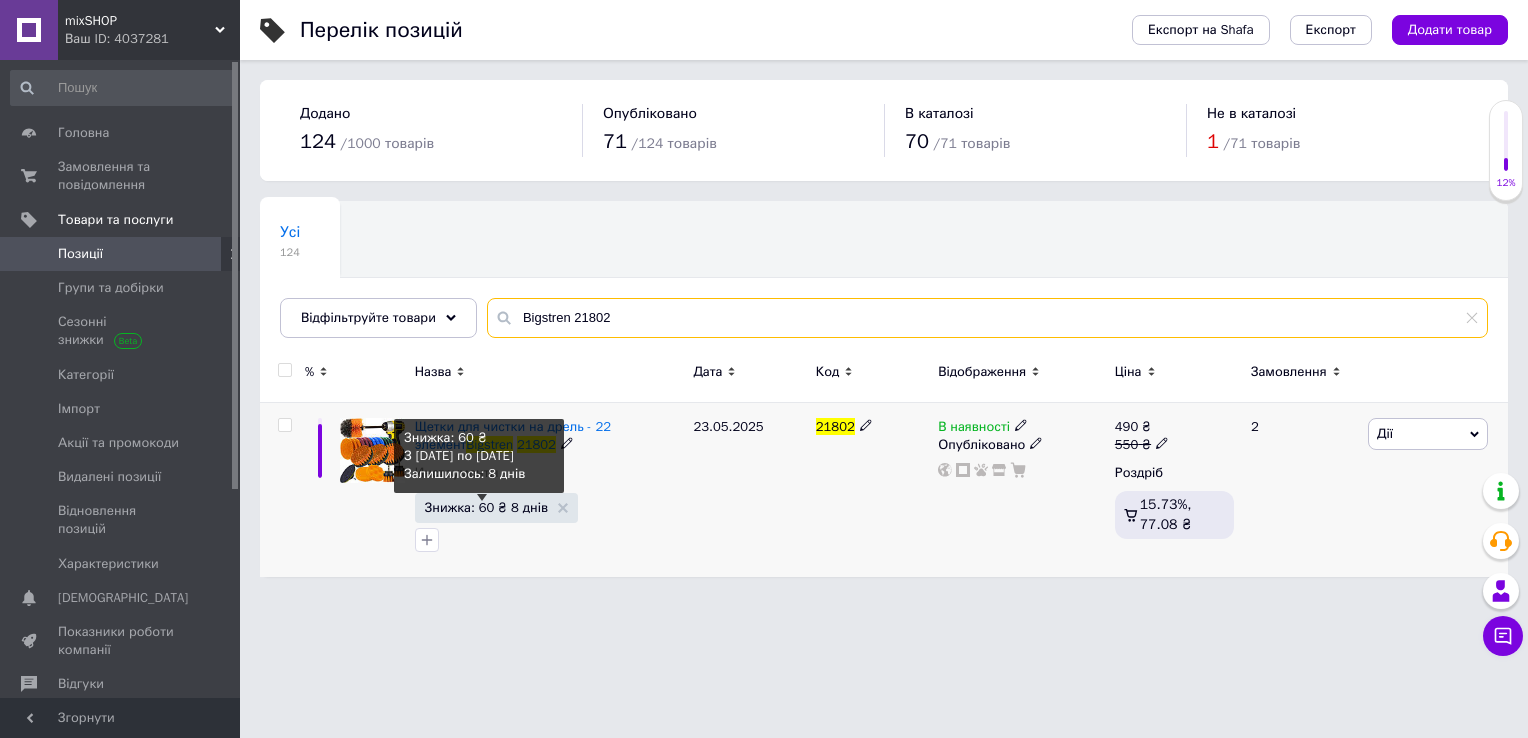 type on "Bigstren 21802" 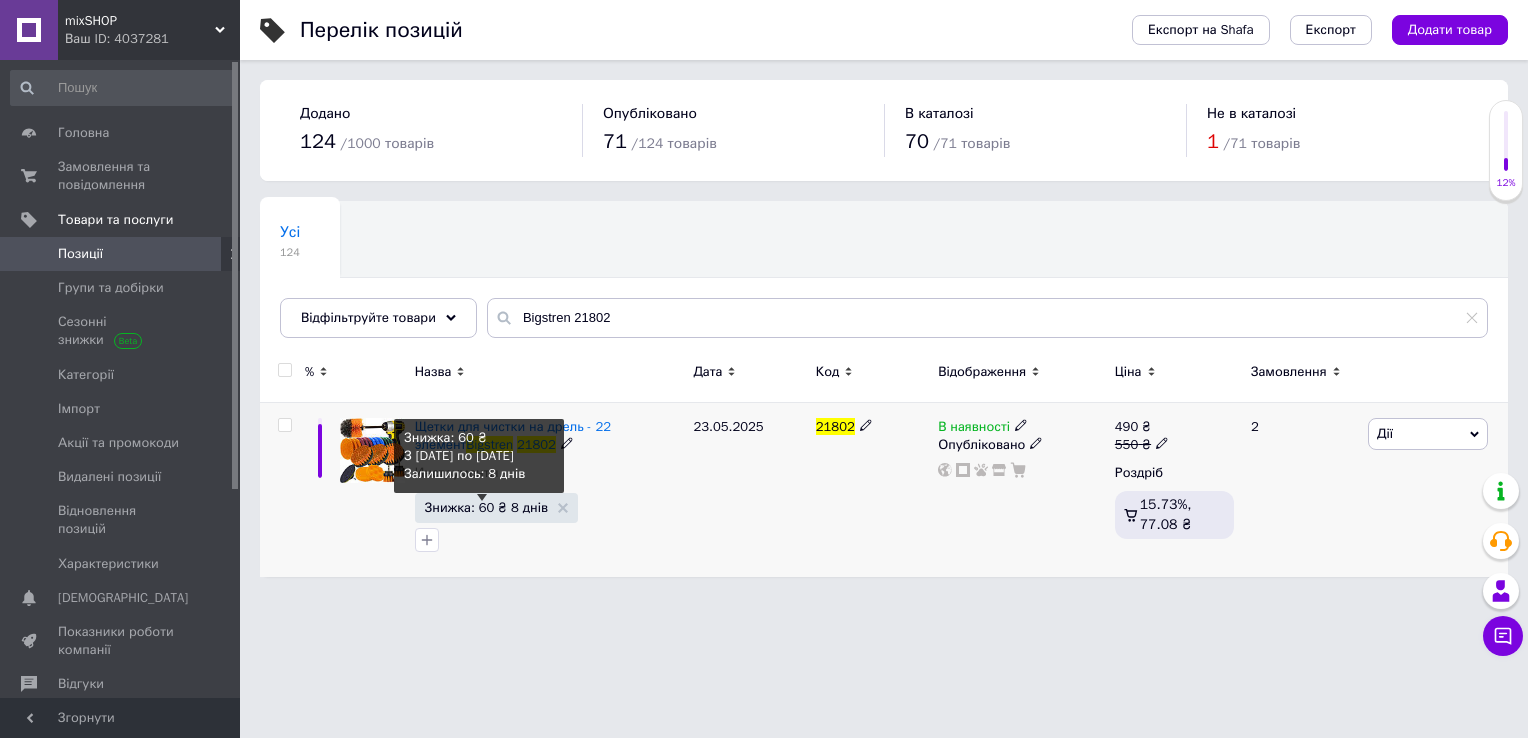 click on "Знижка: 60 ₴ 8 днів" at bounding box center [486, 507] 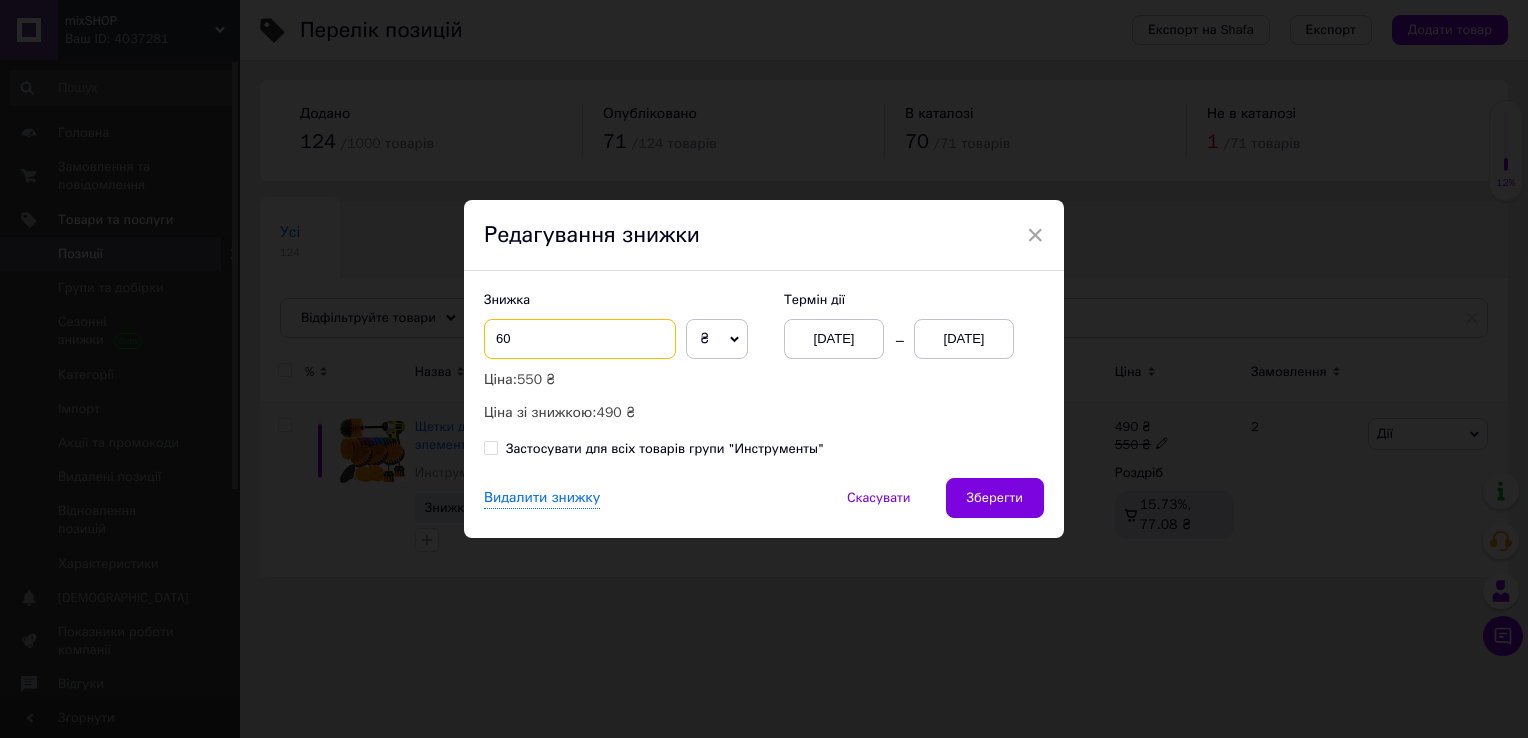 click on "60" at bounding box center [580, 339] 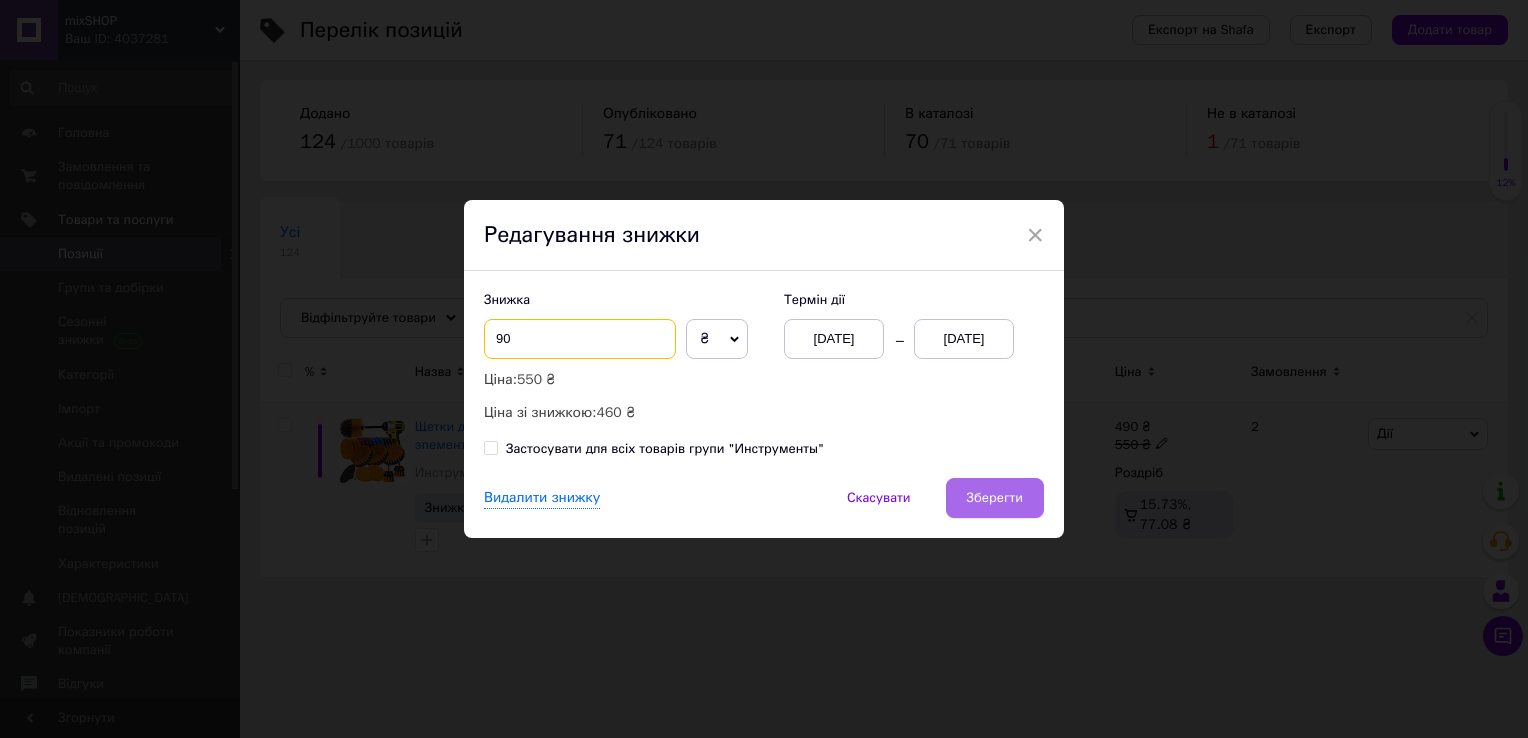 type on "90" 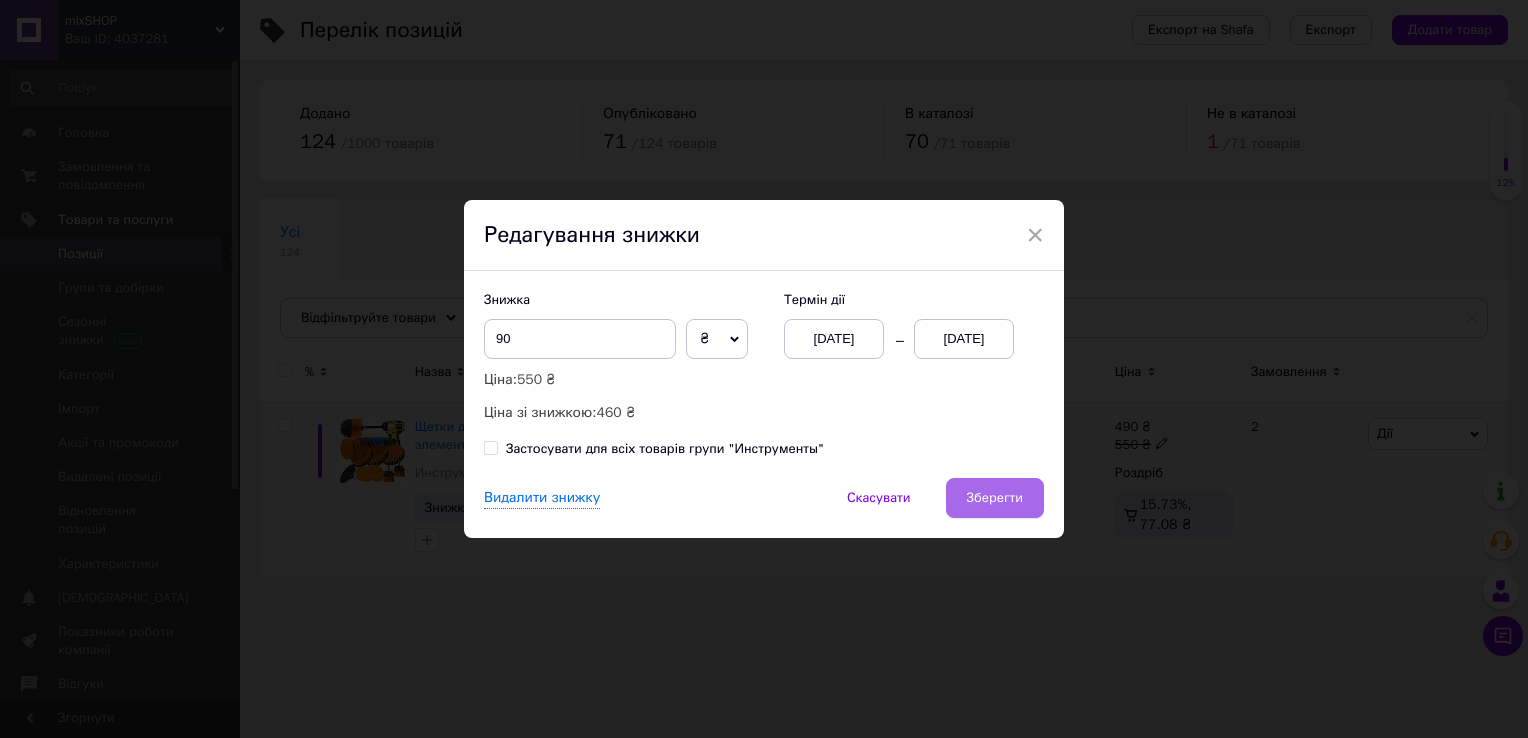click on "Зберегти" at bounding box center (995, 498) 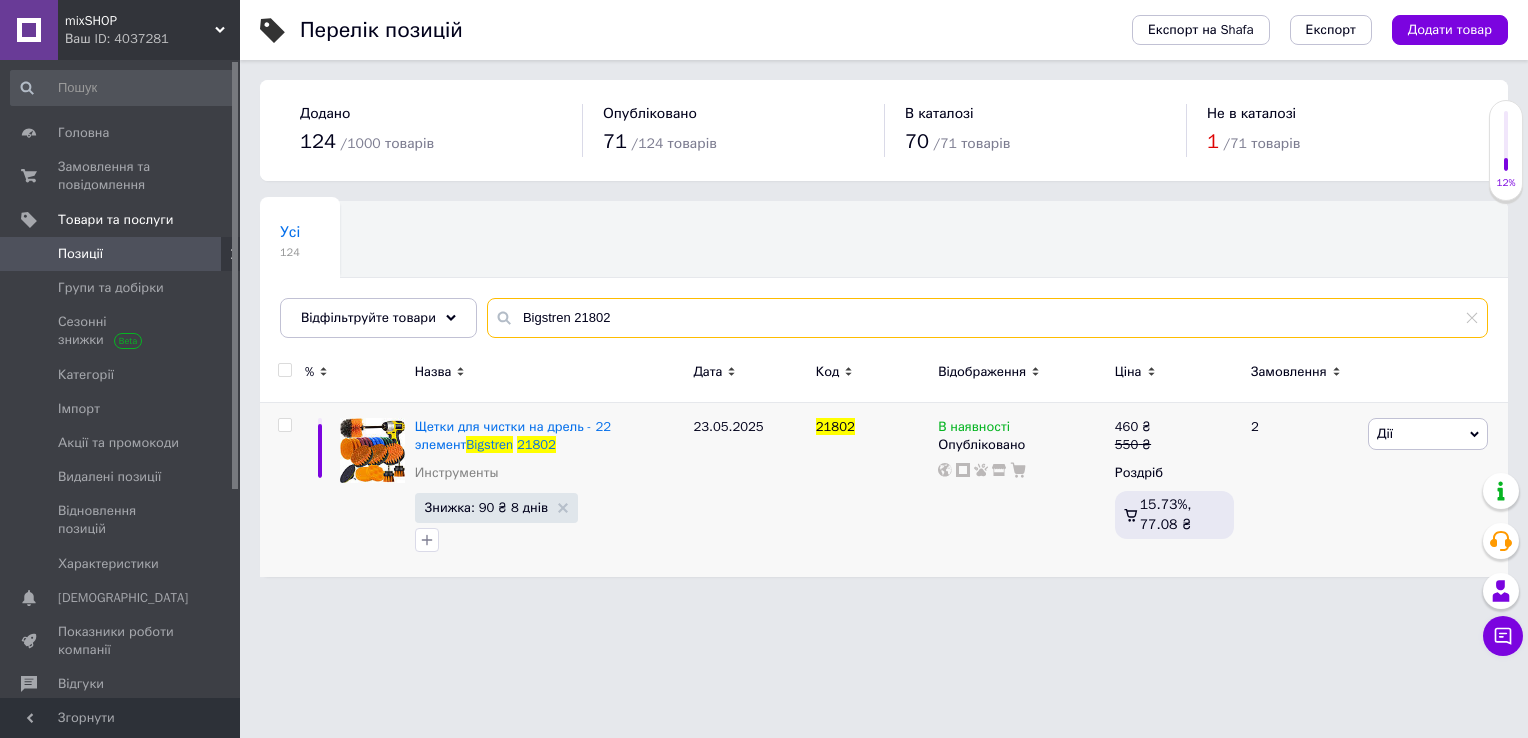 click on "Bigstren 21802" at bounding box center [987, 318] 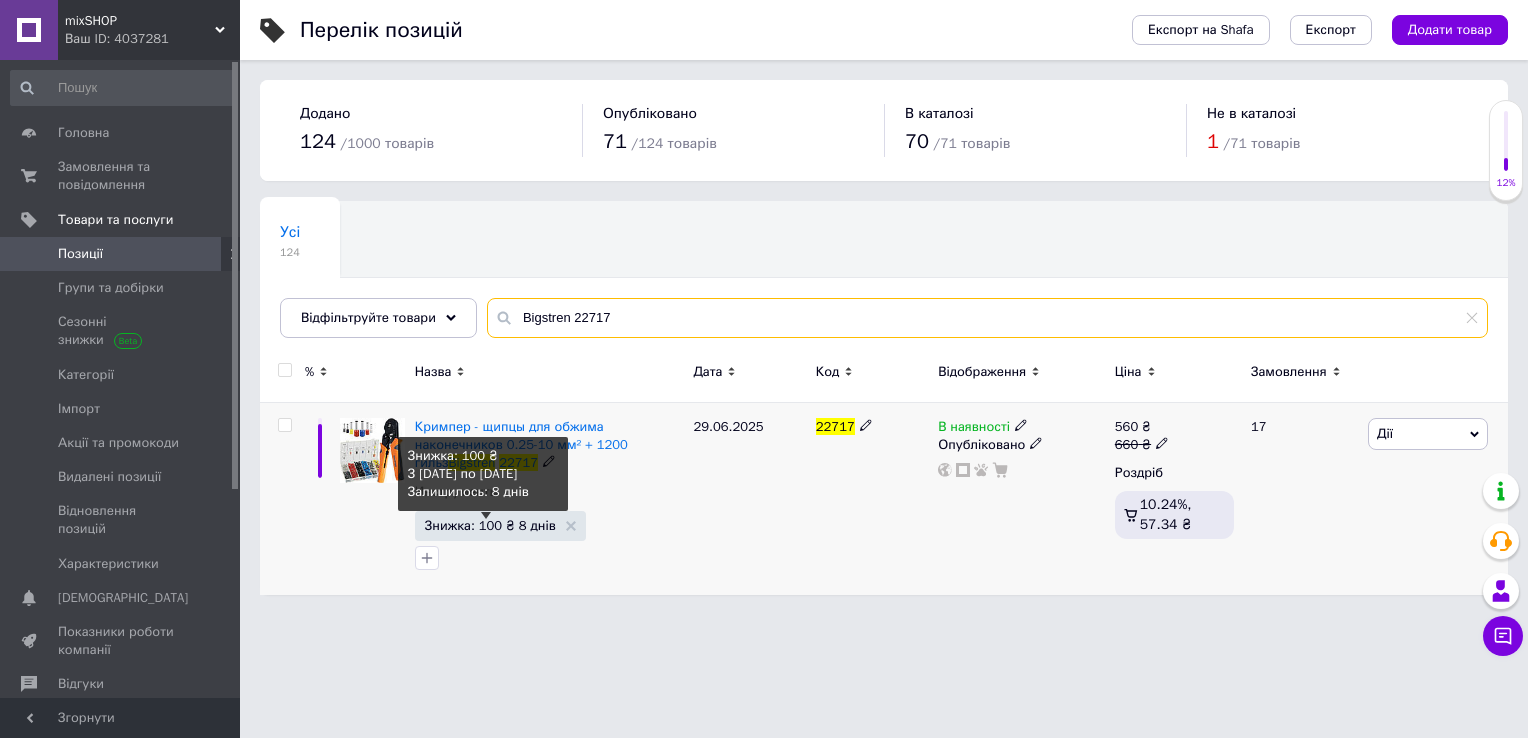 type on "Bigstren 22717" 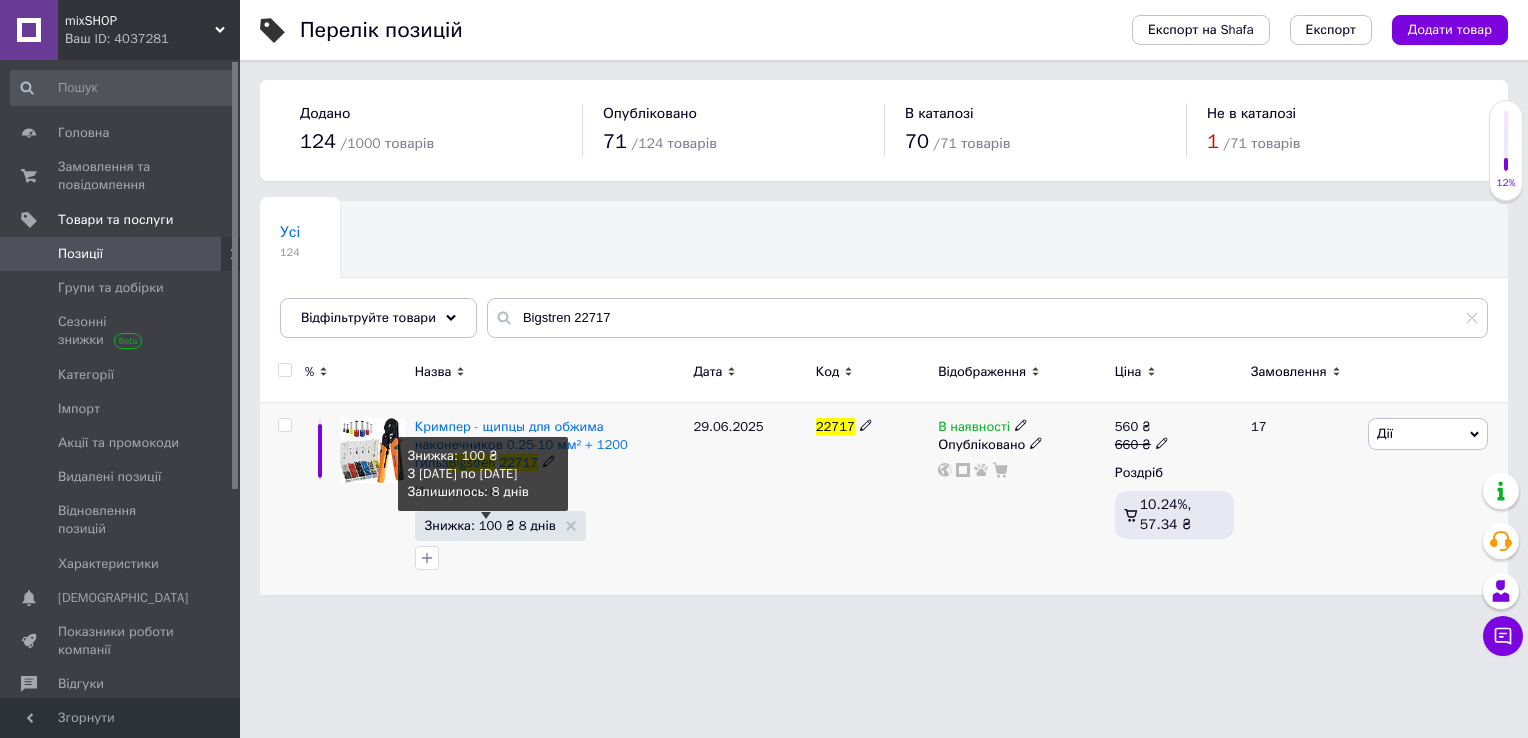 click on "Знижка: 100 ₴ 8 днів" at bounding box center [490, 525] 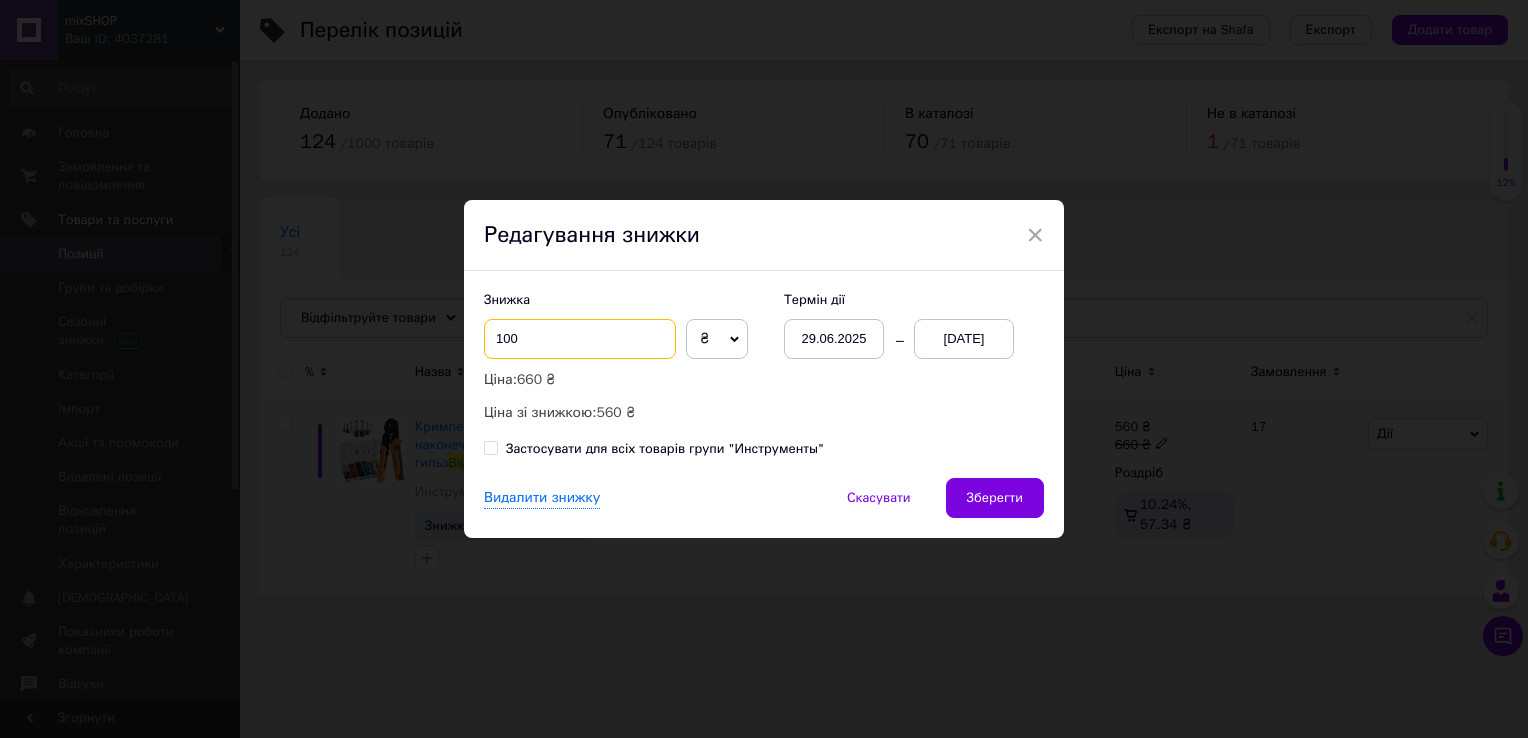 click on "100" at bounding box center (580, 339) 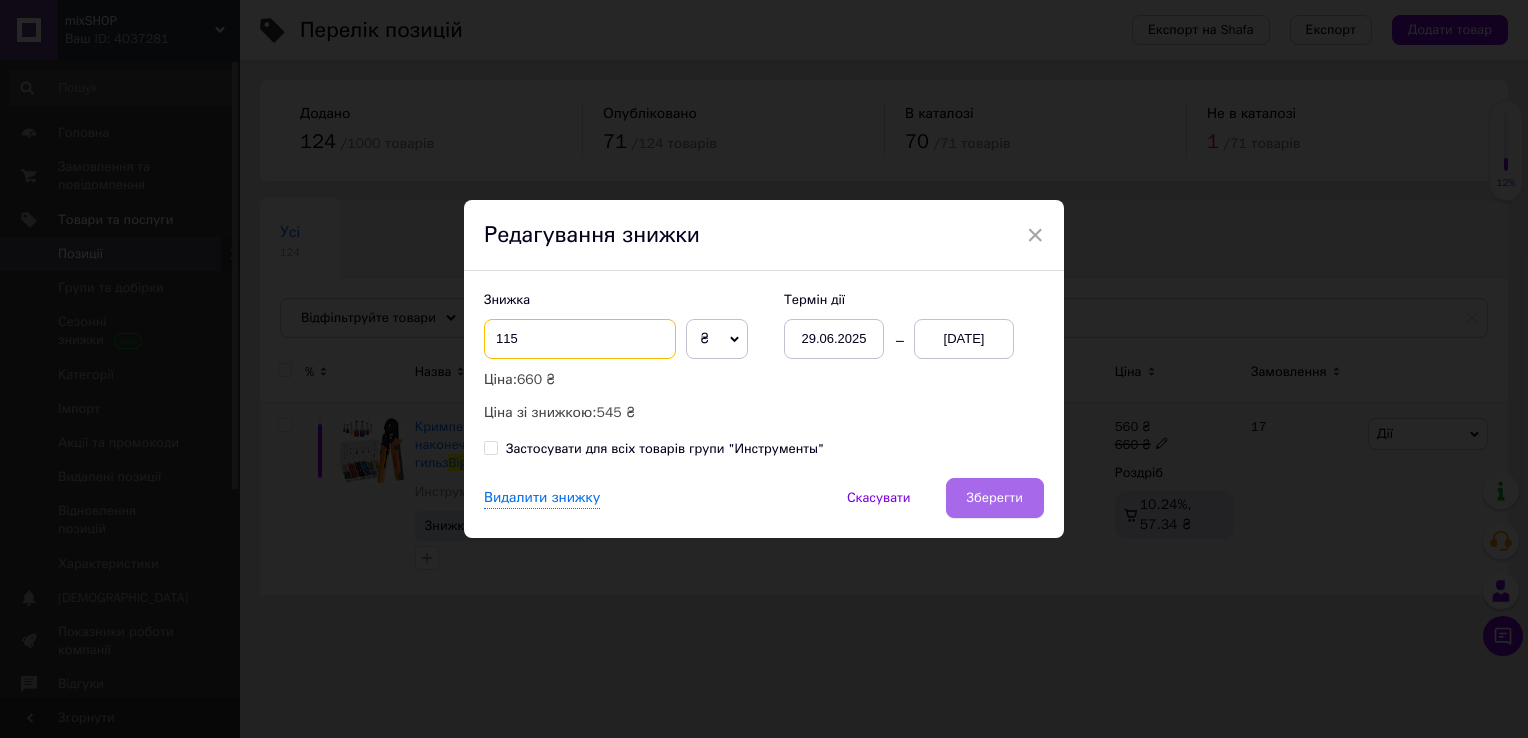 type on "115" 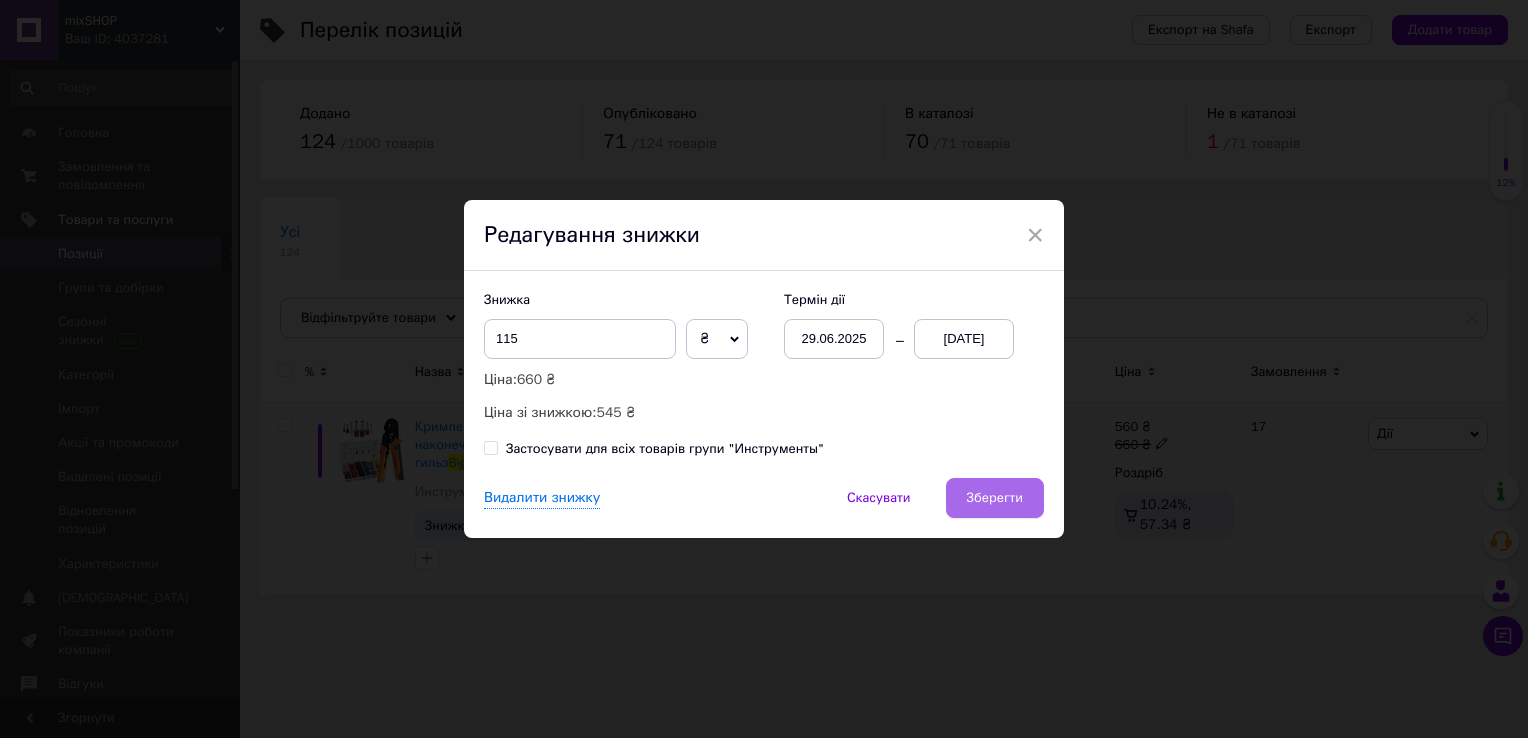 click on "Зберегти" at bounding box center (995, 498) 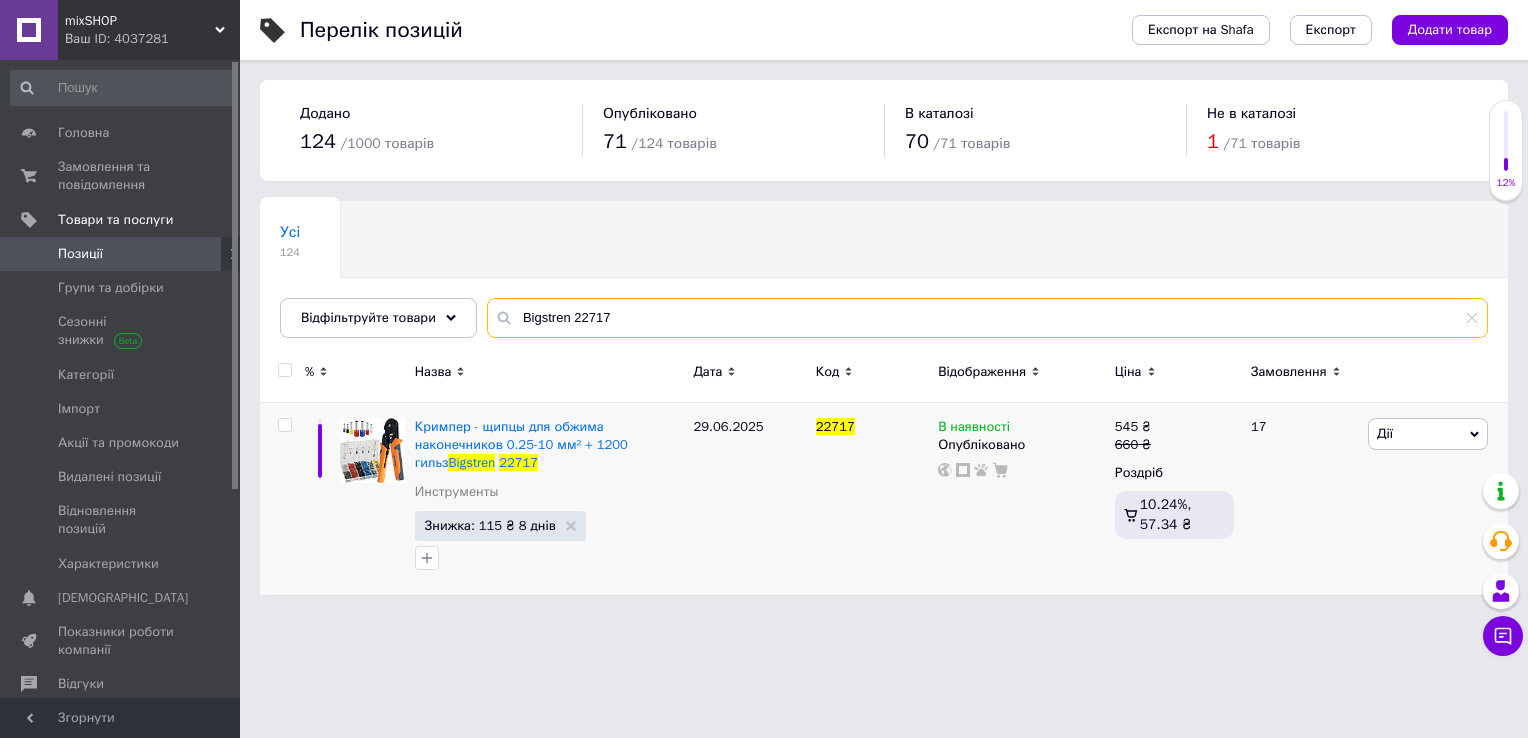 click on "Bigstren 22717" at bounding box center [987, 318] 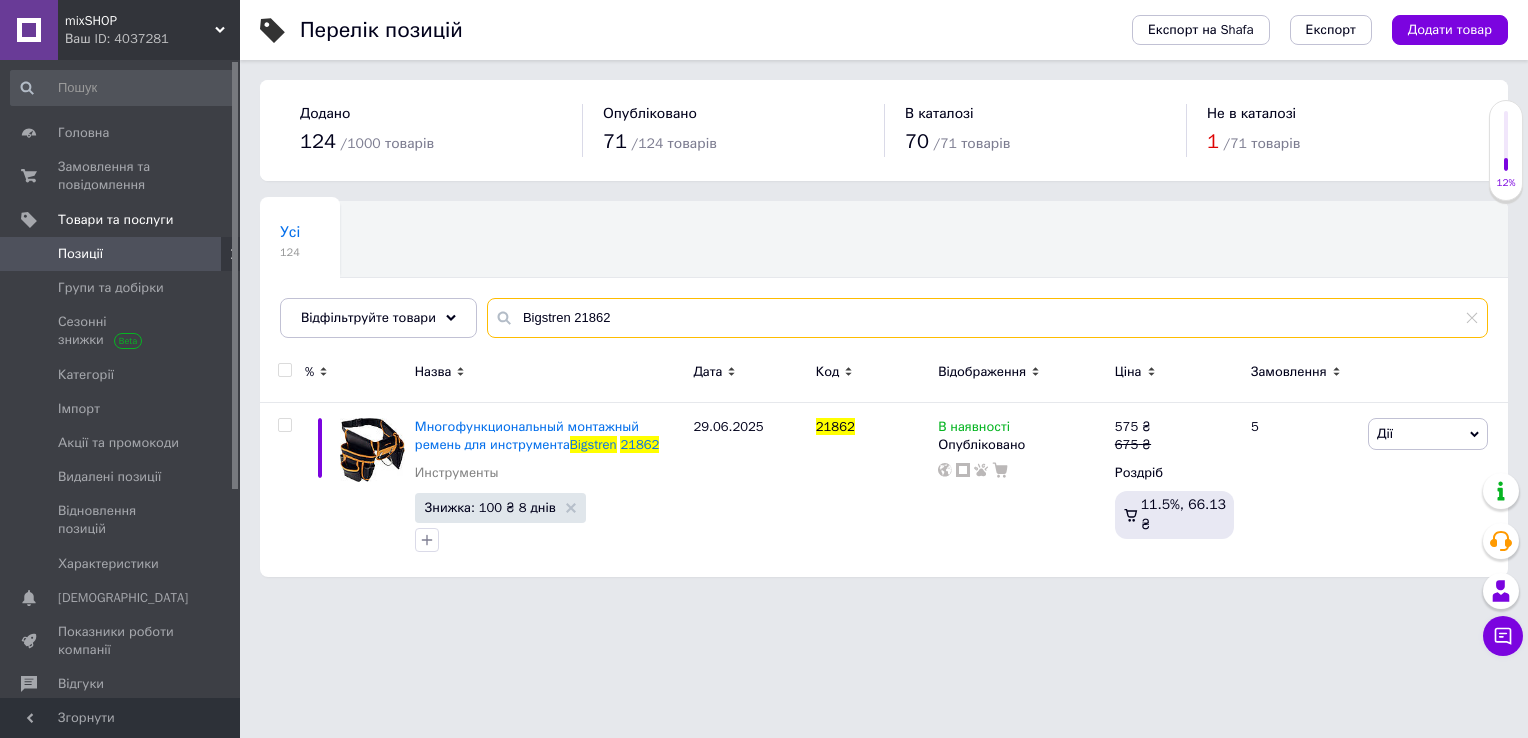 click on "Bigstren 21862" at bounding box center (987, 318) 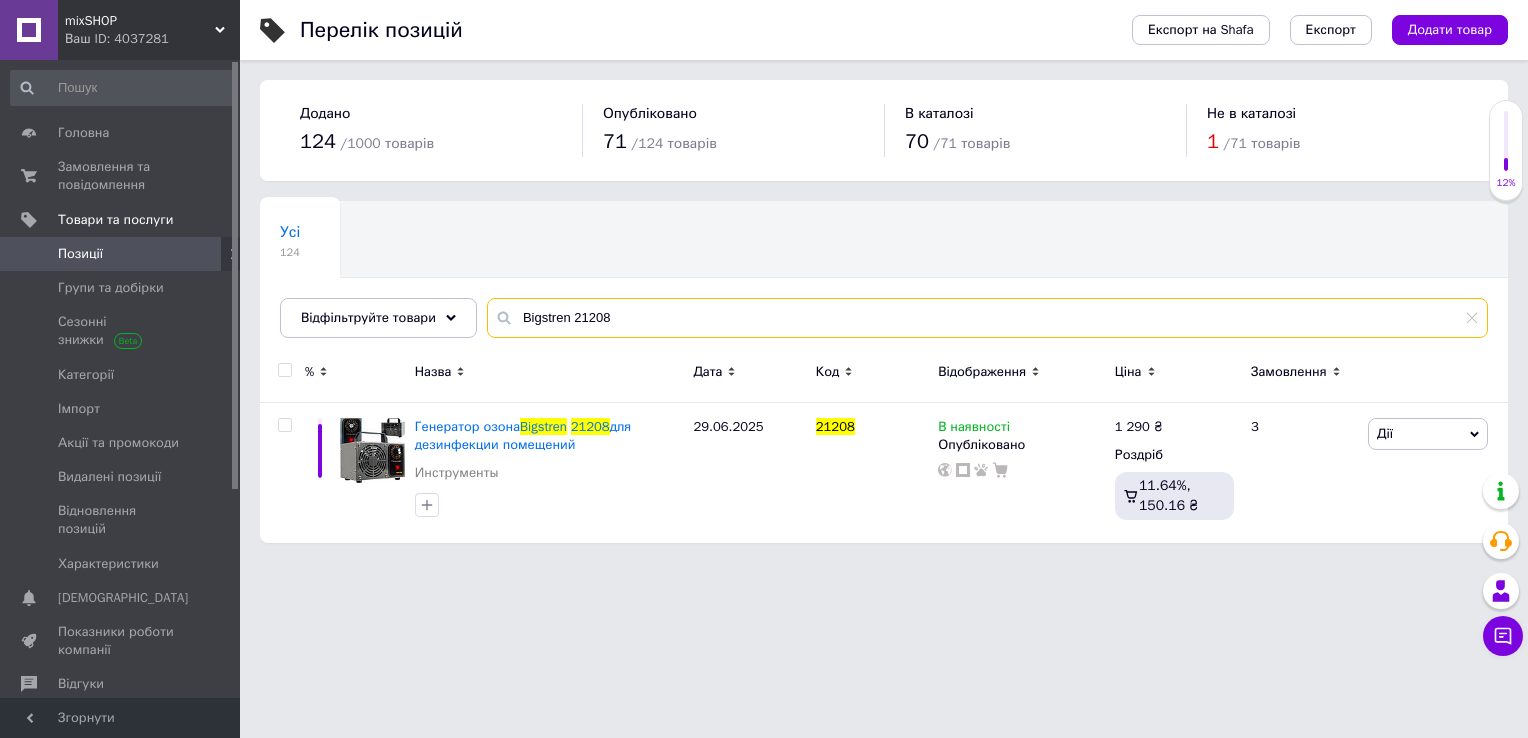 click on "Bigstren 21208" at bounding box center [987, 318] 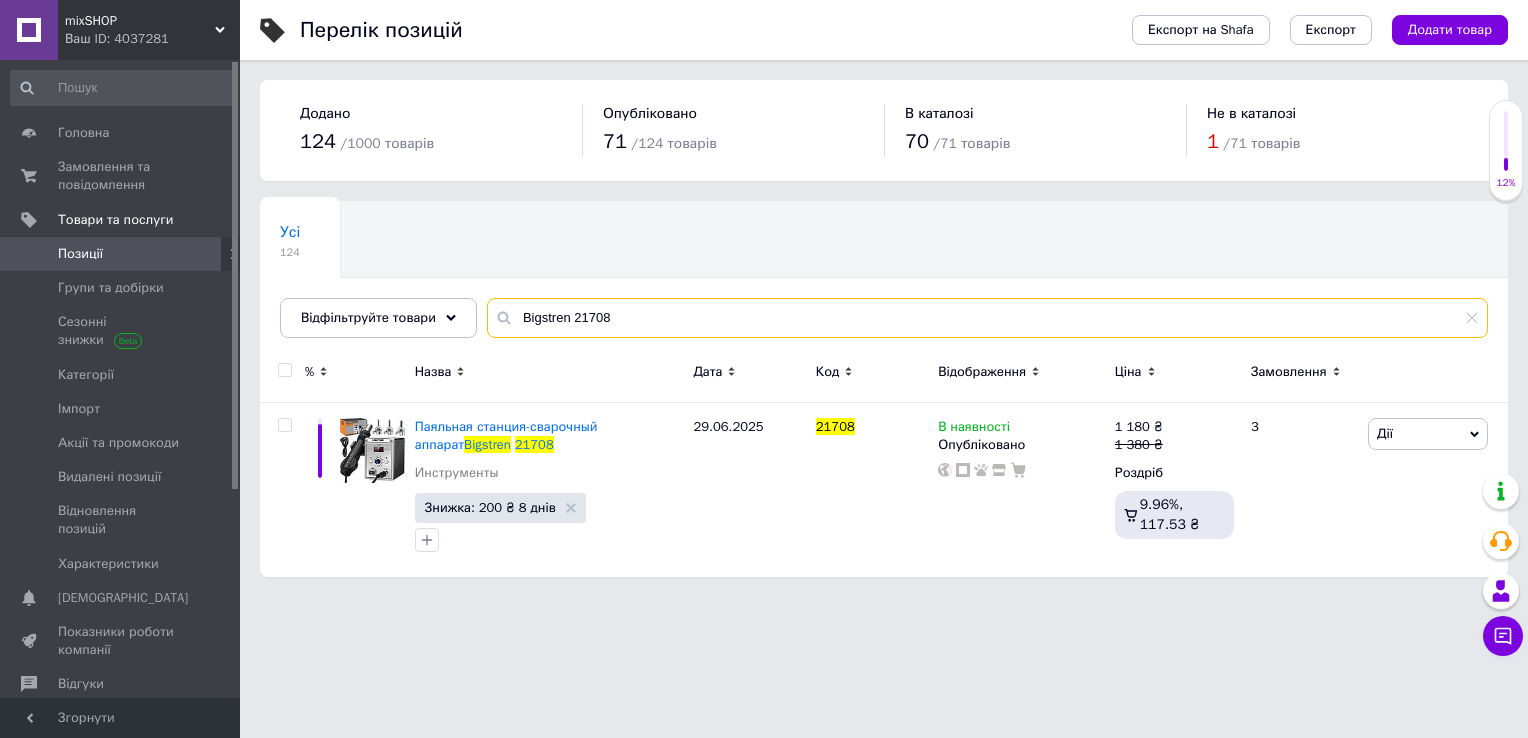 click on "Bigstren 21708" at bounding box center [987, 318] 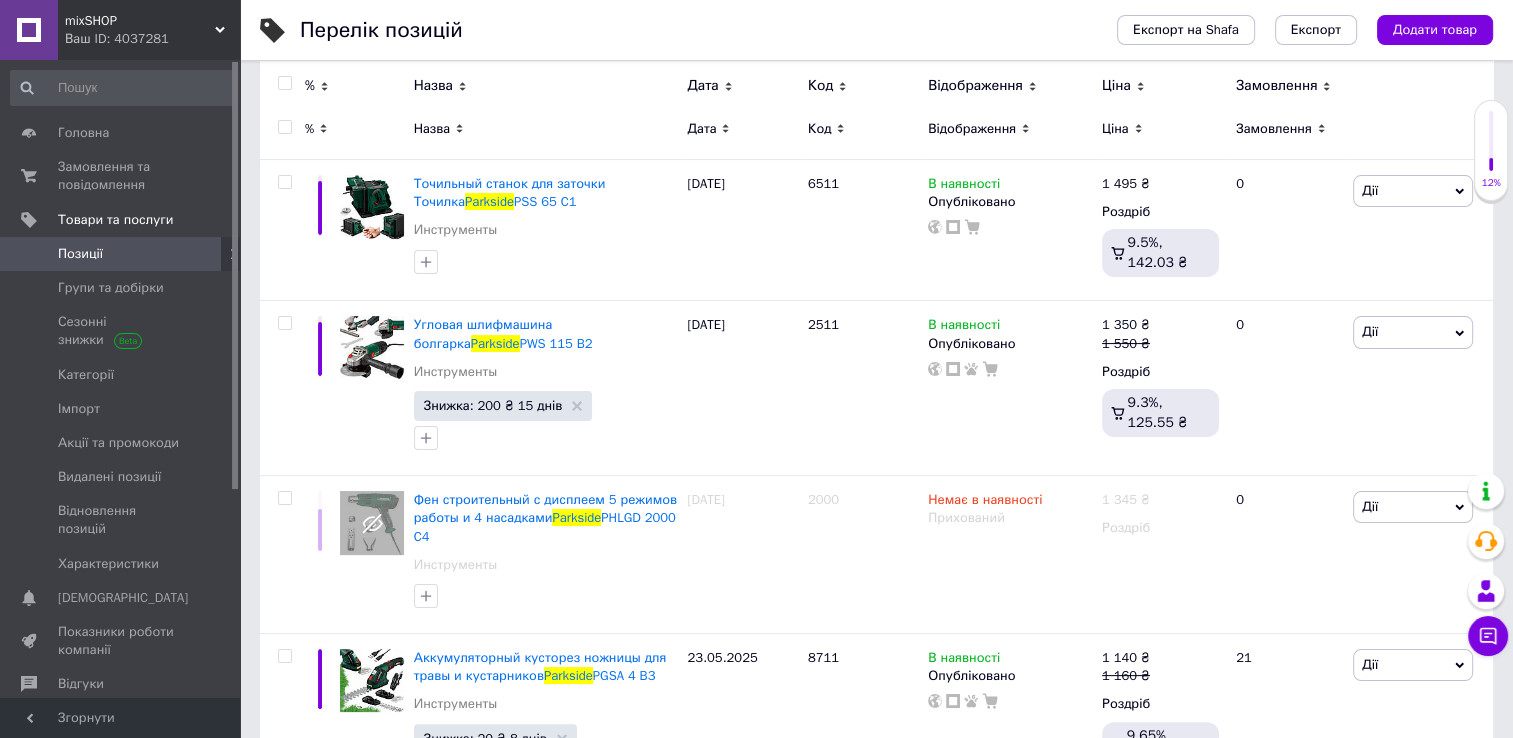 scroll, scrollTop: 276, scrollLeft: 0, axis: vertical 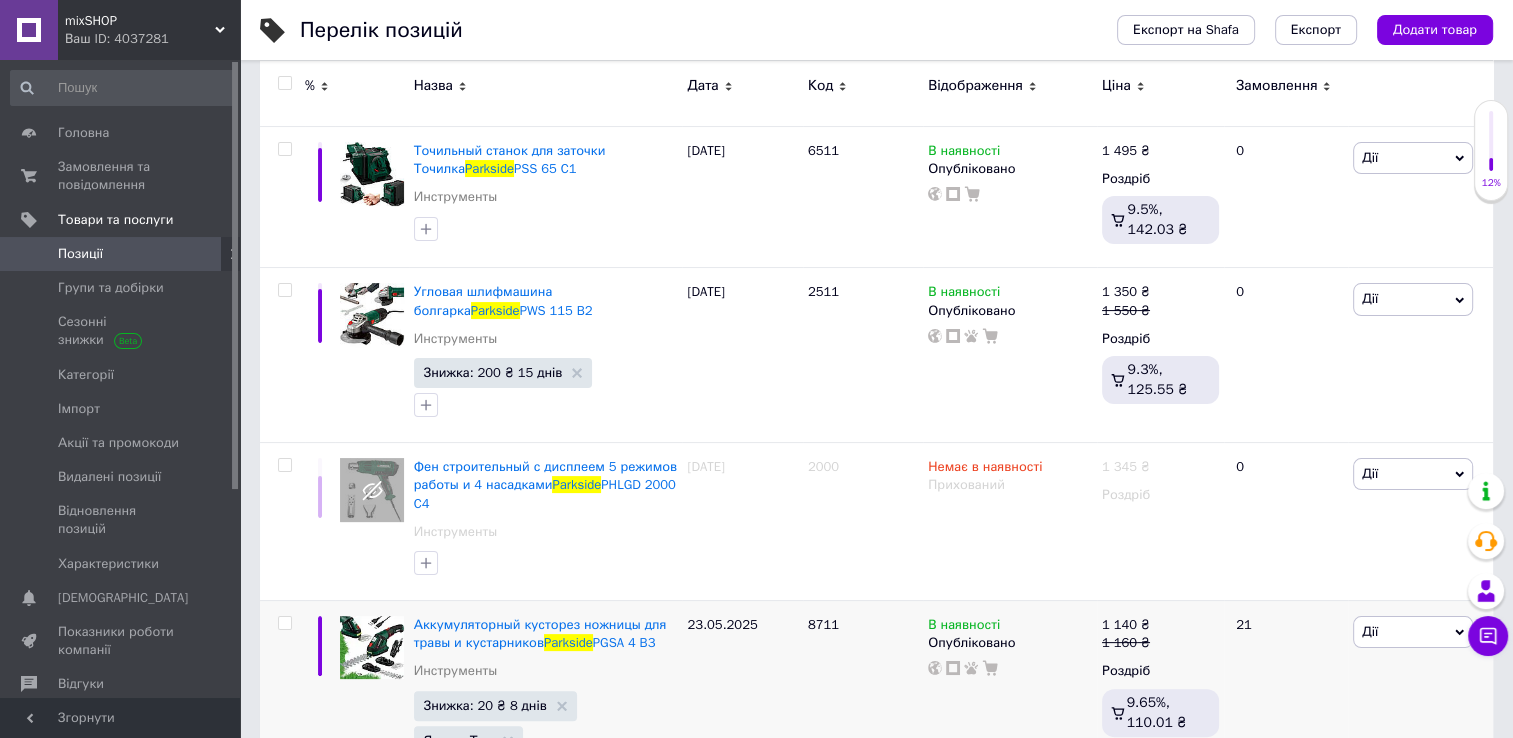 type on "Parkside" 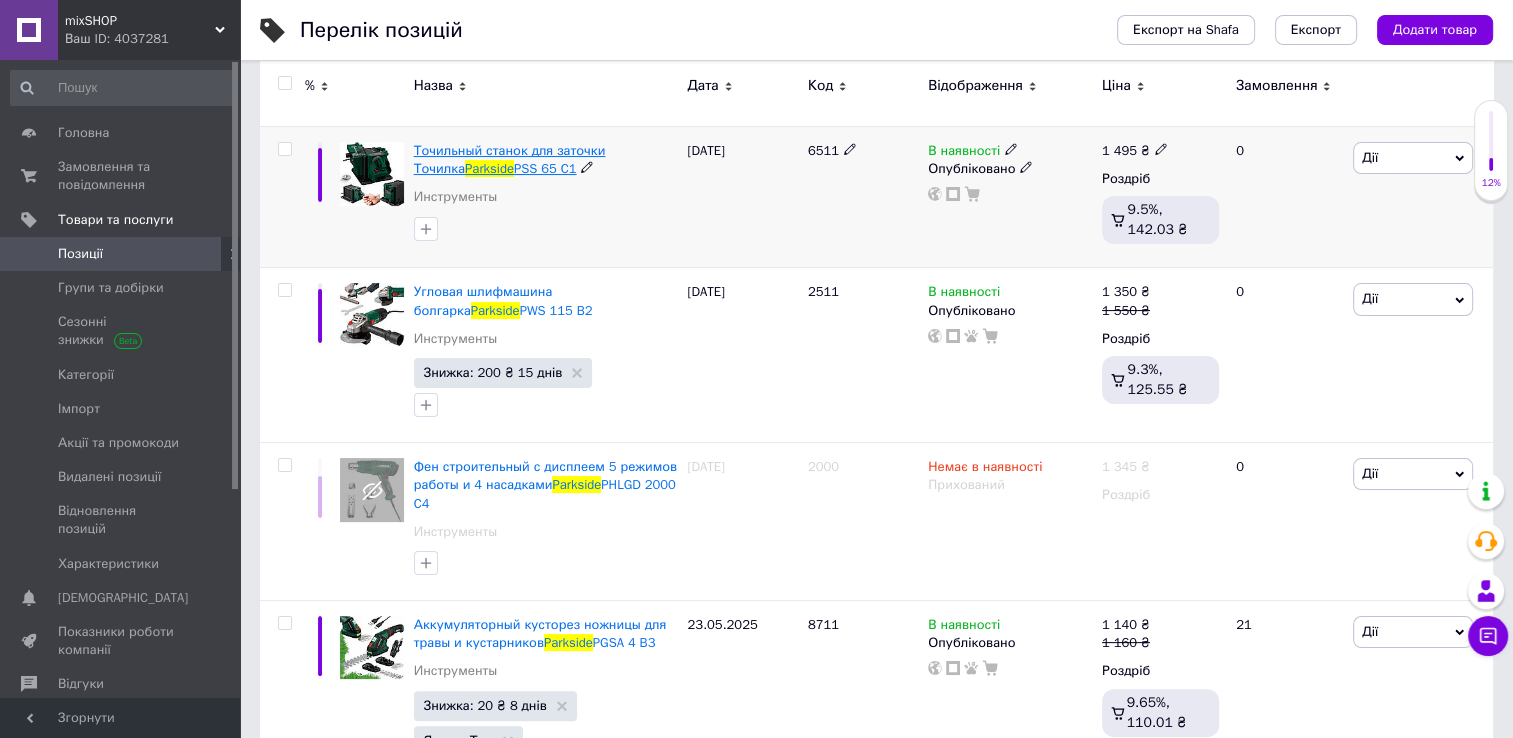 click on "Точильный станок для заточки Точилка" at bounding box center [510, 159] 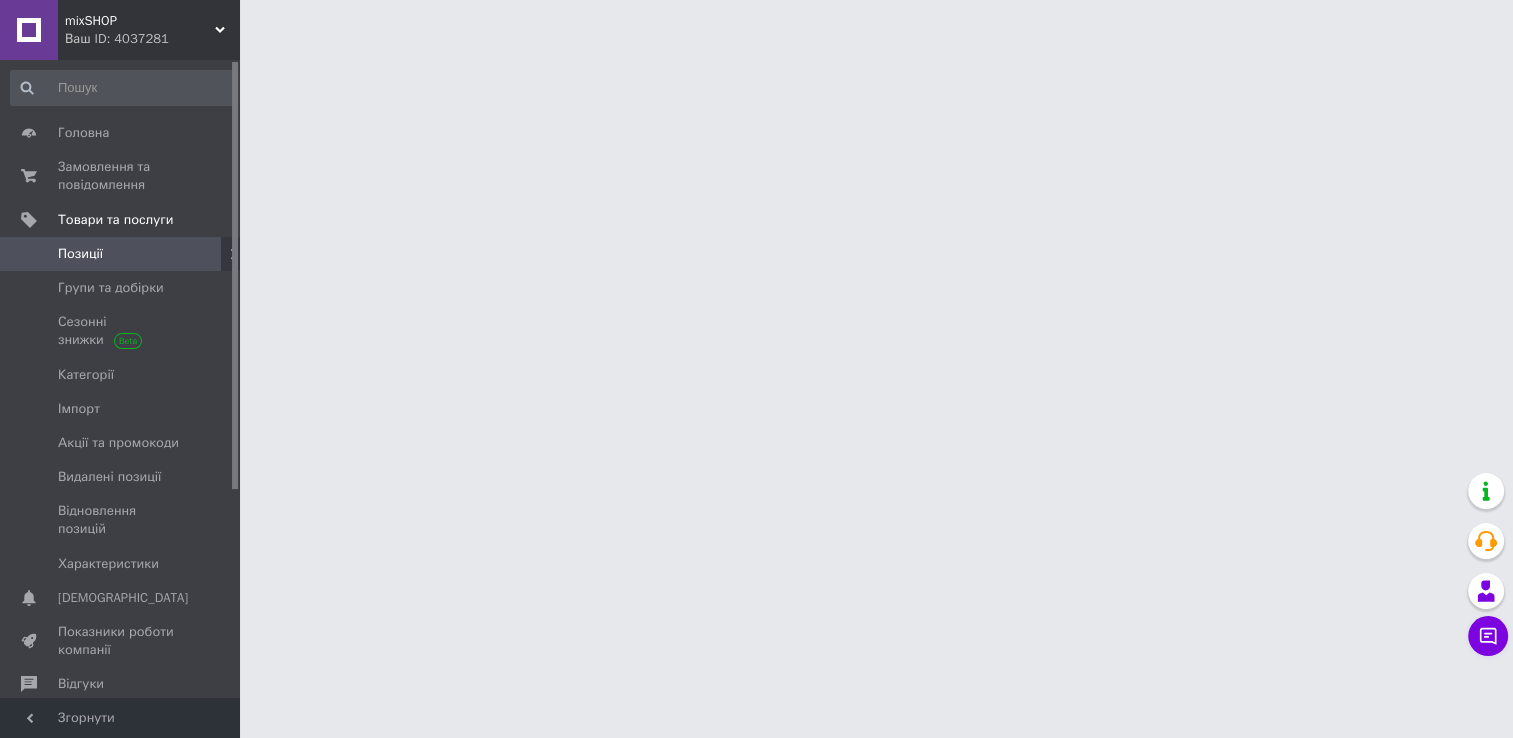 scroll, scrollTop: 0, scrollLeft: 0, axis: both 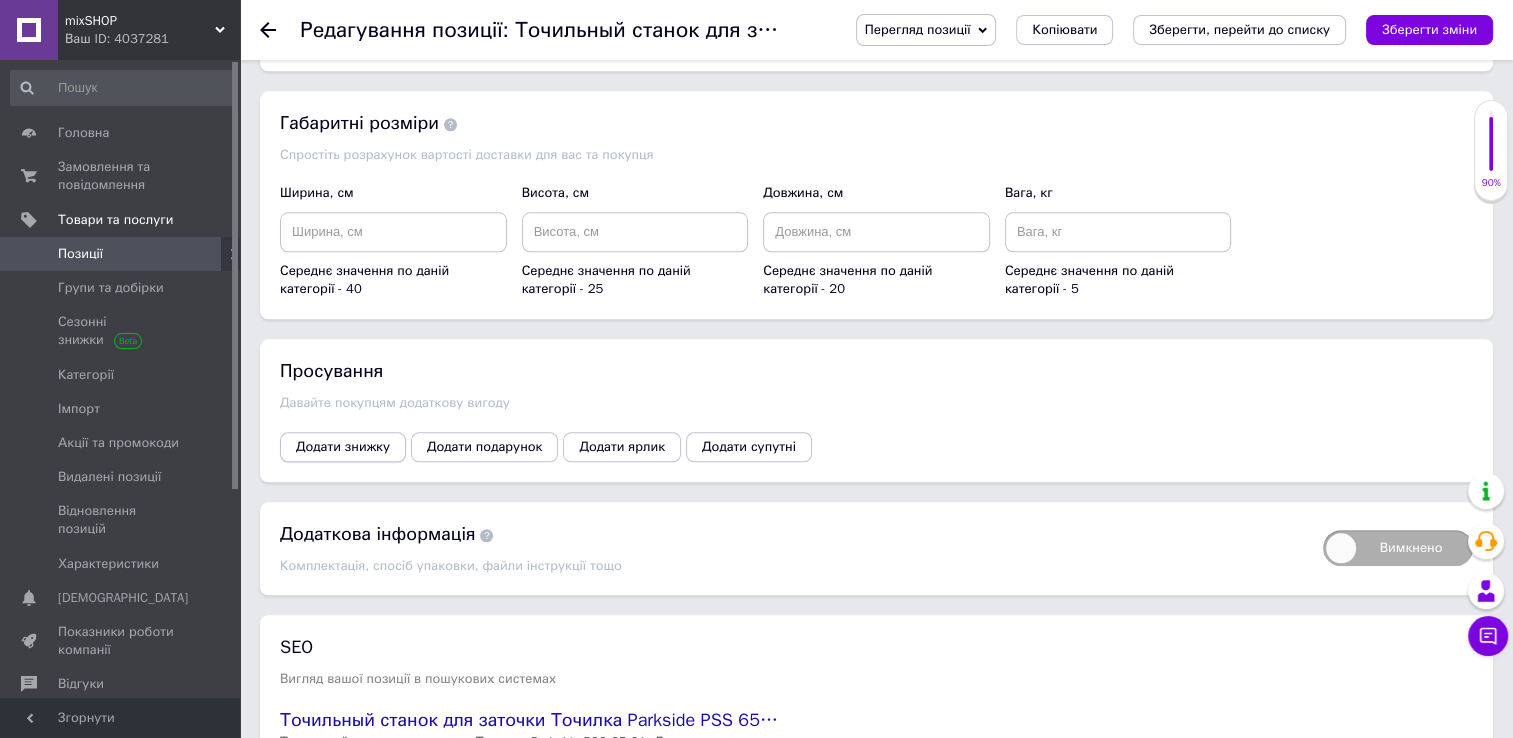 click on "Додати знижку" at bounding box center [343, 447] 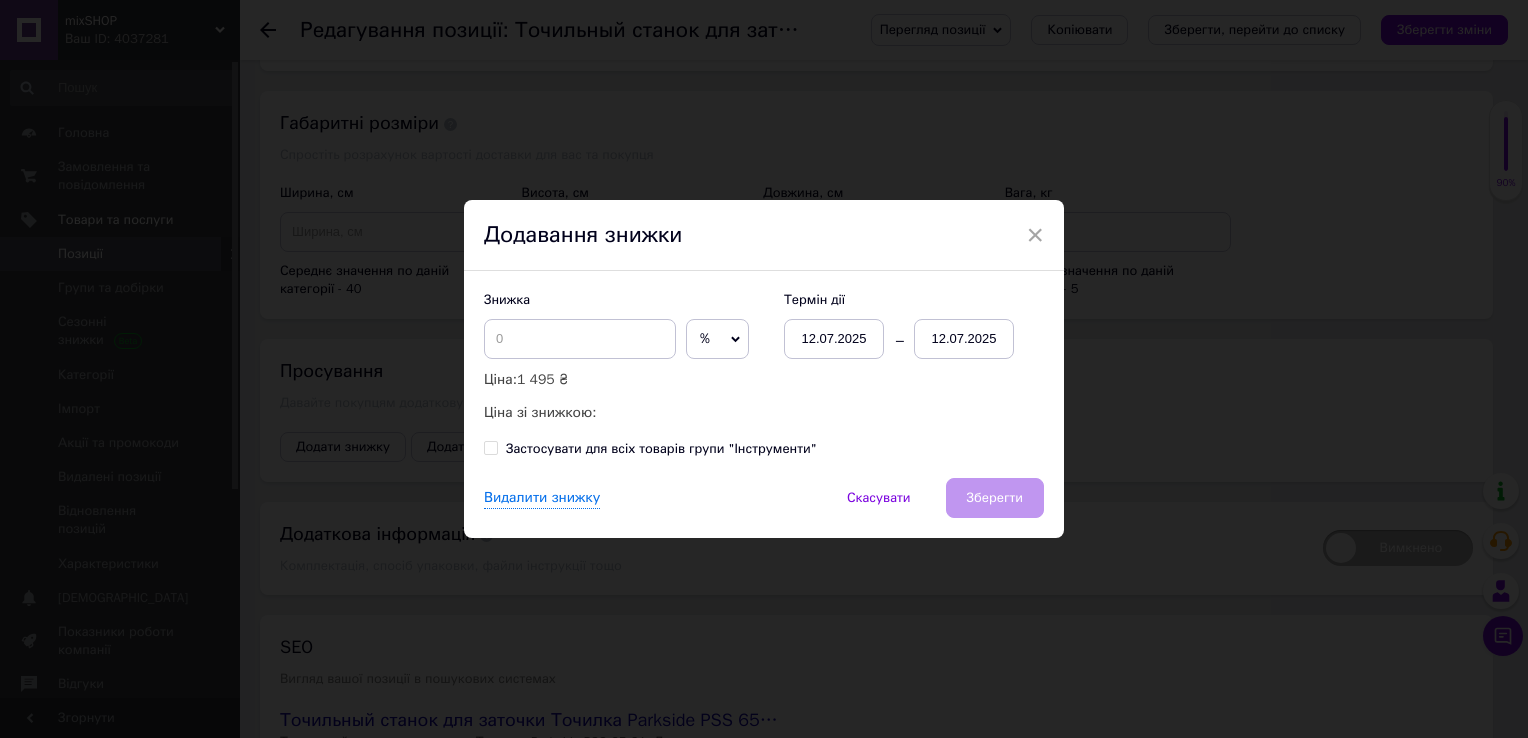 click on "%" at bounding box center [717, 339] 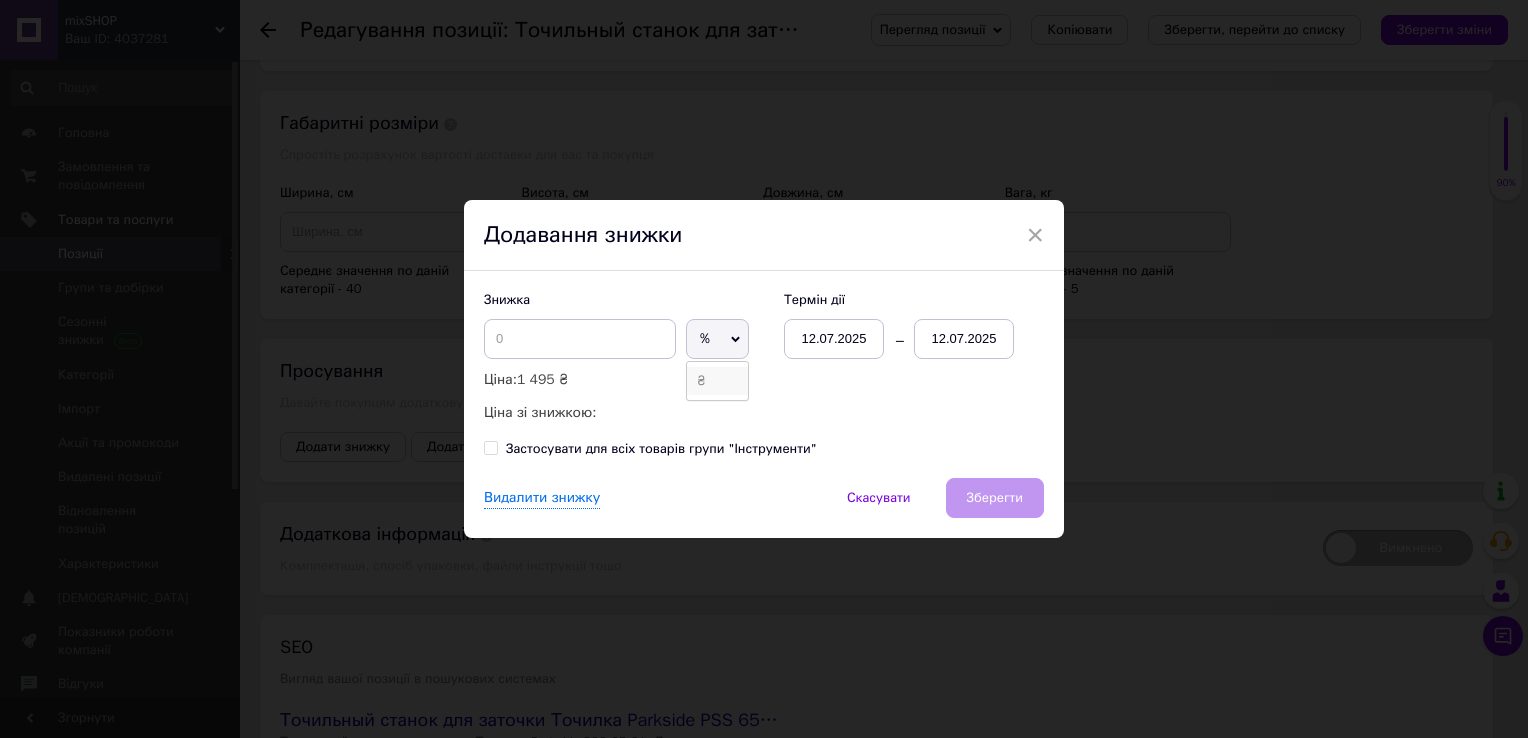 click on "₴" at bounding box center [717, 381] 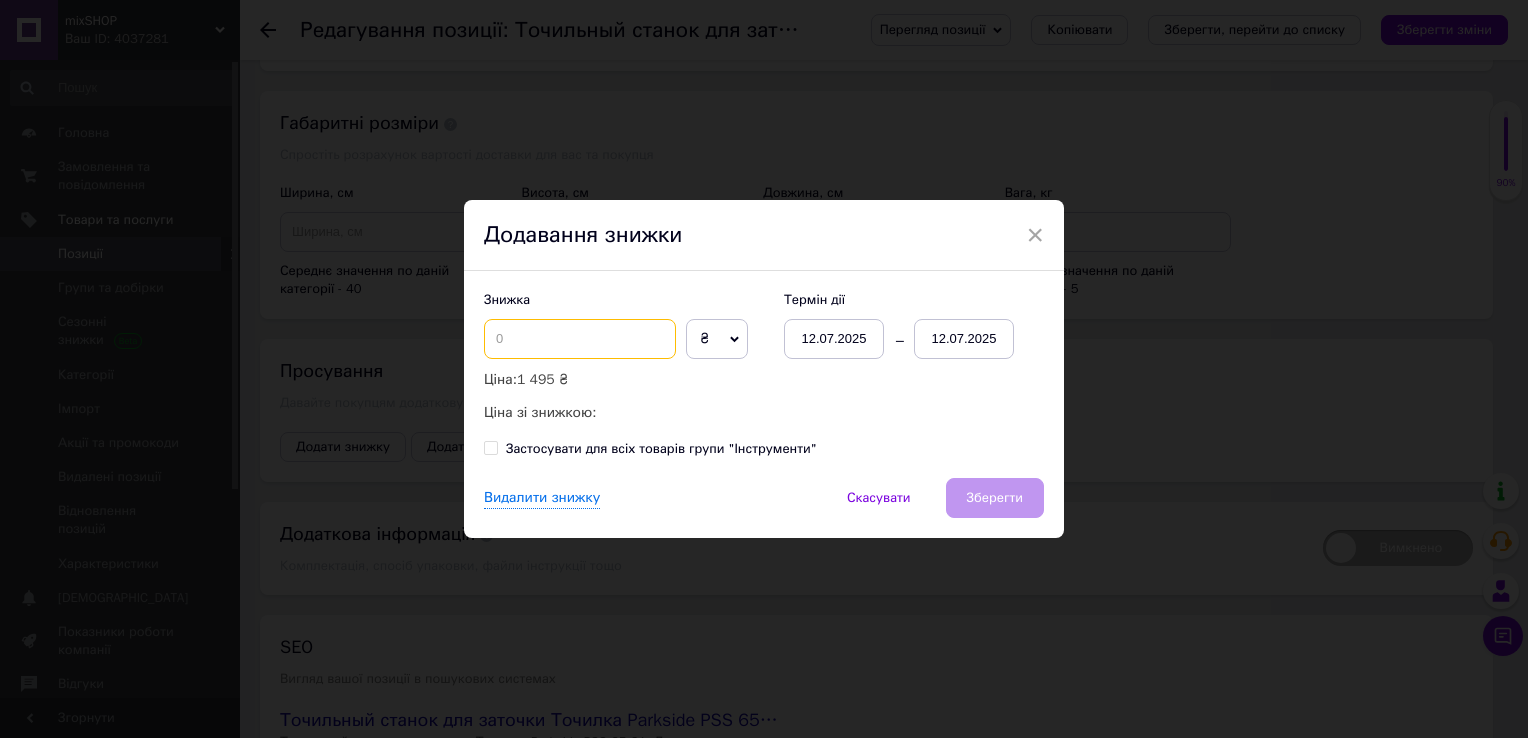 click at bounding box center (580, 339) 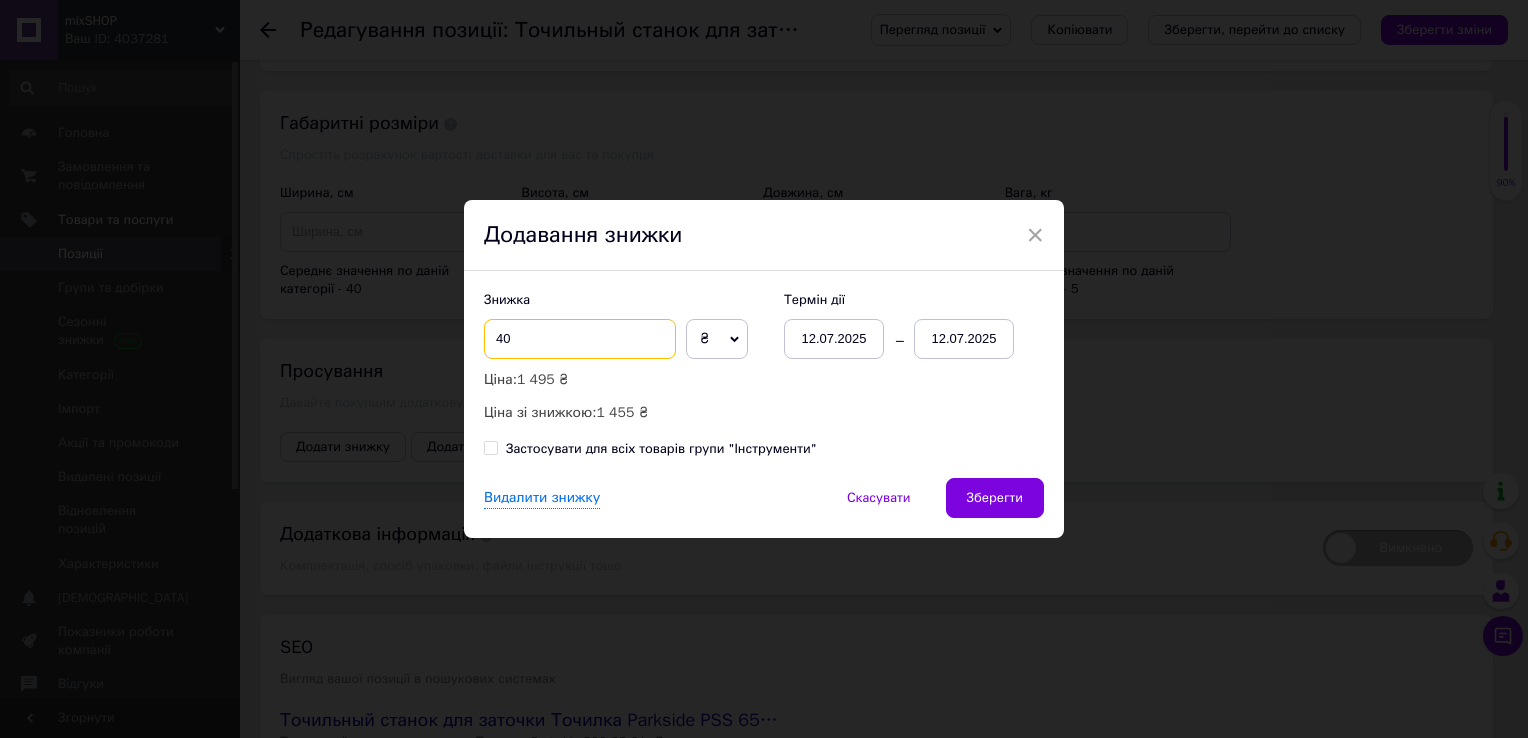 type on "40" 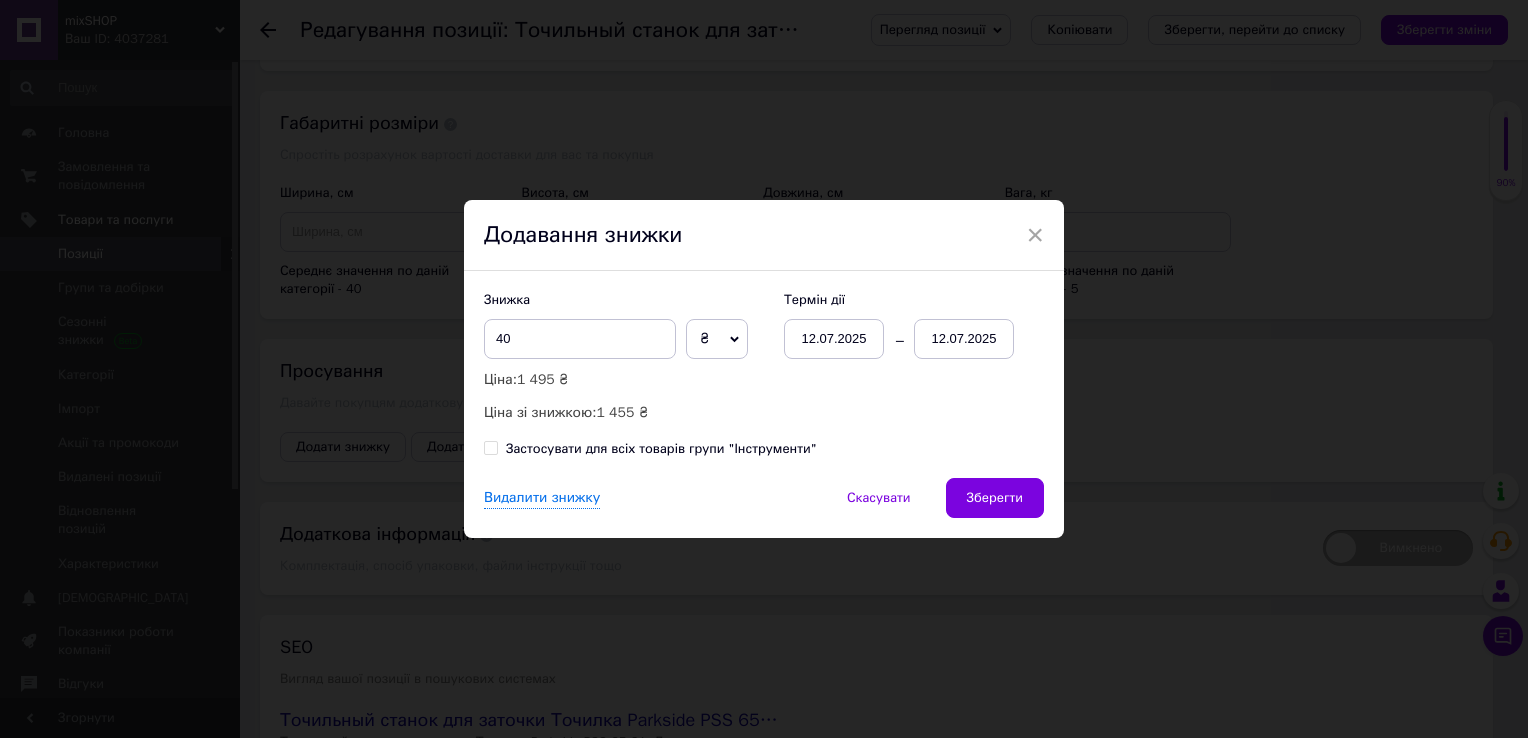 click on "12.07.2025" at bounding box center [964, 339] 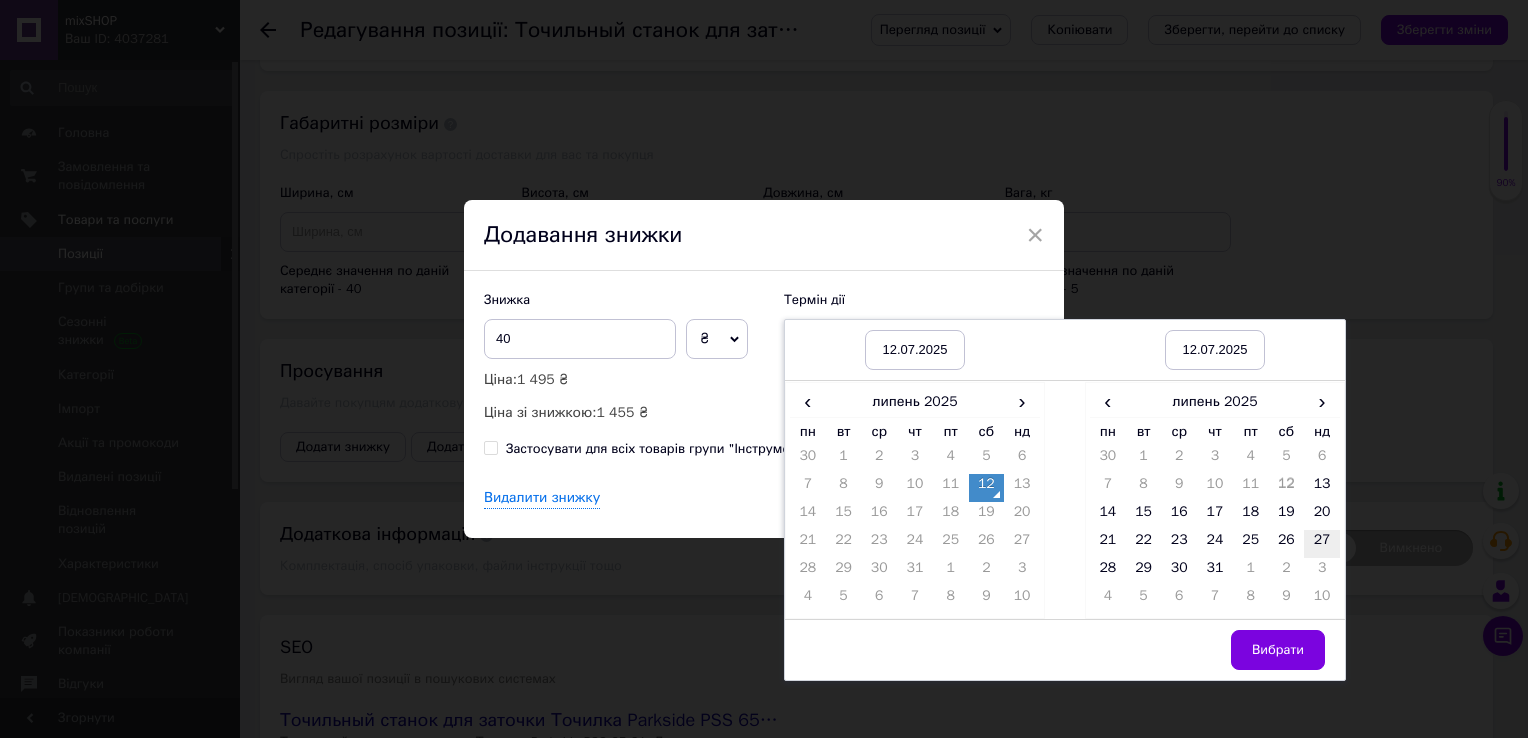 click on "27" at bounding box center [1322, 544] 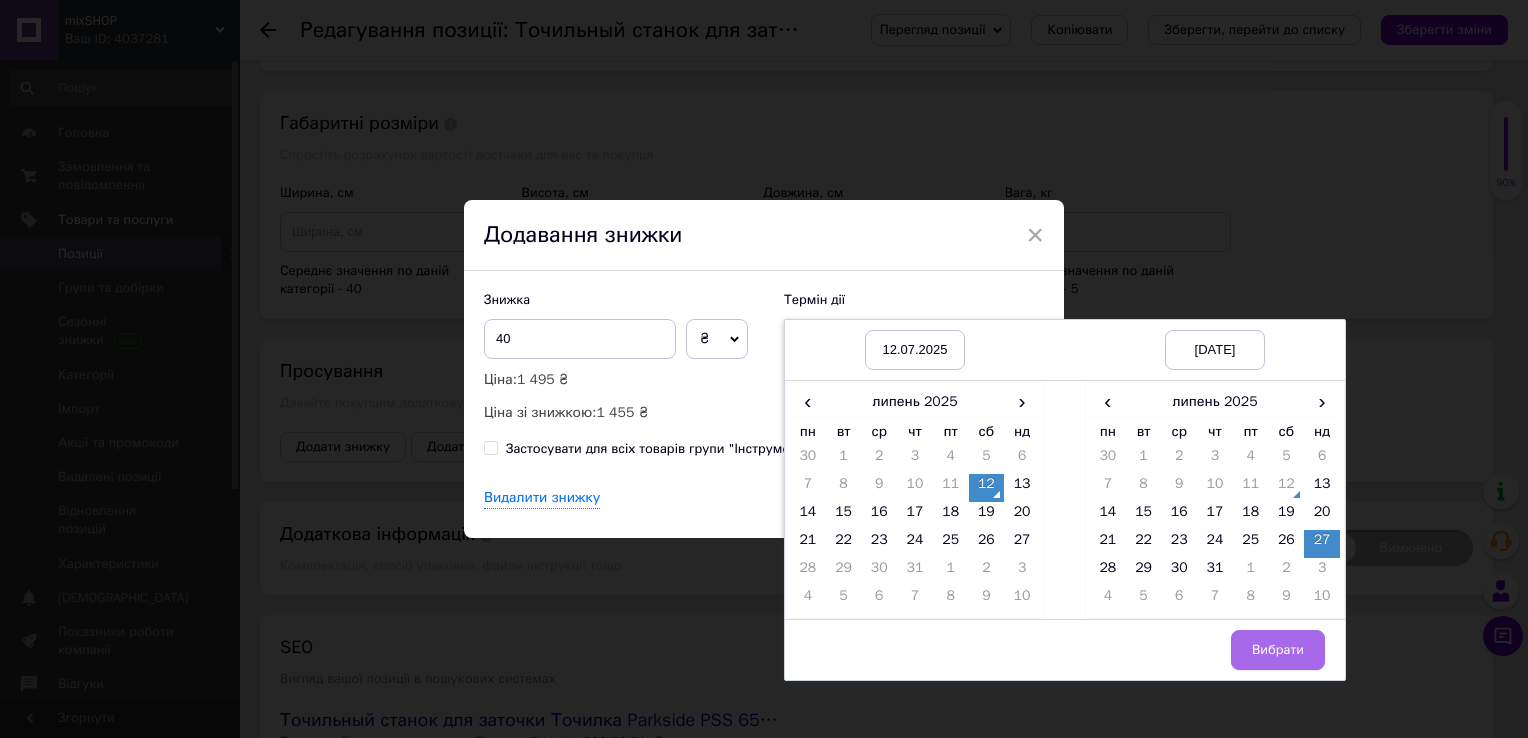 click on "Вибрати" at bounding box center [1278, 650] 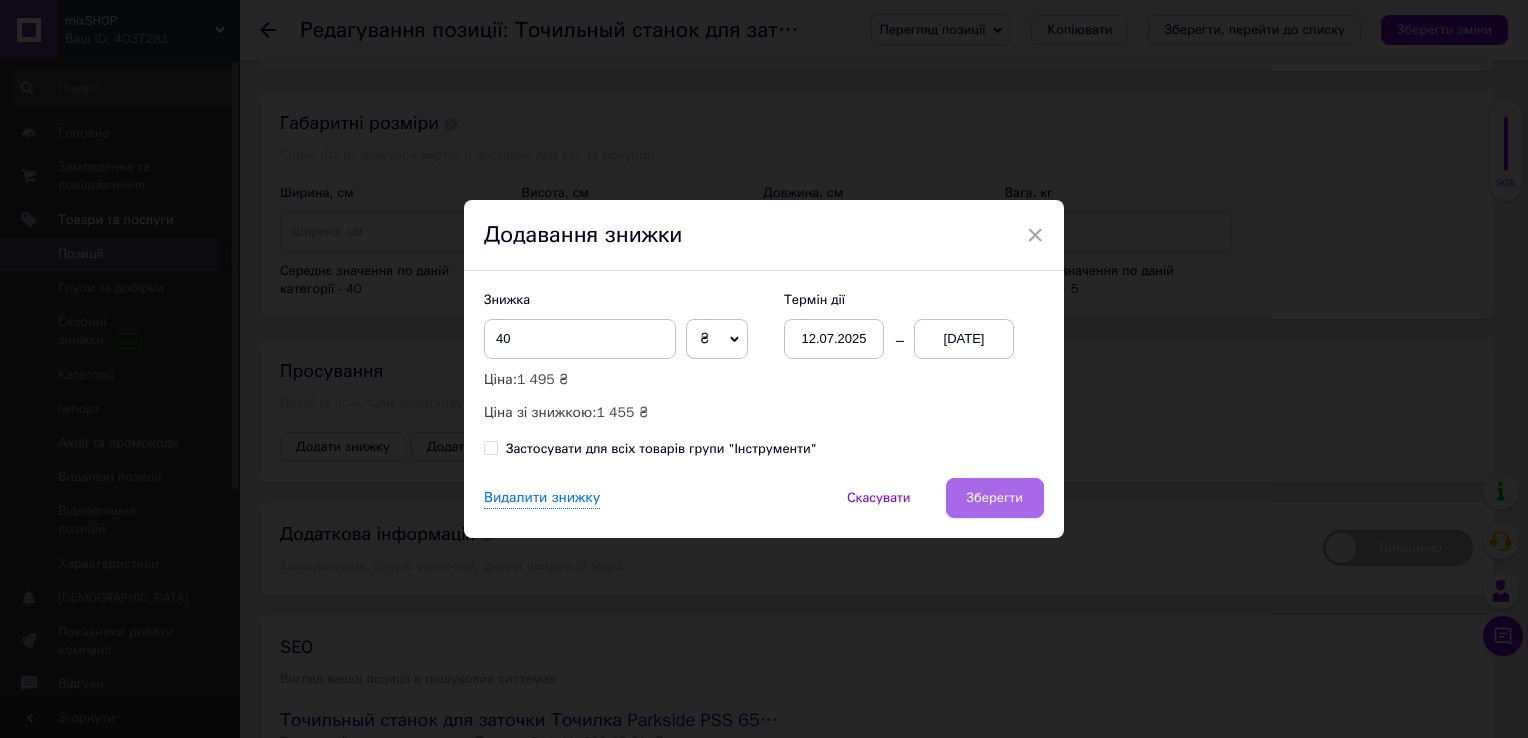 click on "Зберегти" at bounding box center (995, 498) 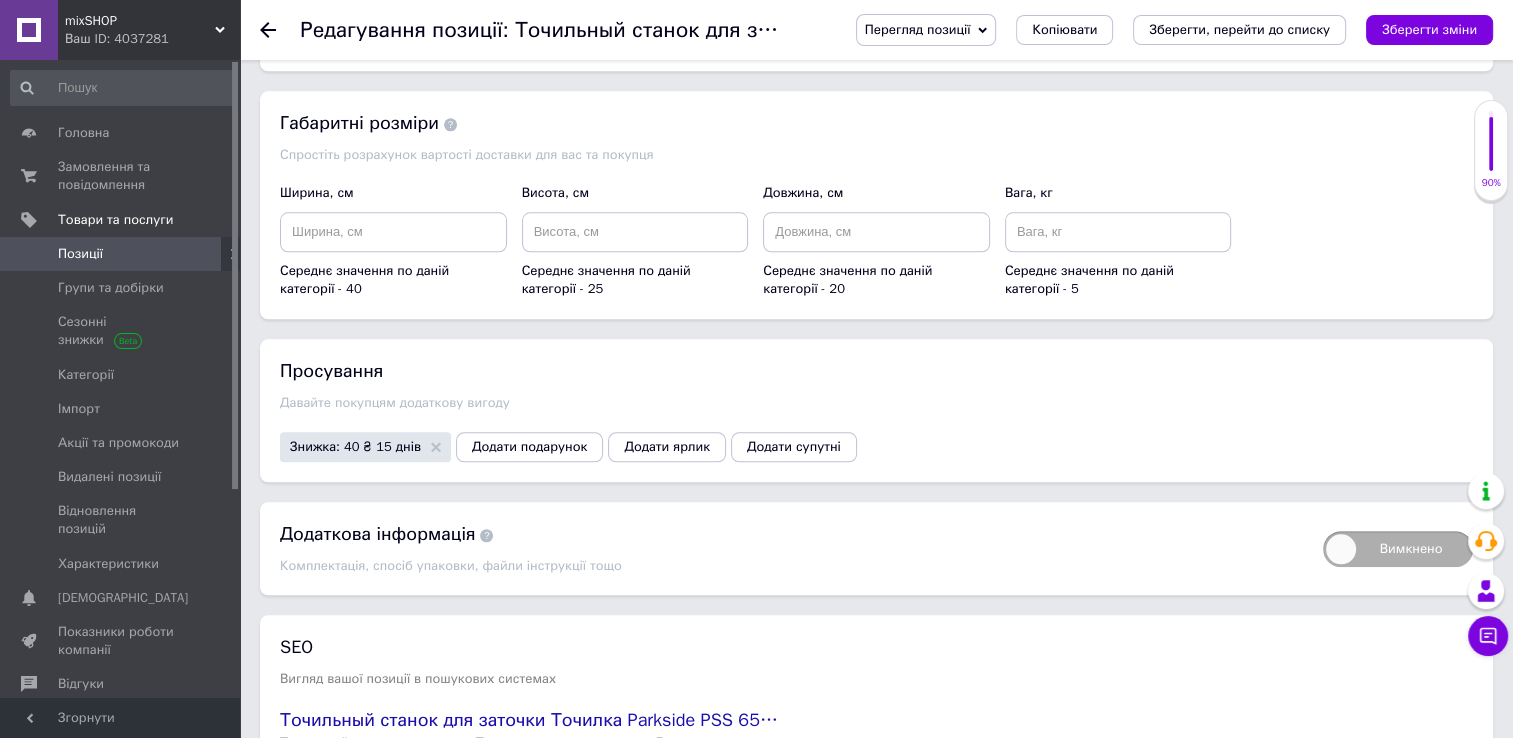 click 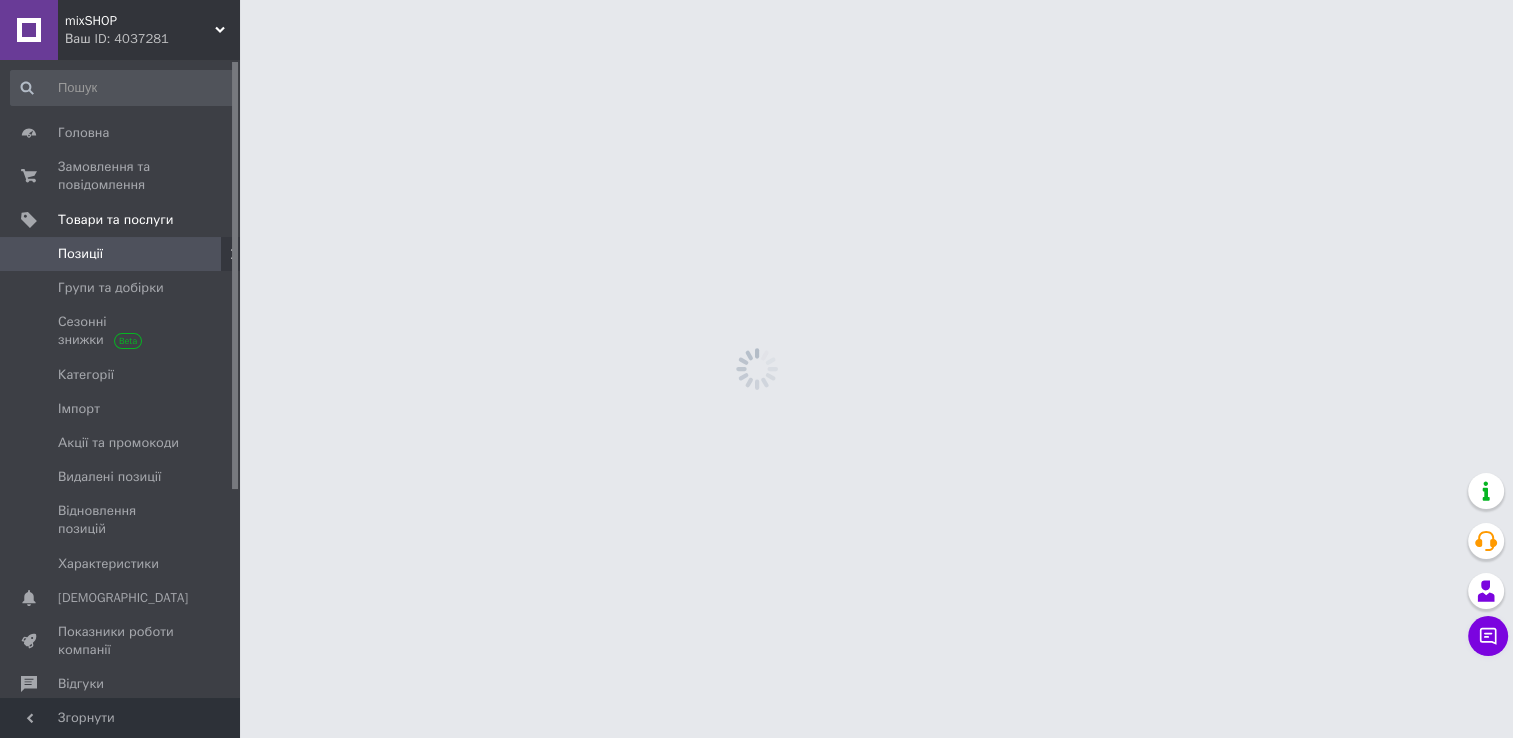 scroll, scrollTop: 0, scrollLeft: 0, axis: both 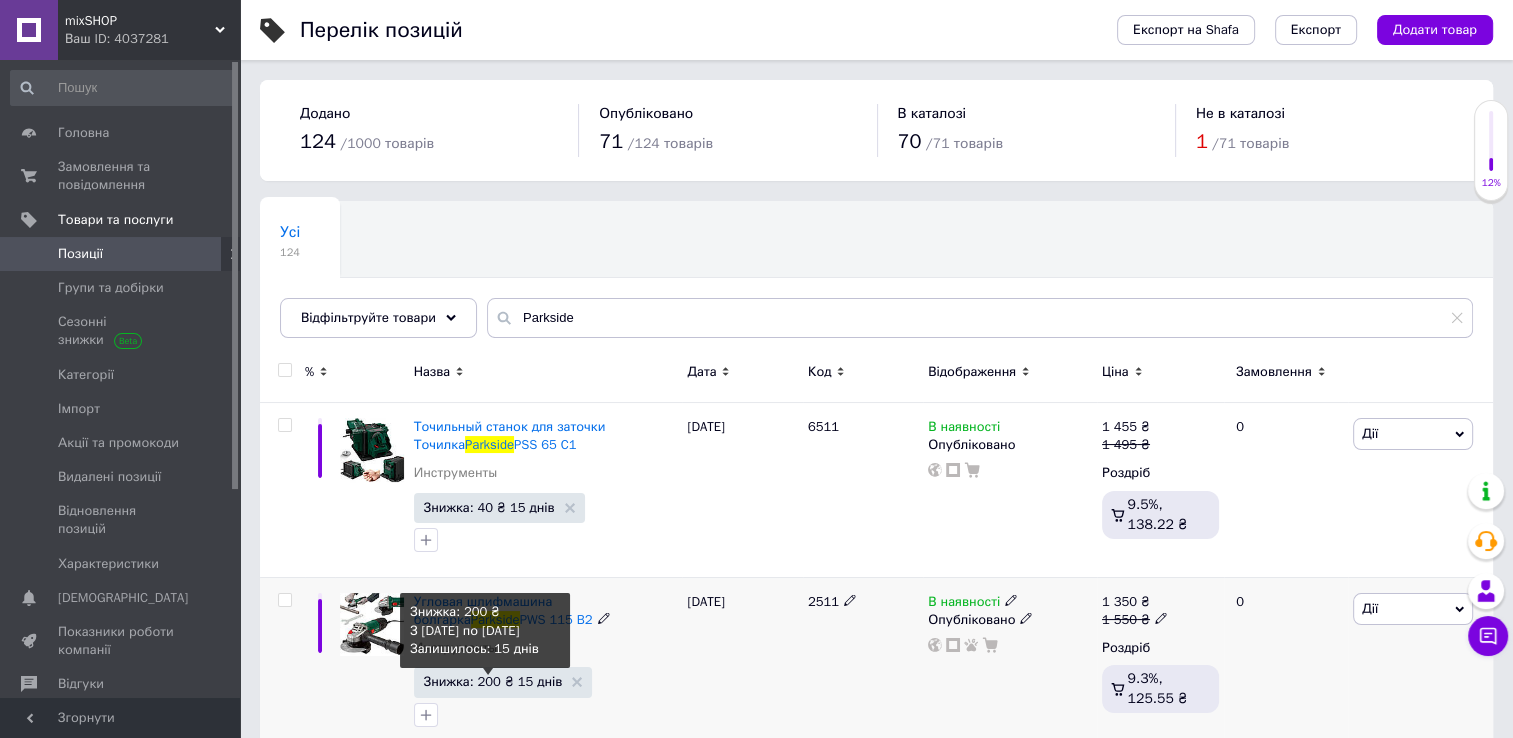 click on "Знижка: 200 ₴ 15 днів" at bounding box center (493, 681) 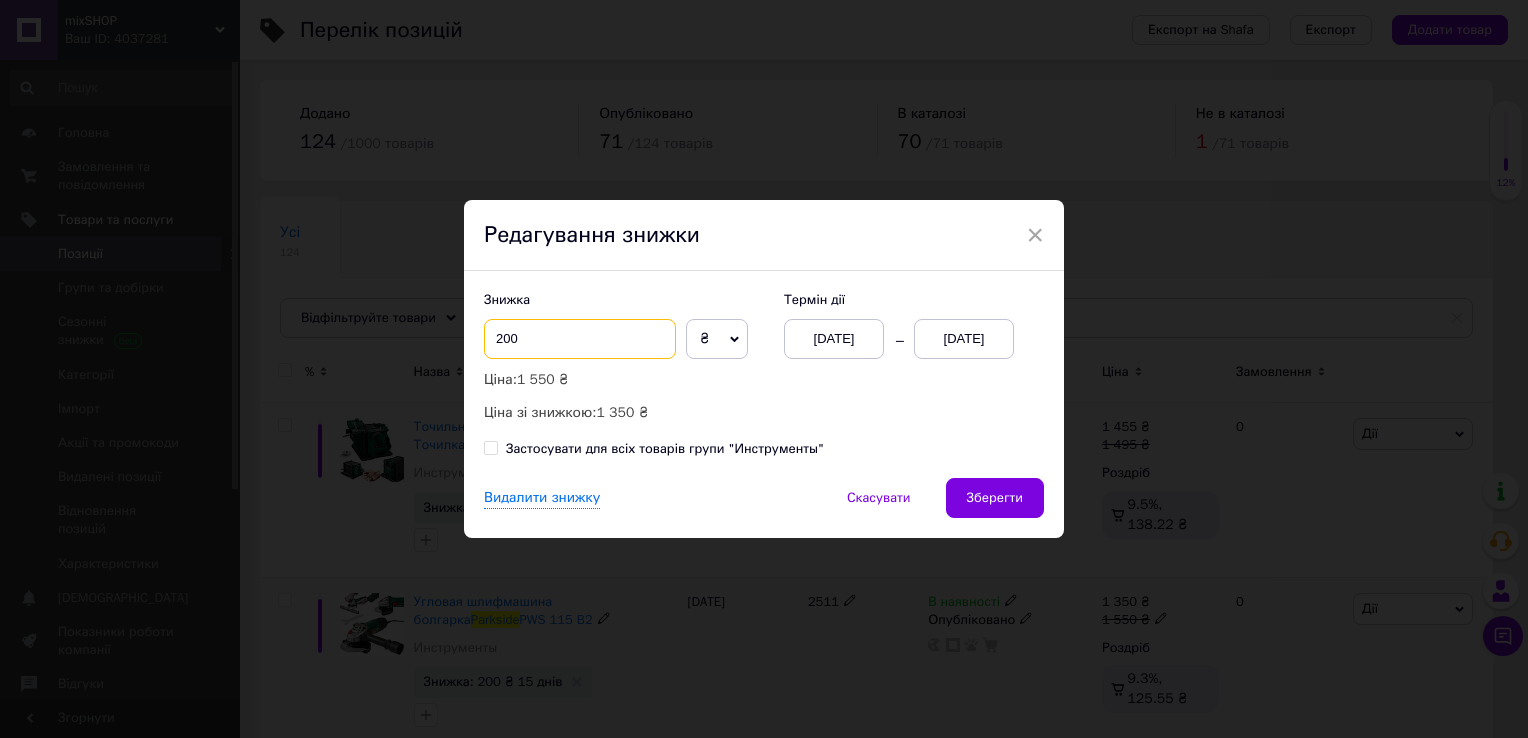 click on "200" at bounding box center [580, 339] 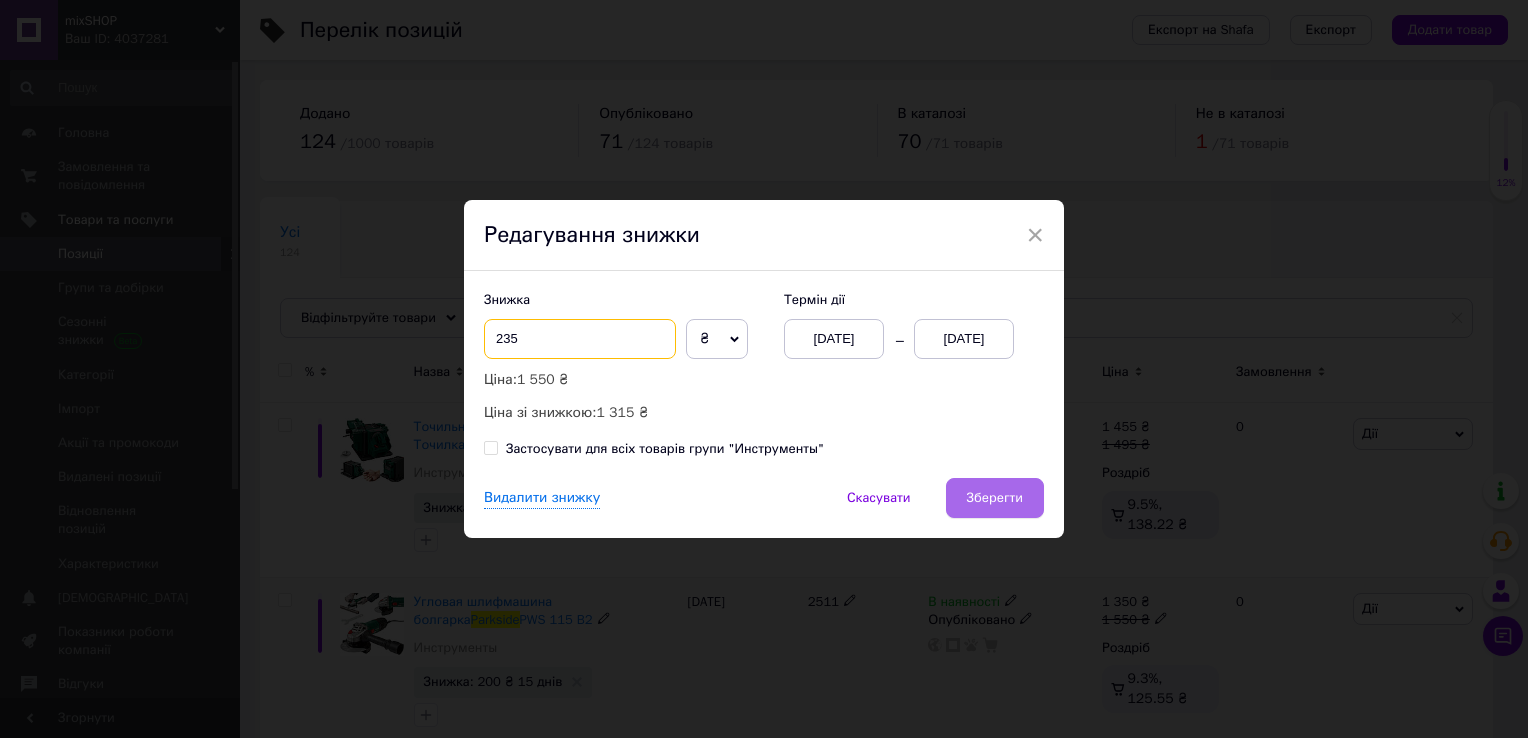 type on "235" 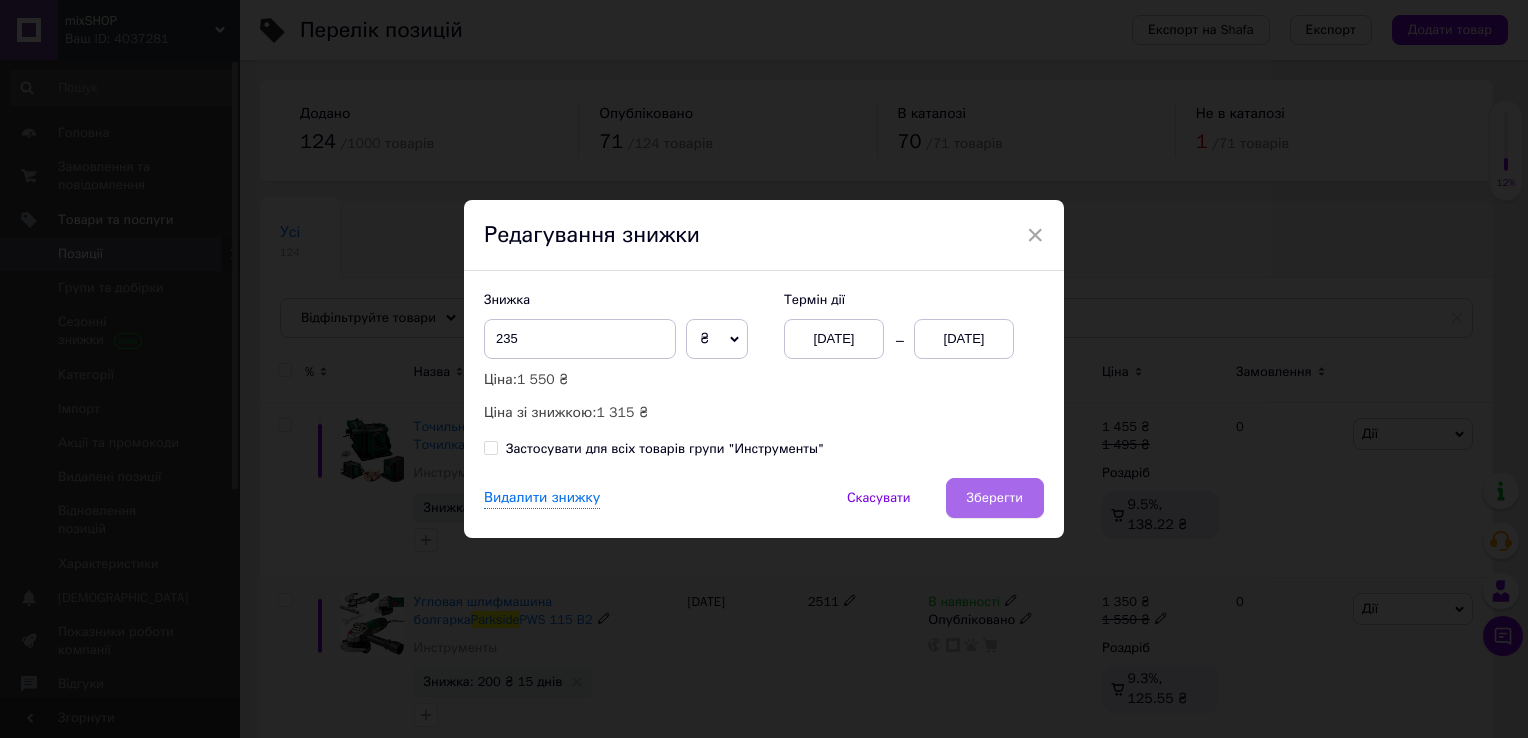 click on "Зберегти" at bounding box center (995, 498) 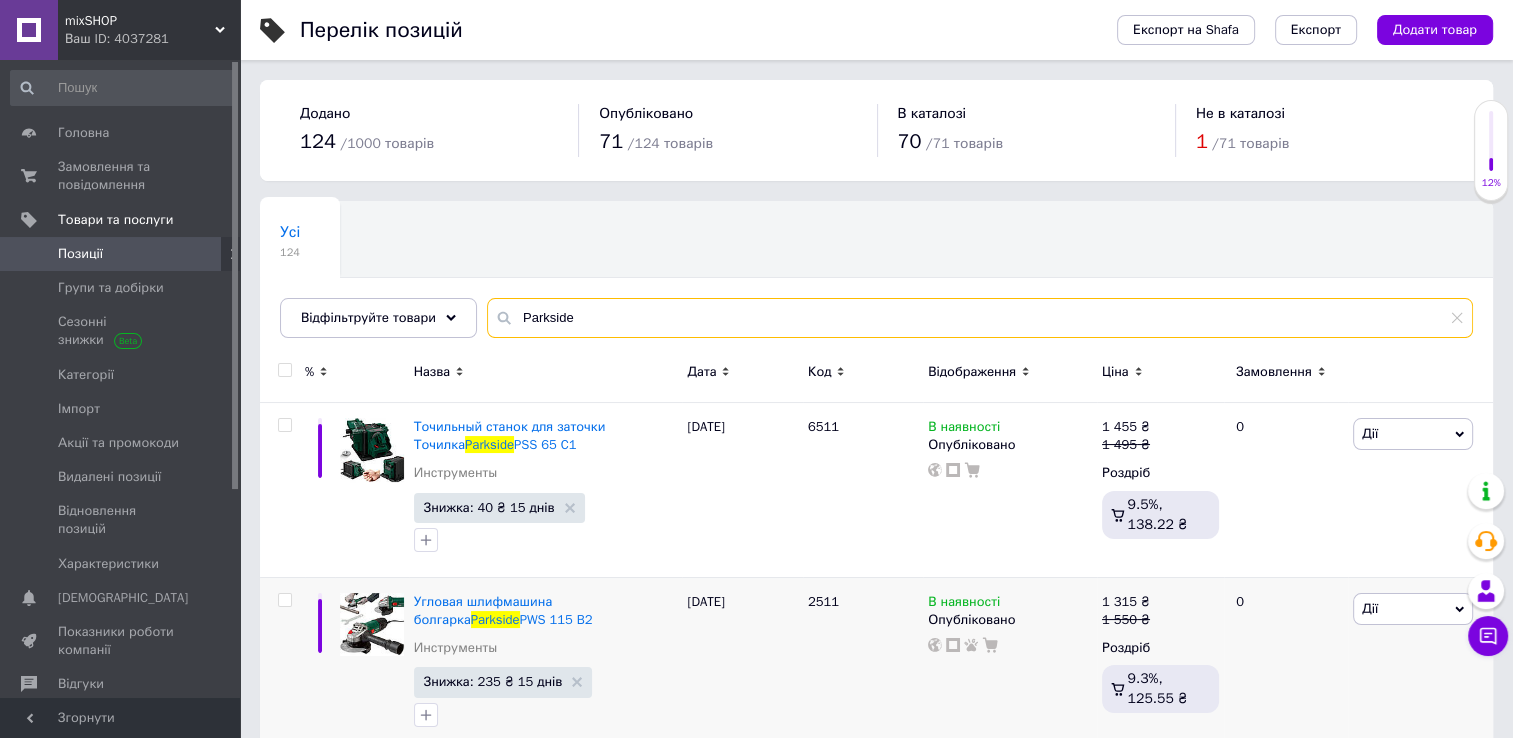 click on "Parkside" at bounding box center [980, 318] 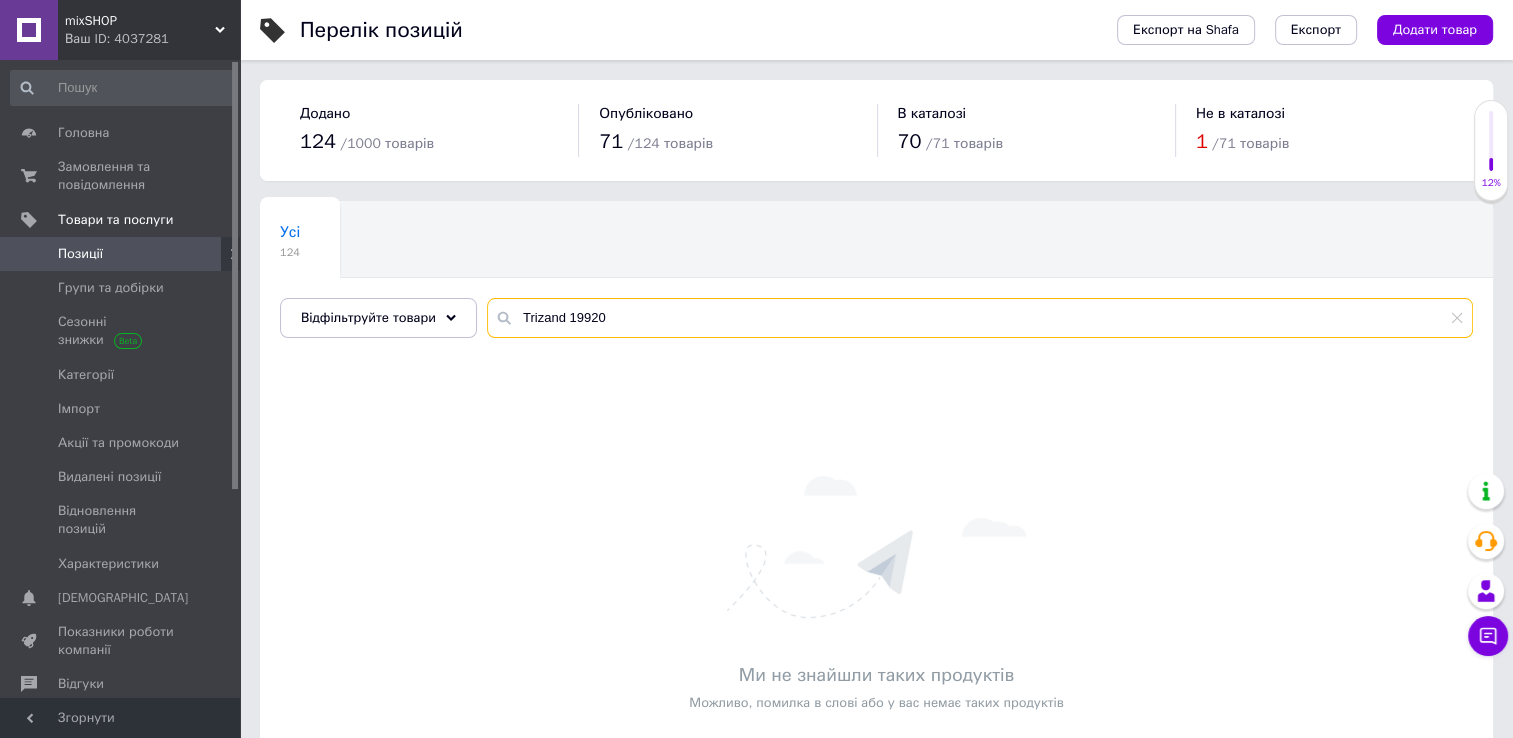 click on "Trizand 19920" at bounding box center [980, 318] 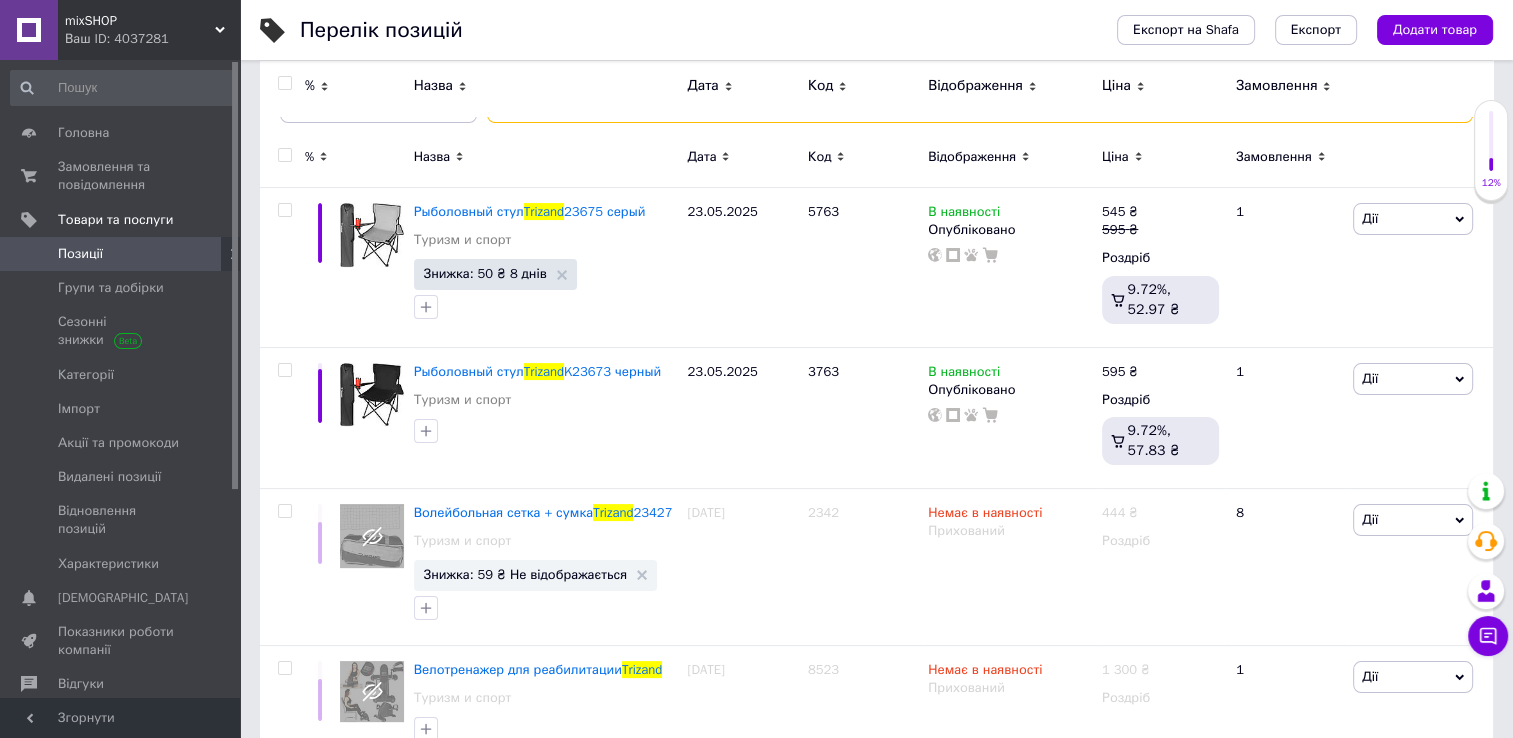 scroll, scrollTop: 216, scrollLeft: 0, axis: vertical 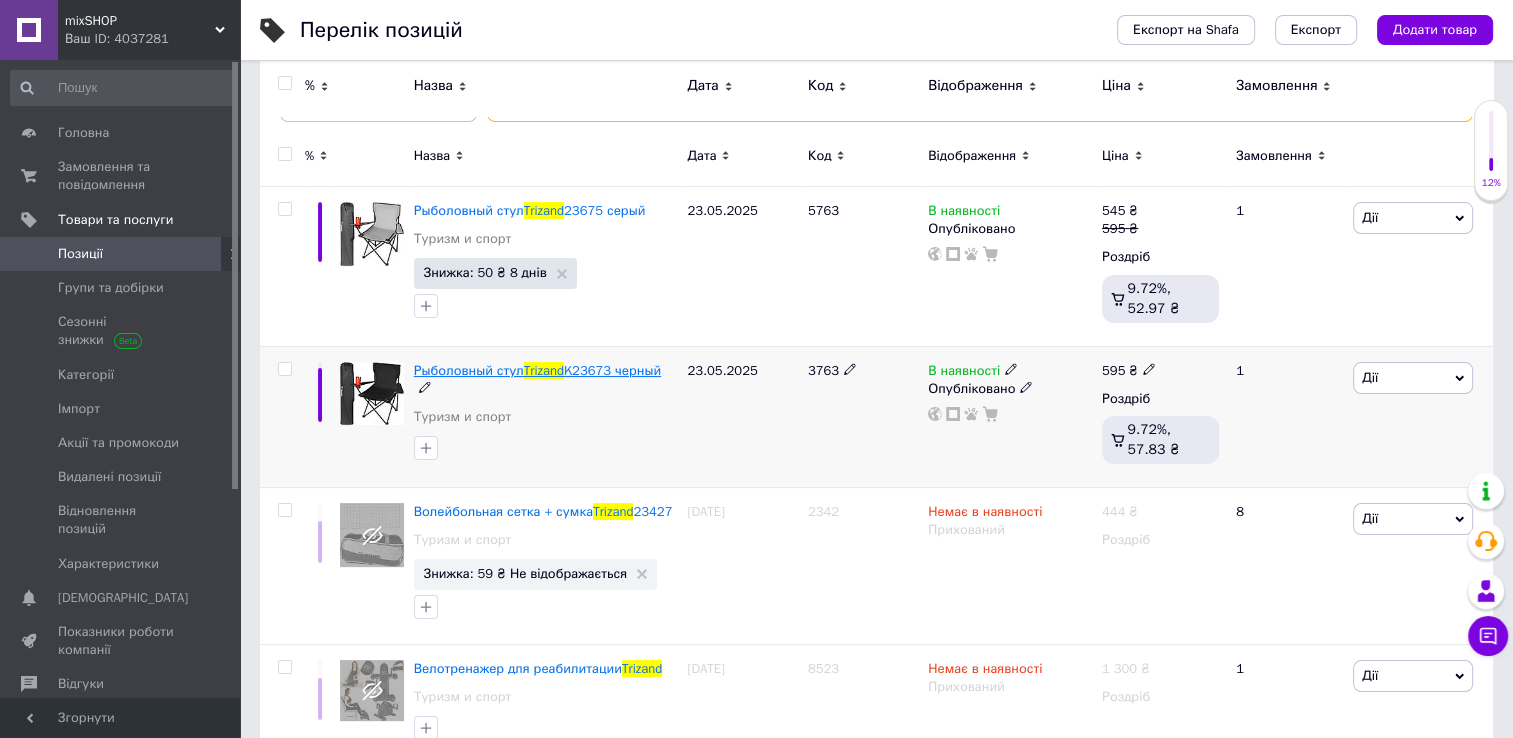 type on "Trizand" 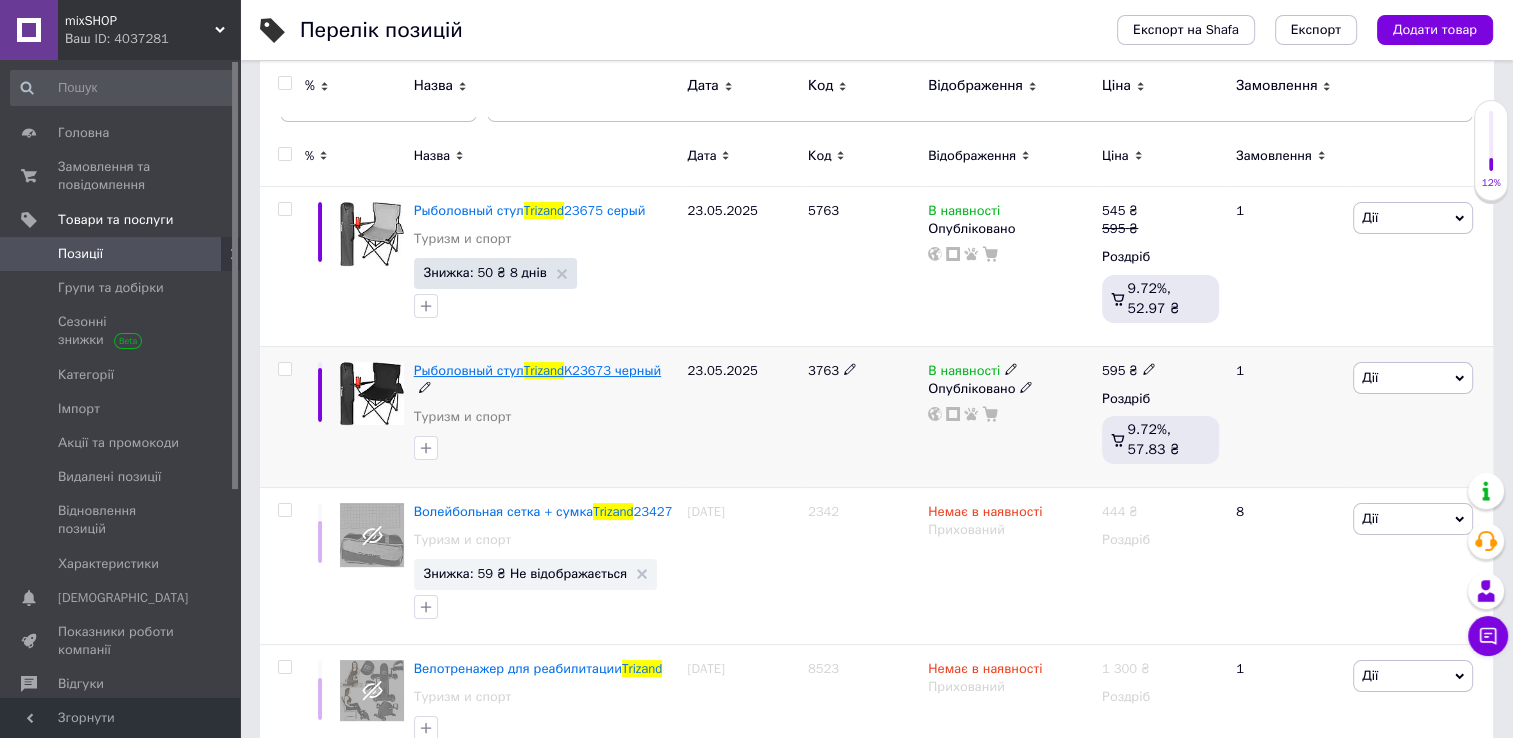 click on "Рыболовный стул" at bounding box center [469, 370] 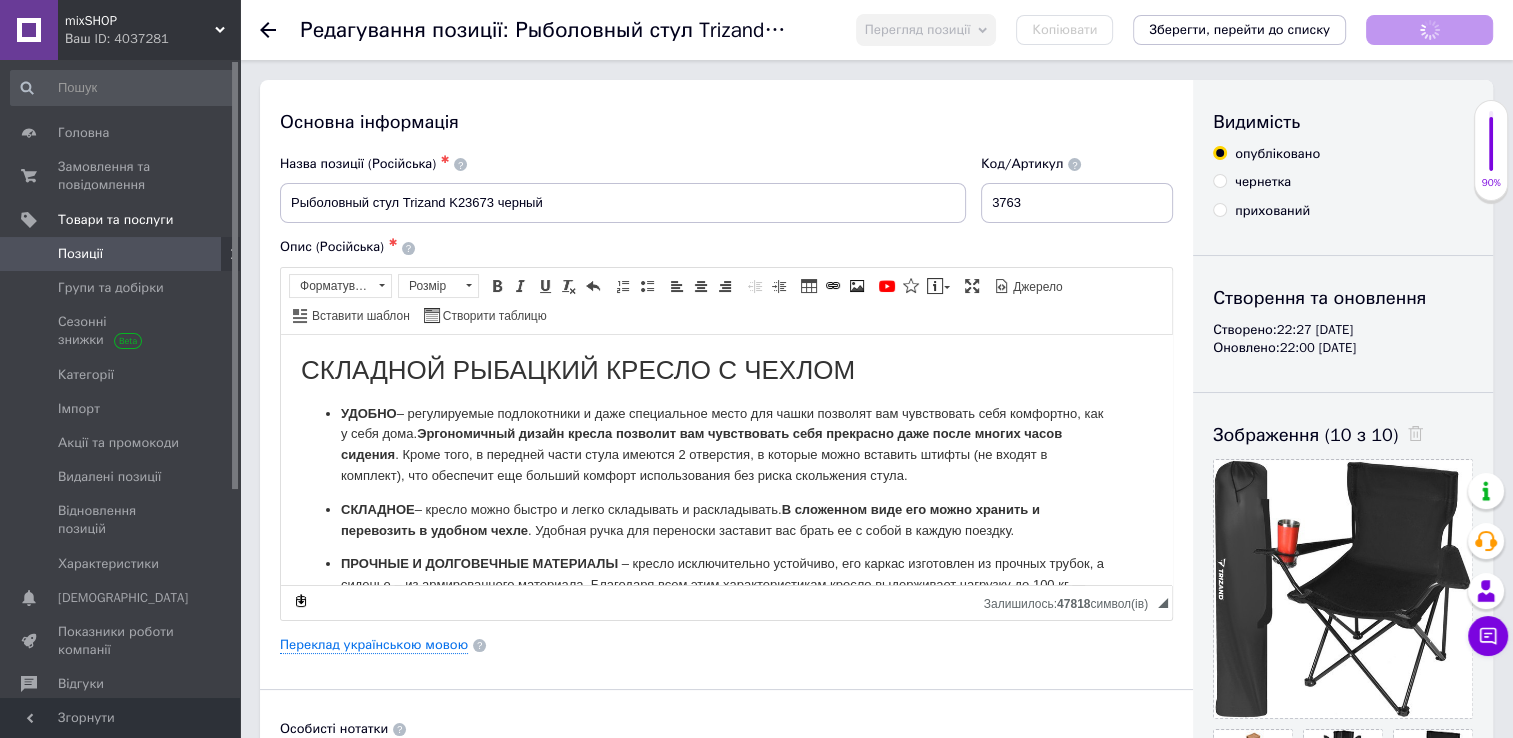 scroll, scrollTop: 0, scrollLeft: 0, axis: both 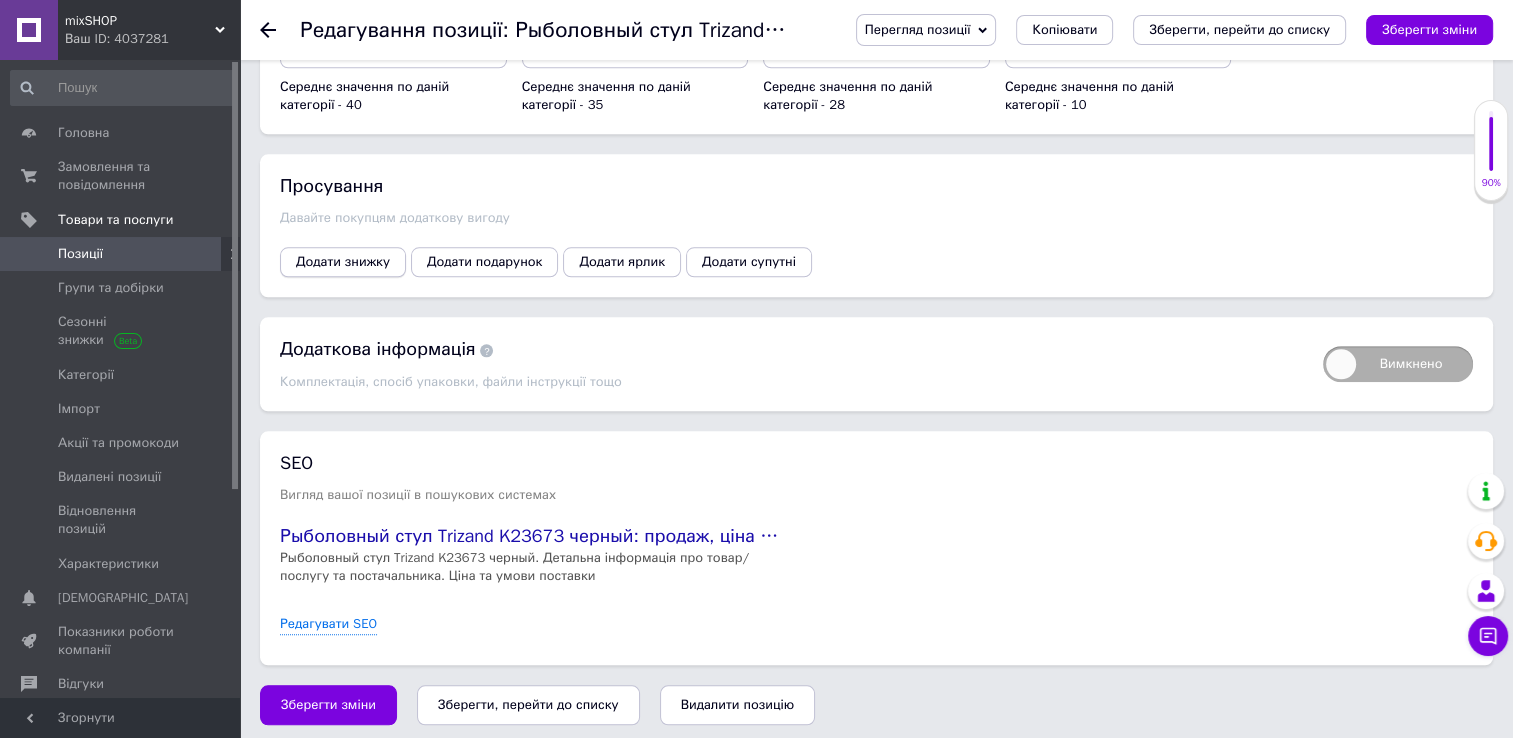 click on "Додати знижку" at bounding box center (343, 262) 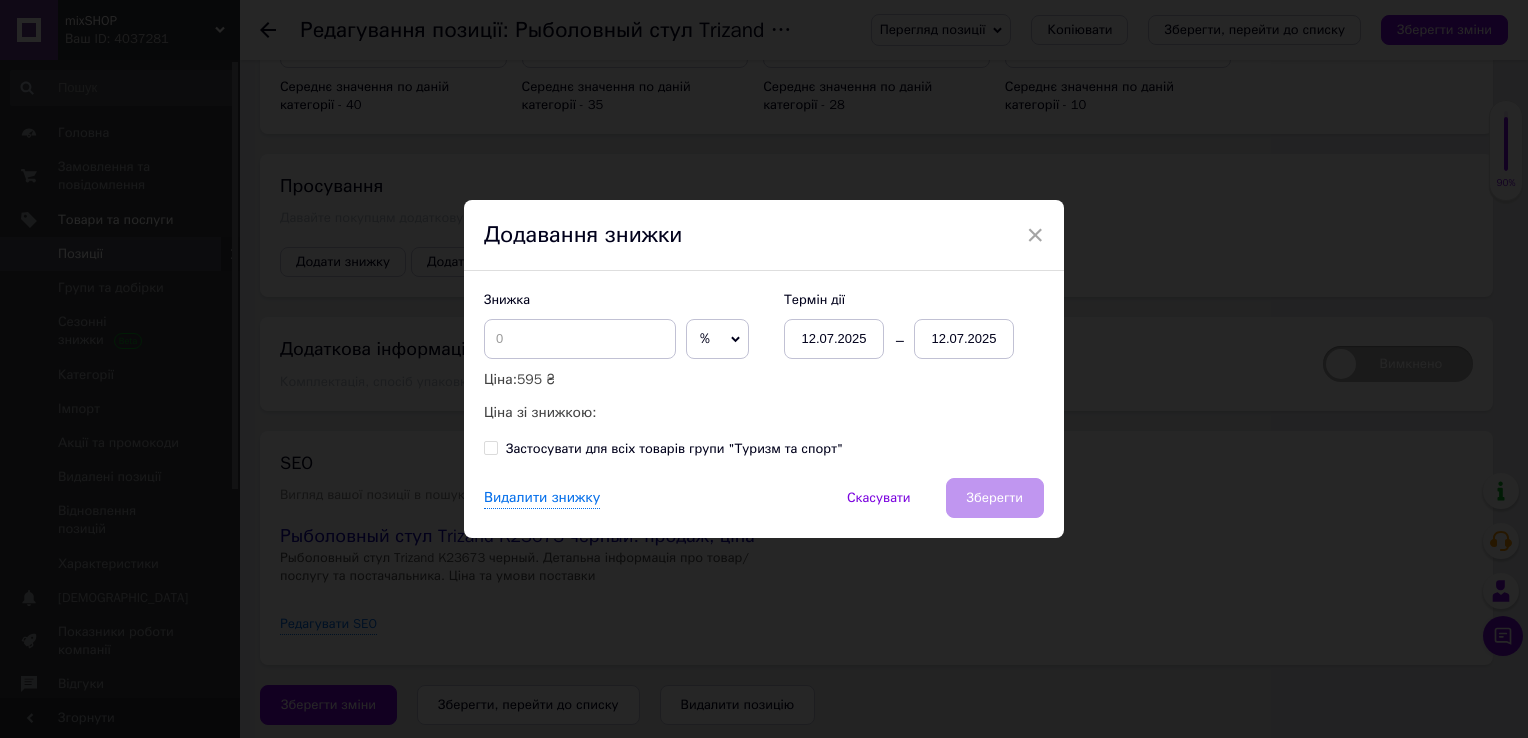 click on "%" at bounding box center (717, 339) 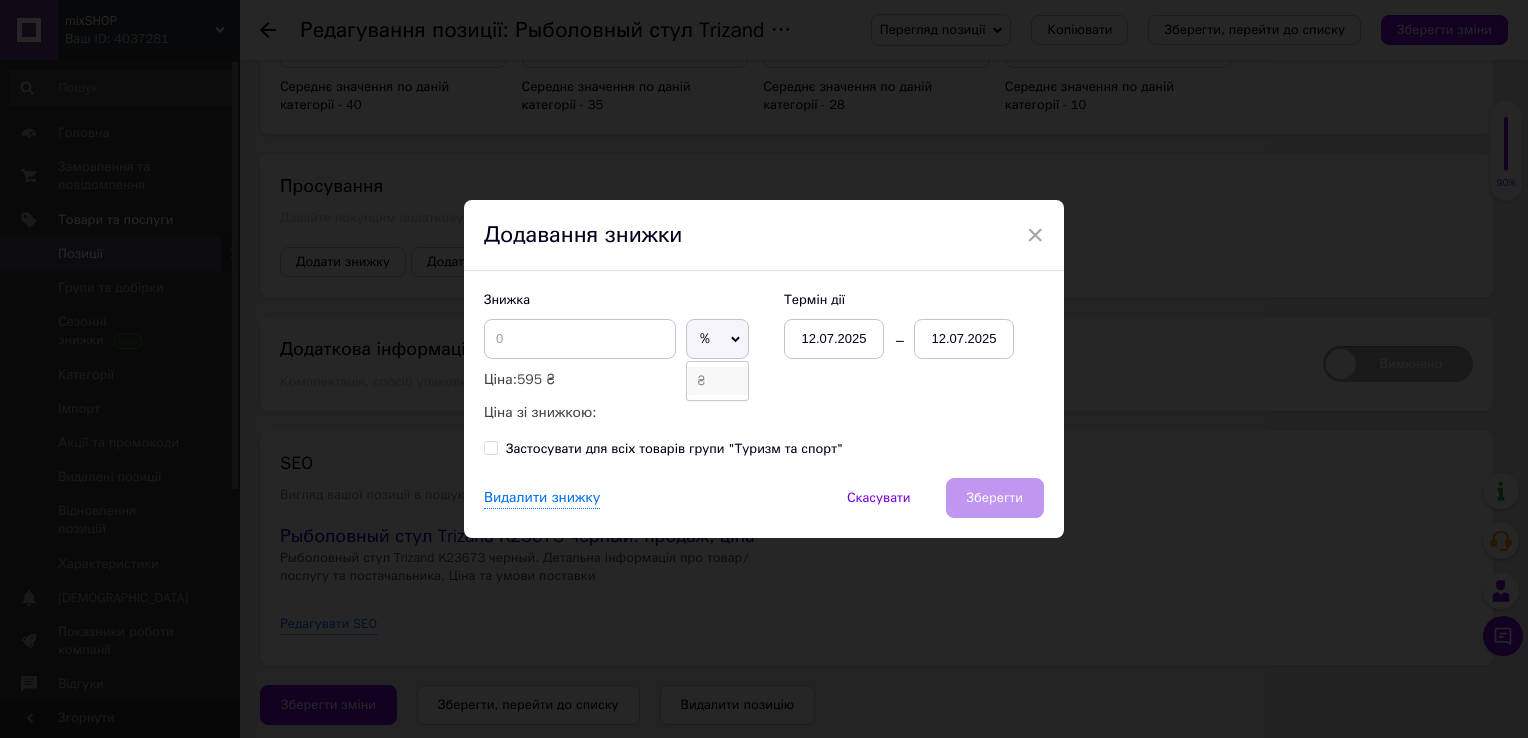 click on "₴" at bounding box center (717, 381) 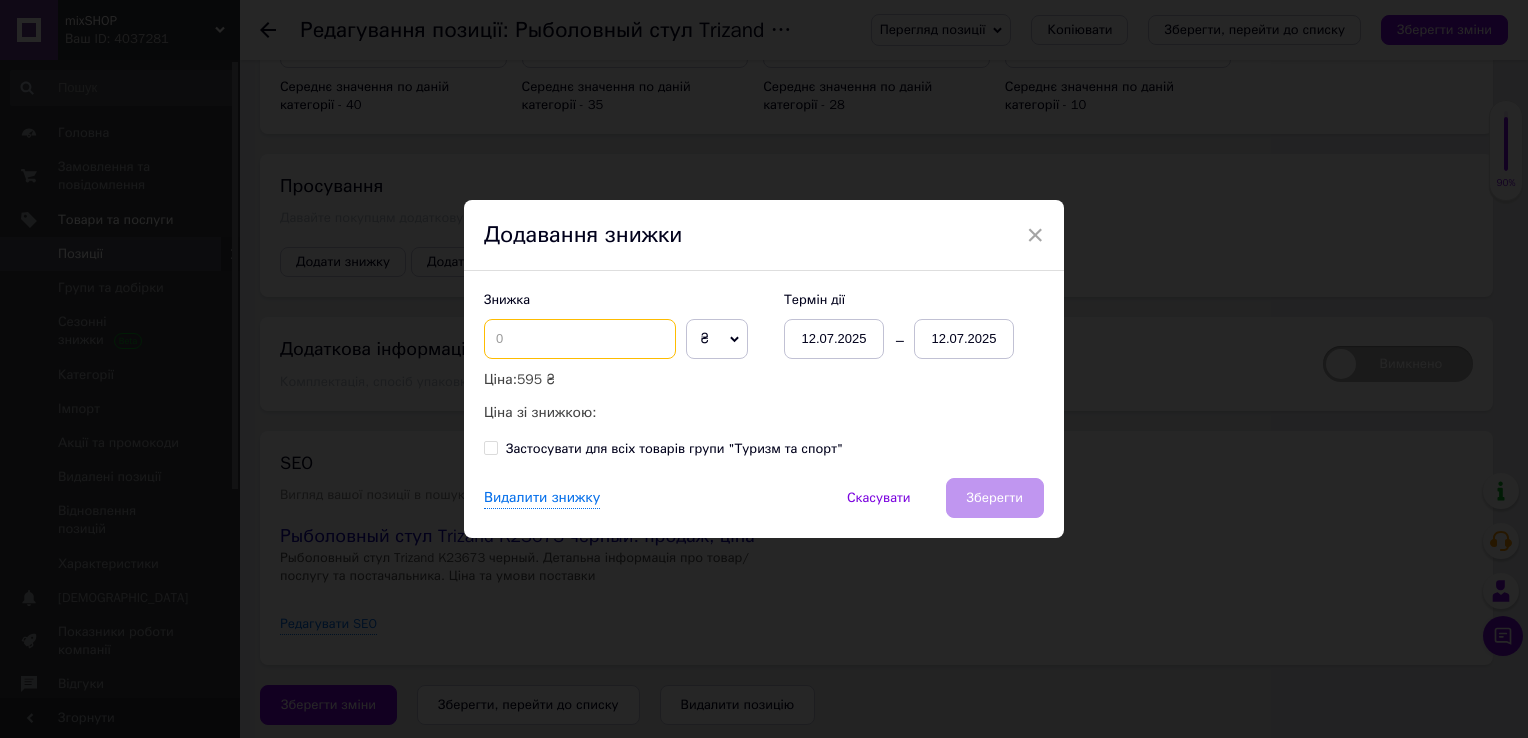 click at bounding box center (580, 339) 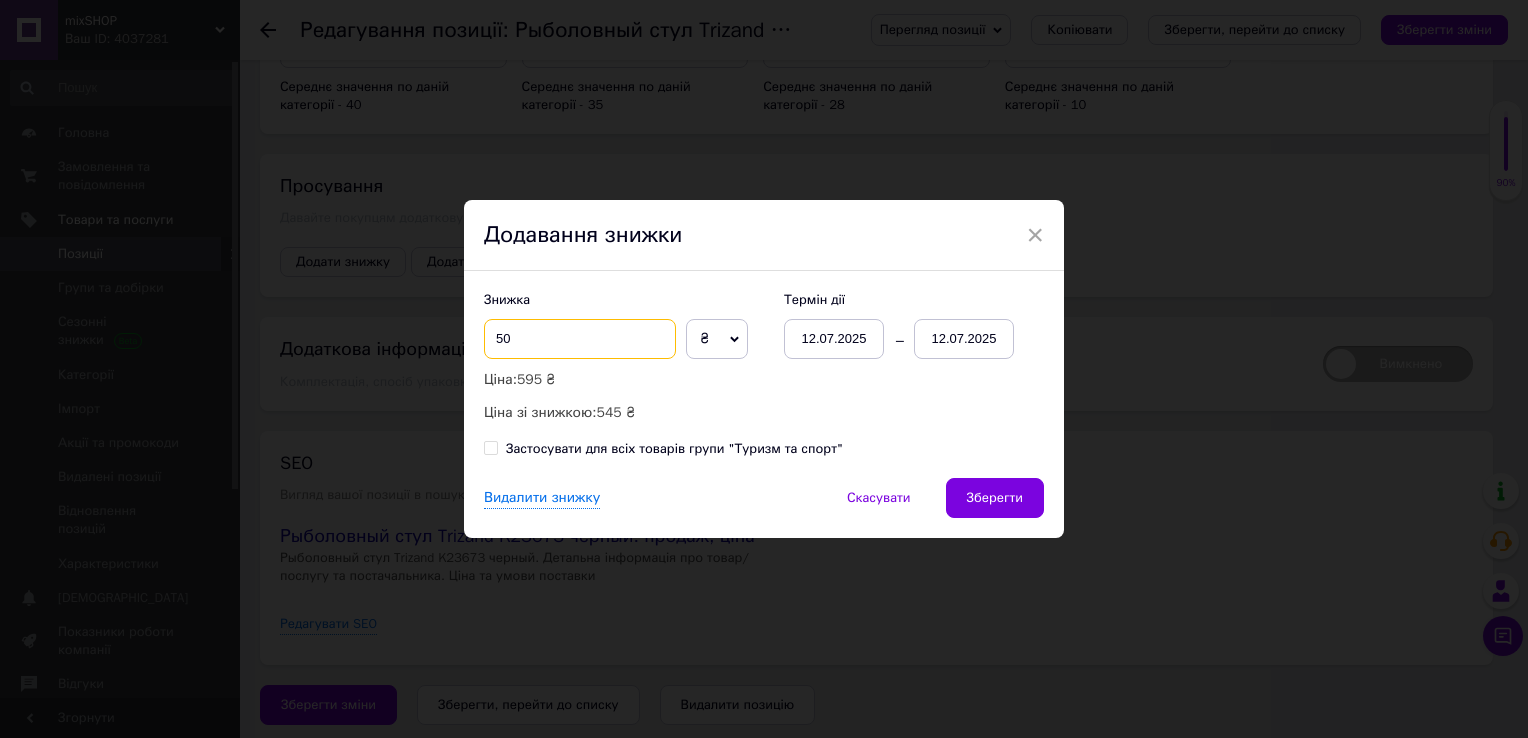 type on "50" 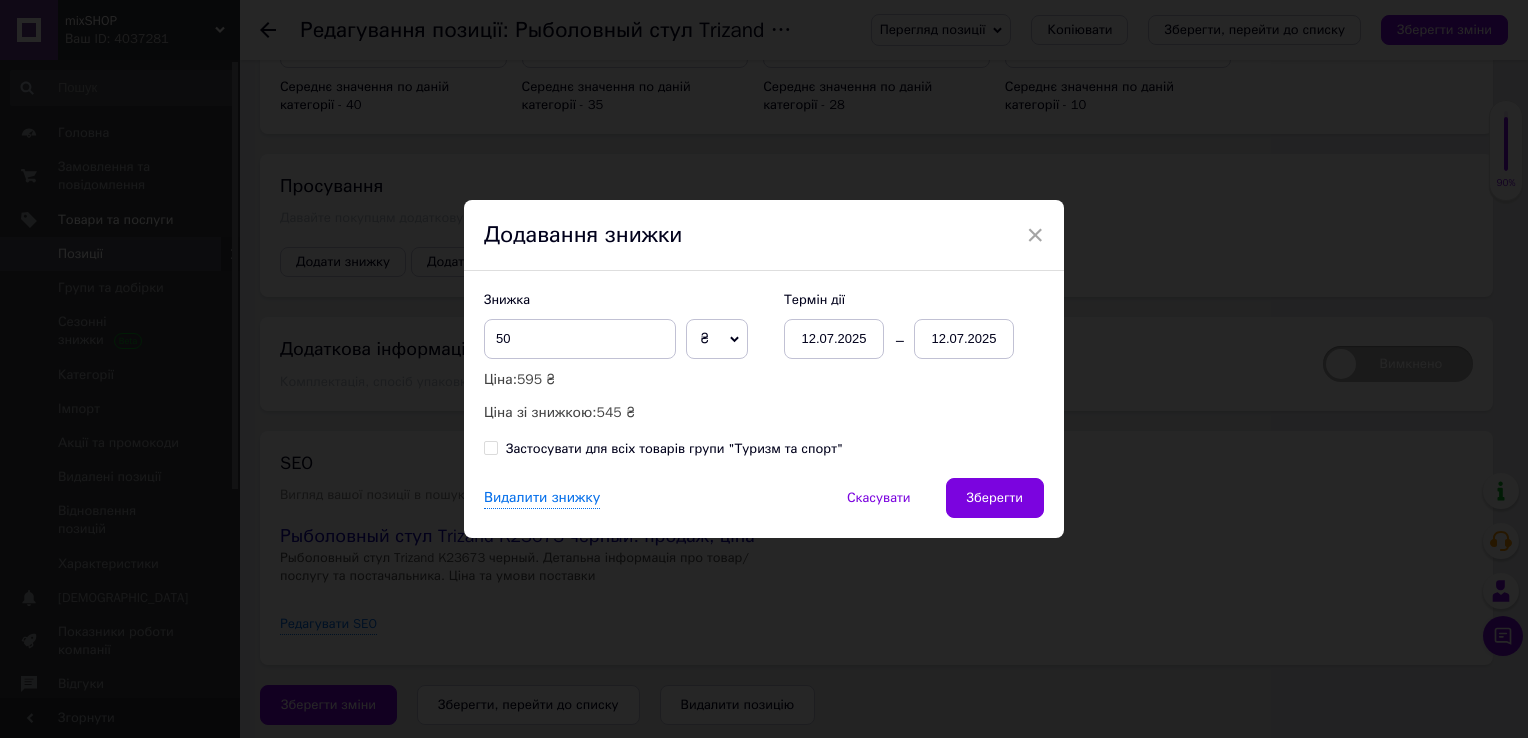 click on "12.07.2025" at bounding box center (964, 339) 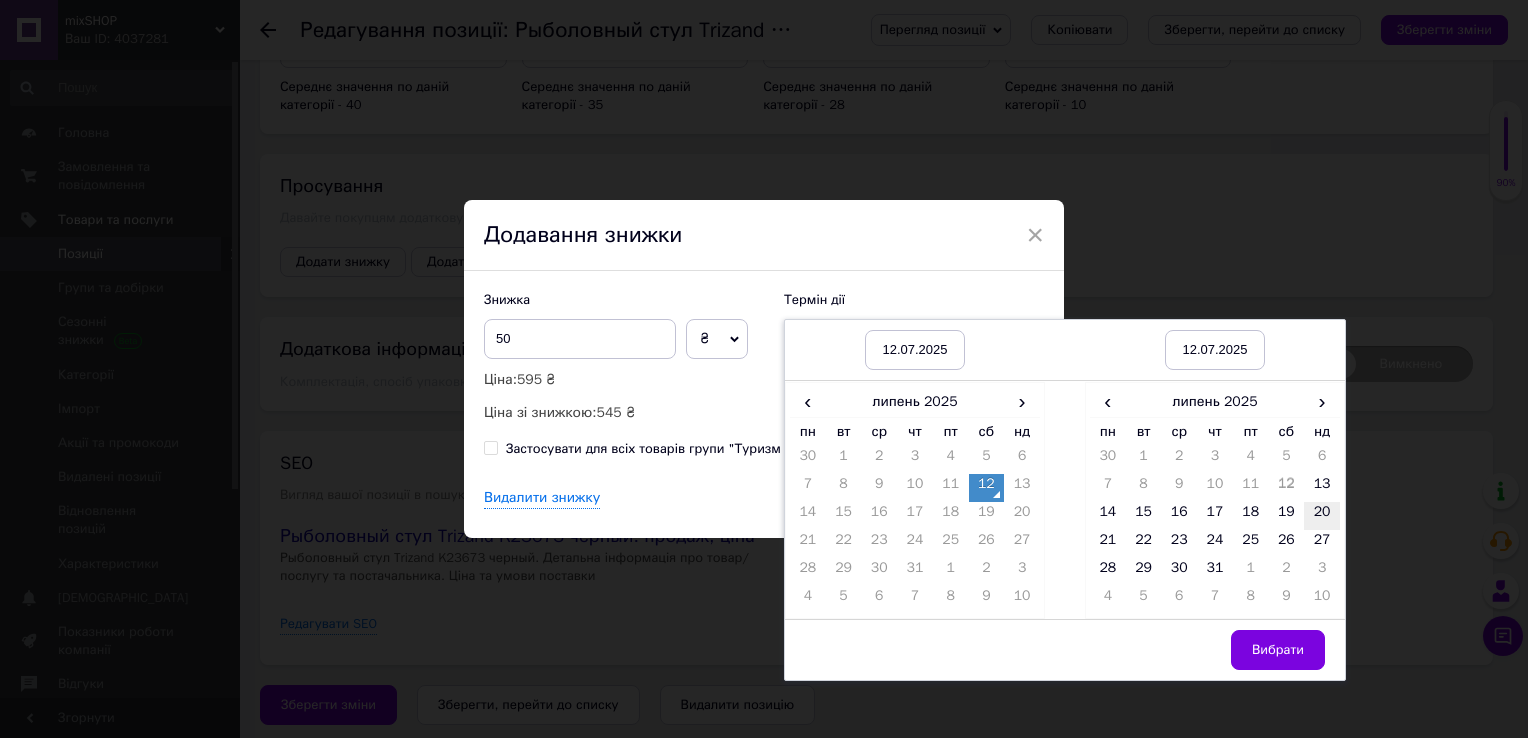 click on "20" at bounding box center [1322, 516] 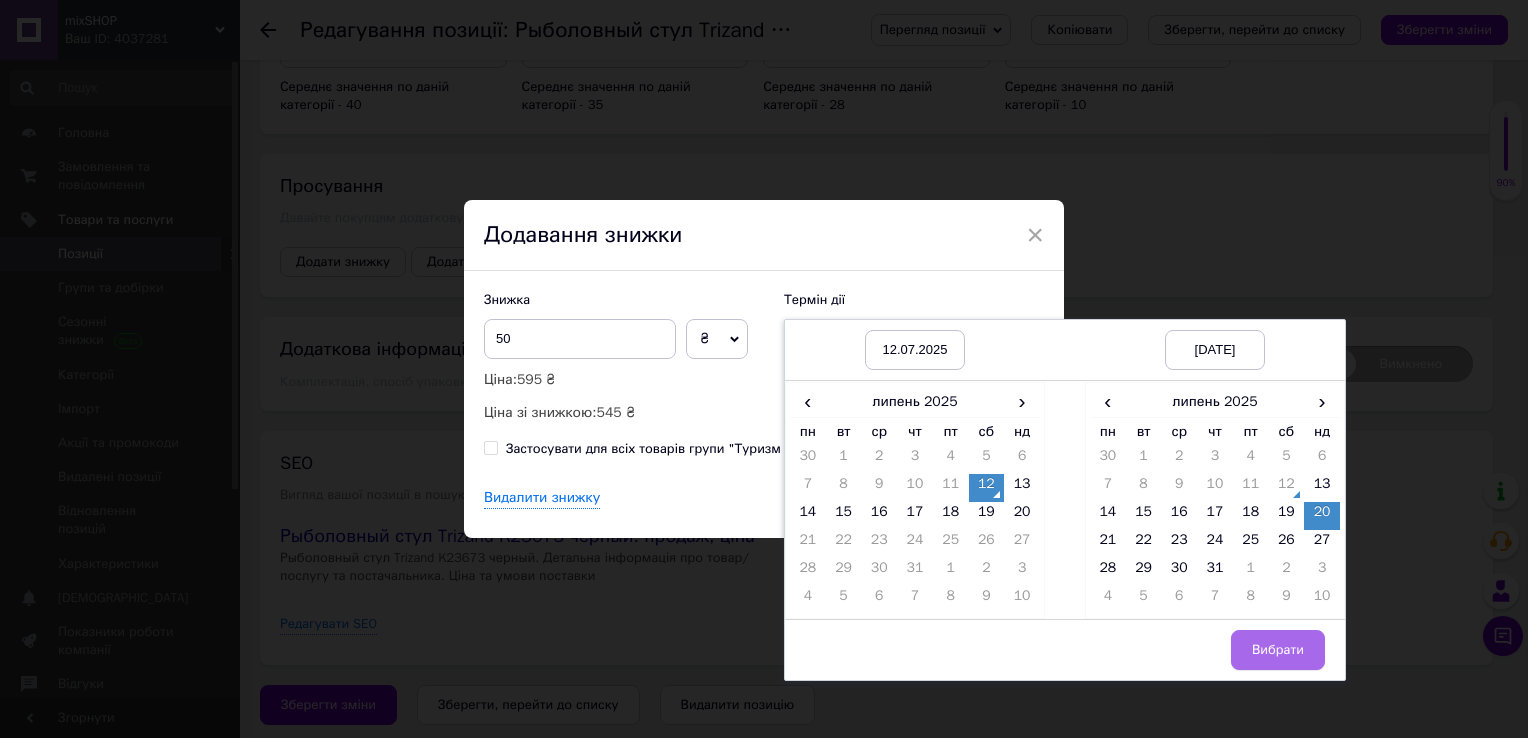 click on "Вибрати" at bounding box center (1278, 650) 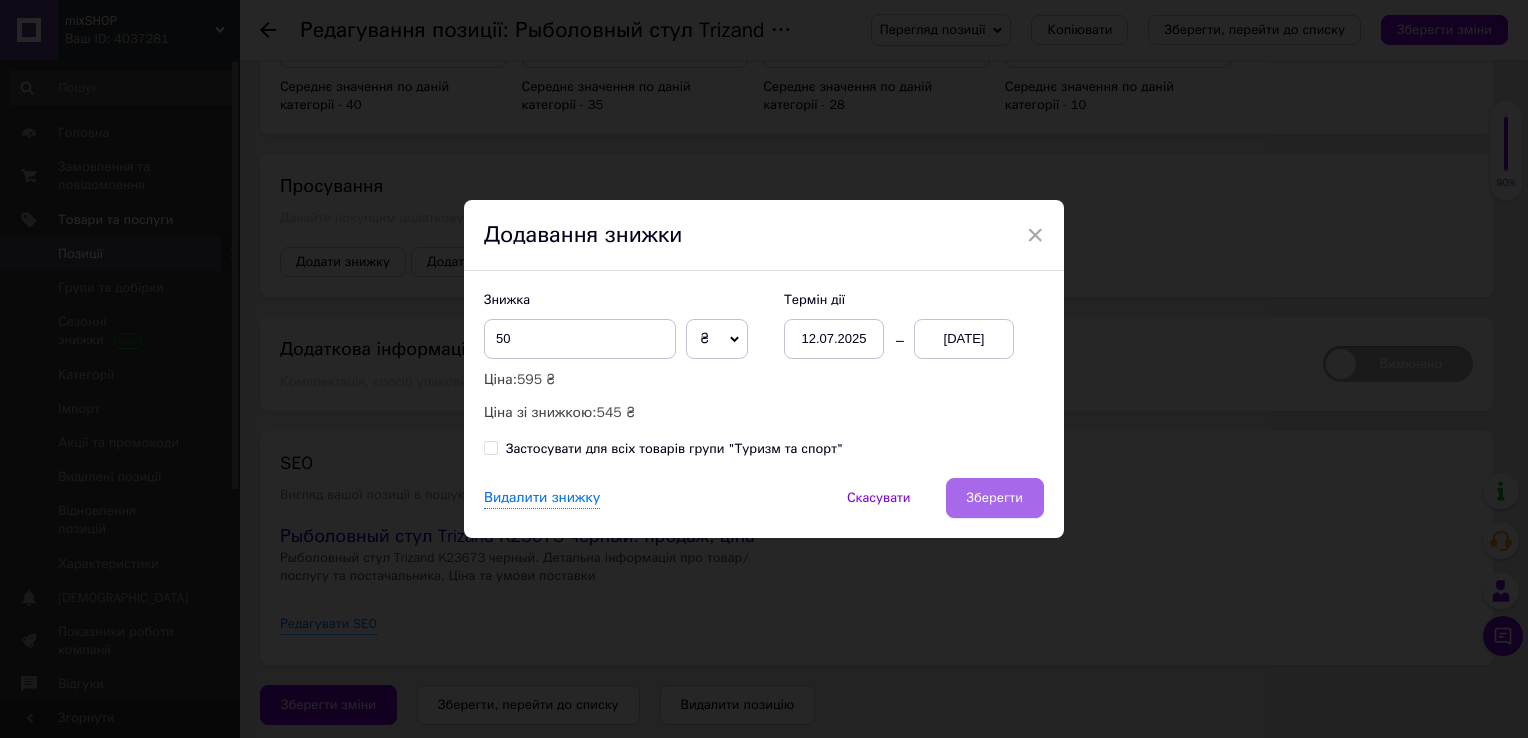 click on "Зберегти" at bounding box center (995, 498) 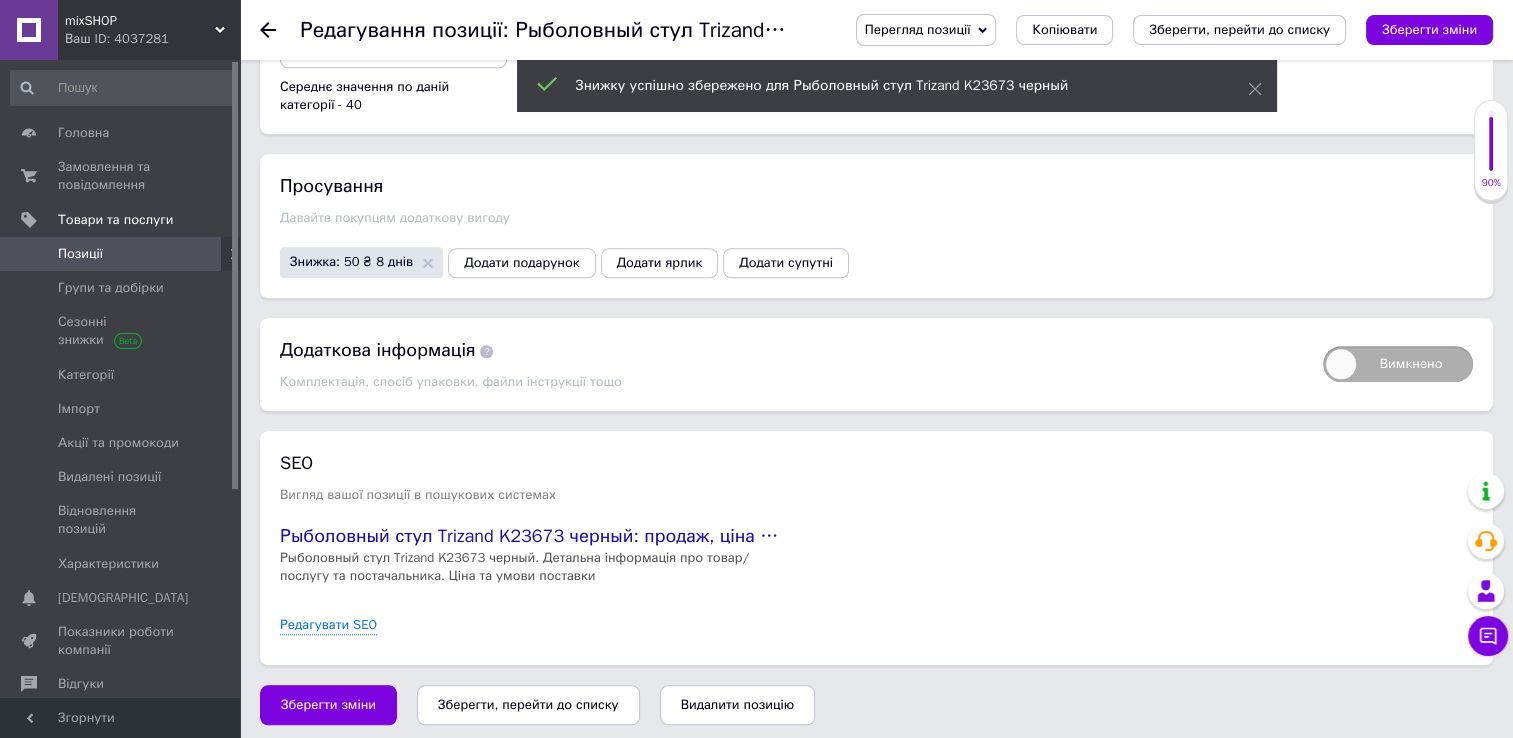 click on "Редагування позиції: Рыболовный стул Trizand K23673 черный Перегляд позиції Зберегти та переглянути на сайті Зберегти та переглянути на маркетплейсі Bigl.ua Копіювати Зберегти, перейти до списку Зберегти зміни" at bounding box center [876, 30] 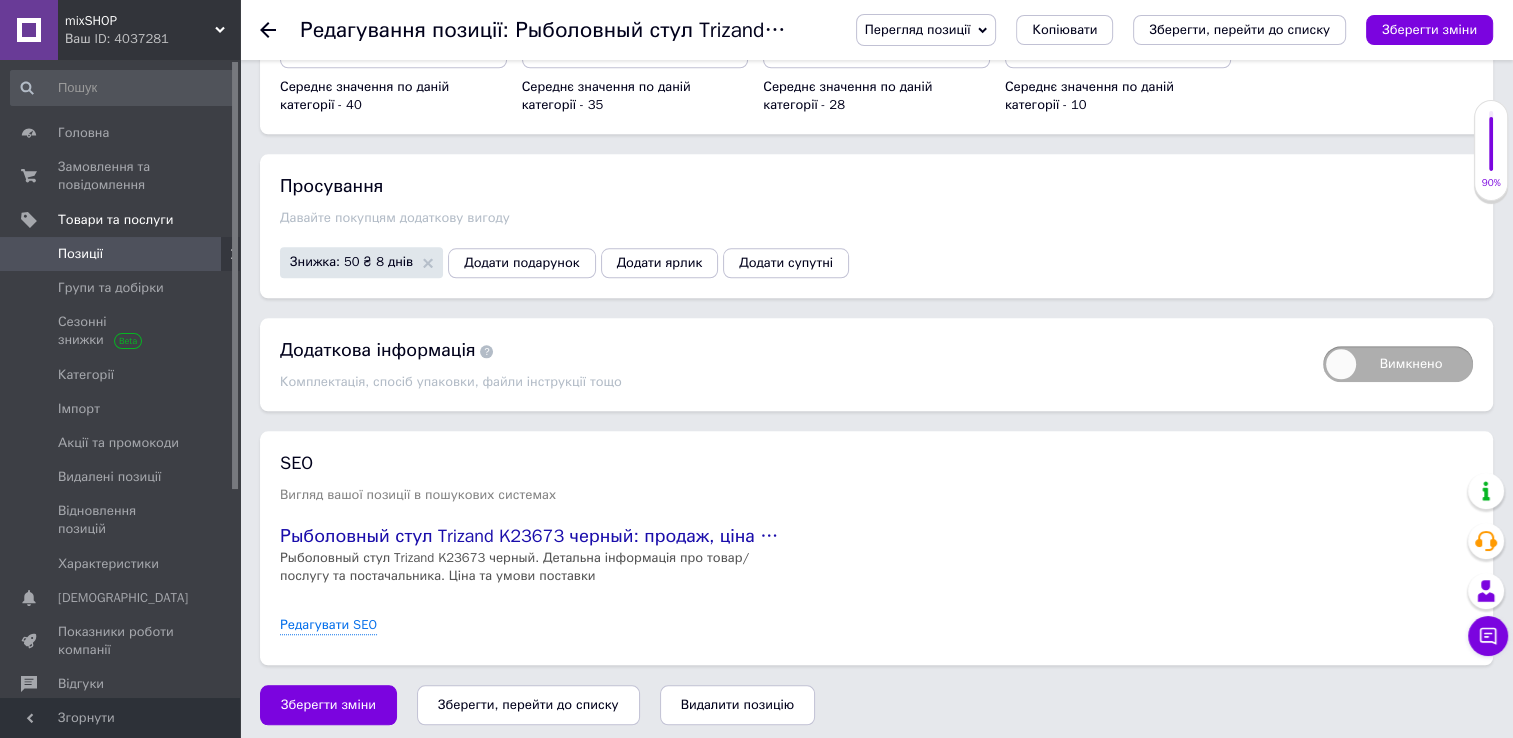 click 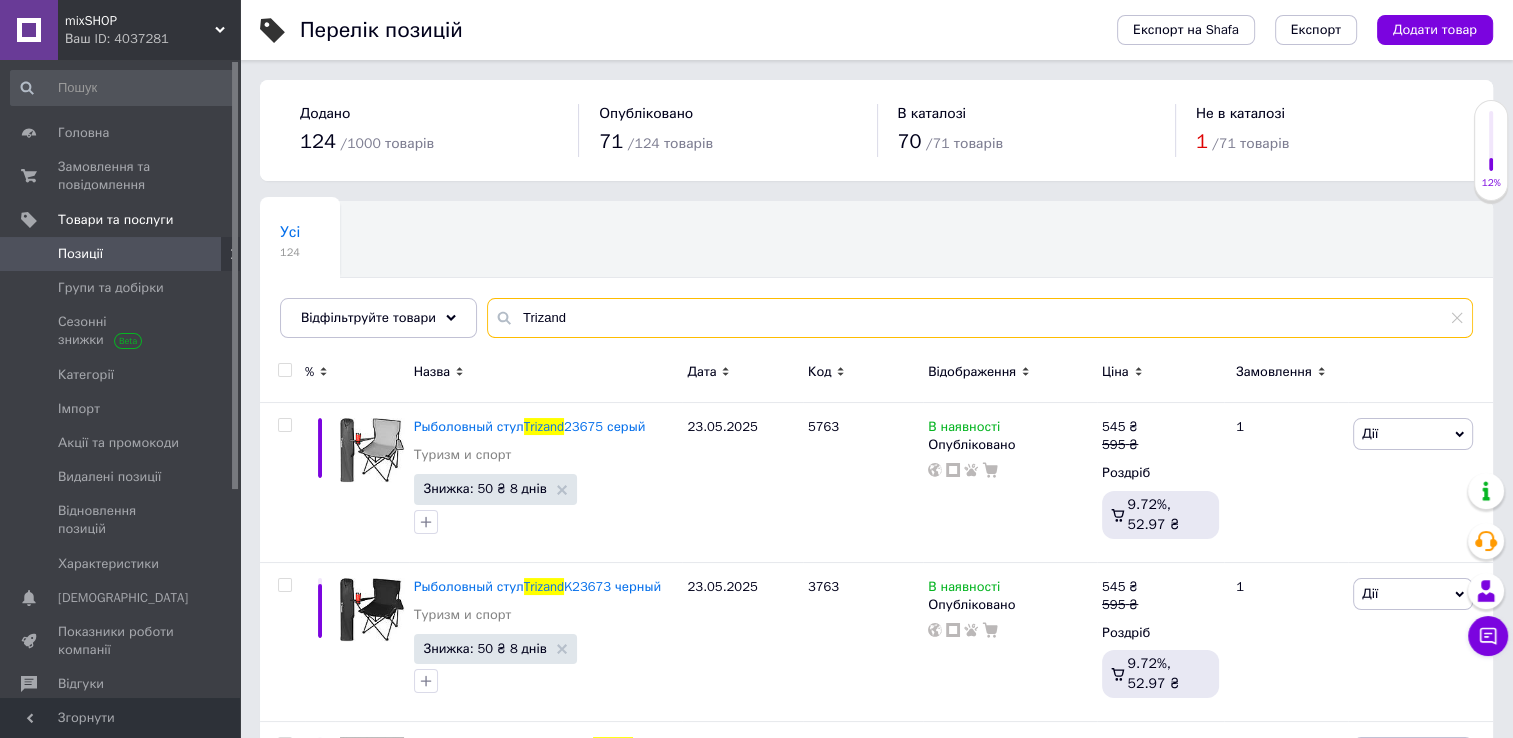 click on "Trizand" at bounding box center [980, 318] 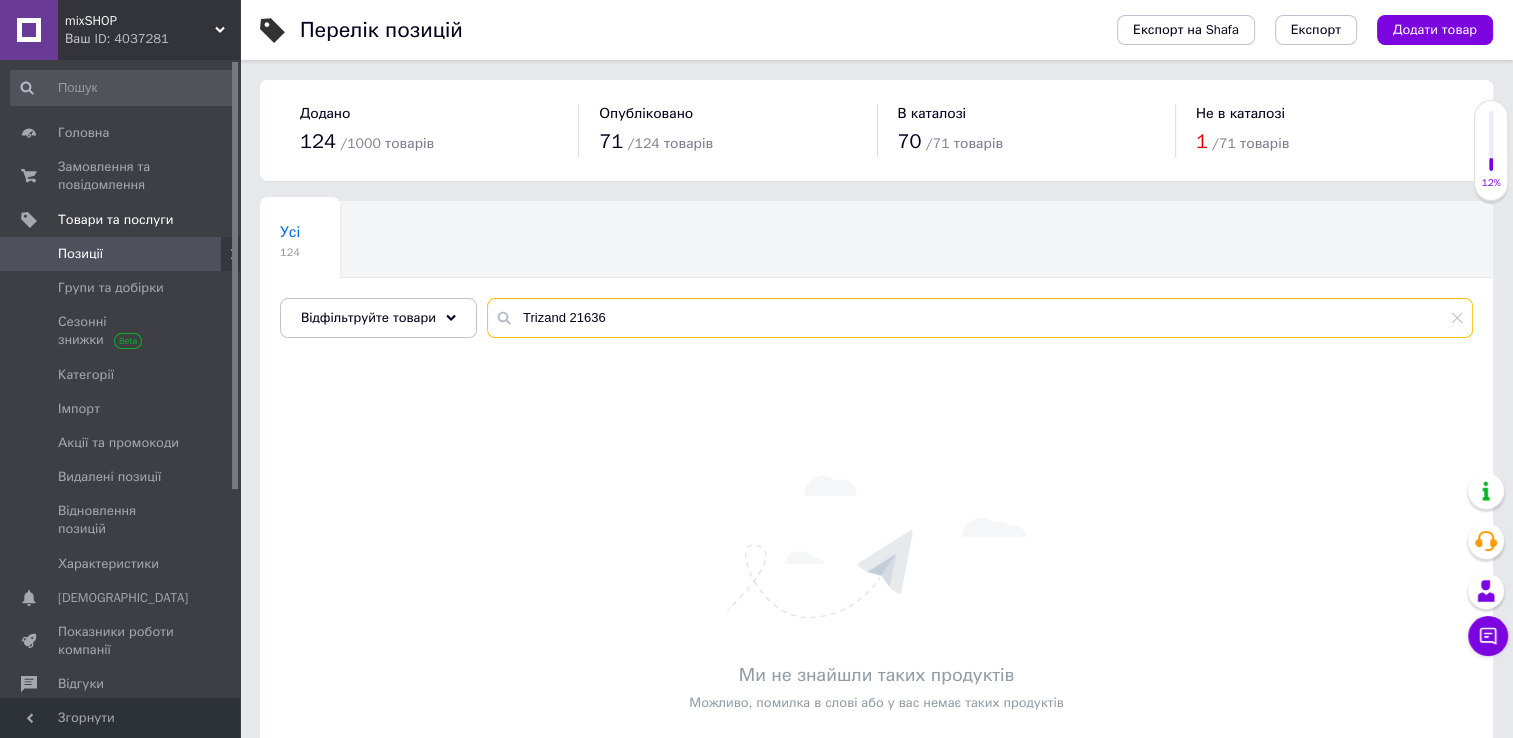 click on "Trizand 21636" at bounding box center (980, 318) 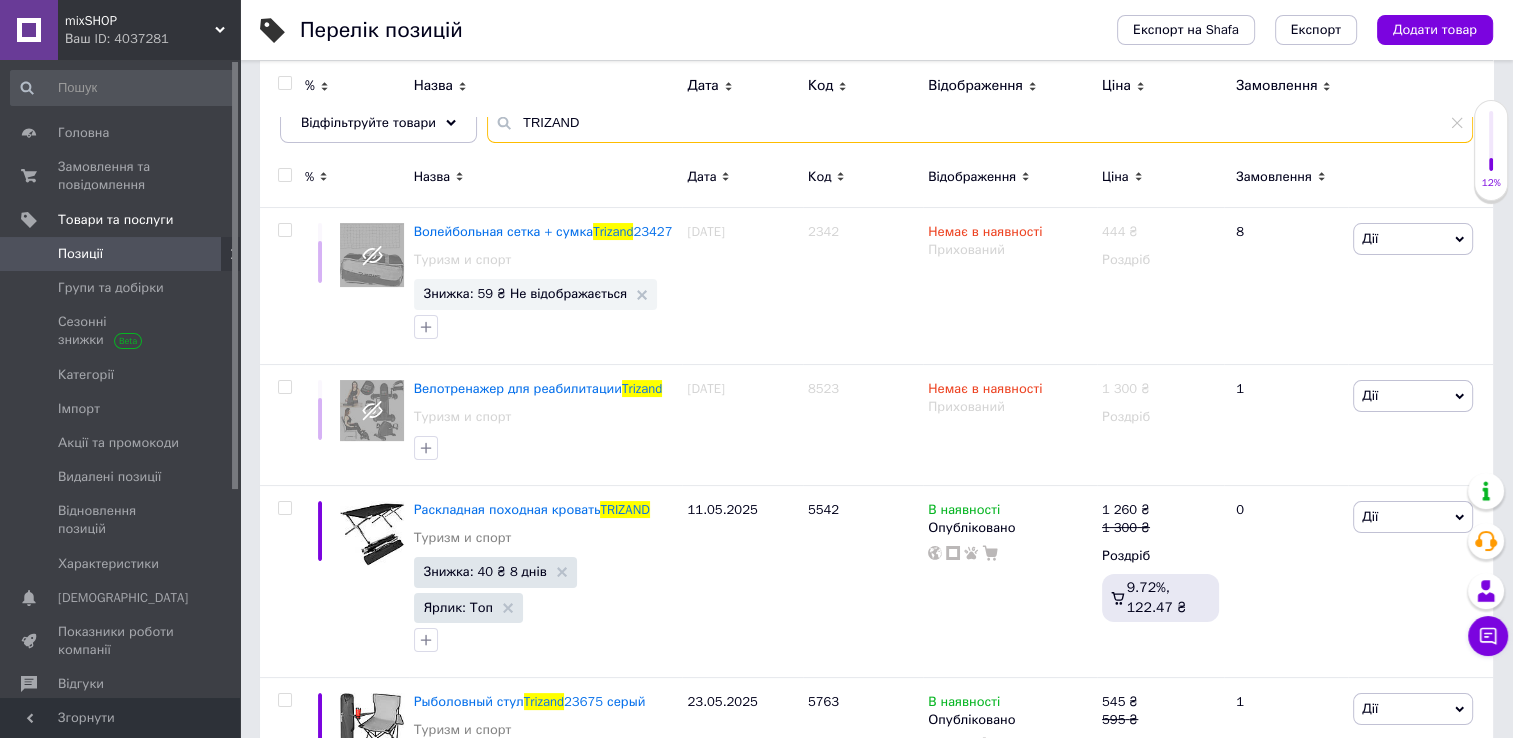 scroll, scrollTop: 299, scrollLeft: 0, axis: vertical 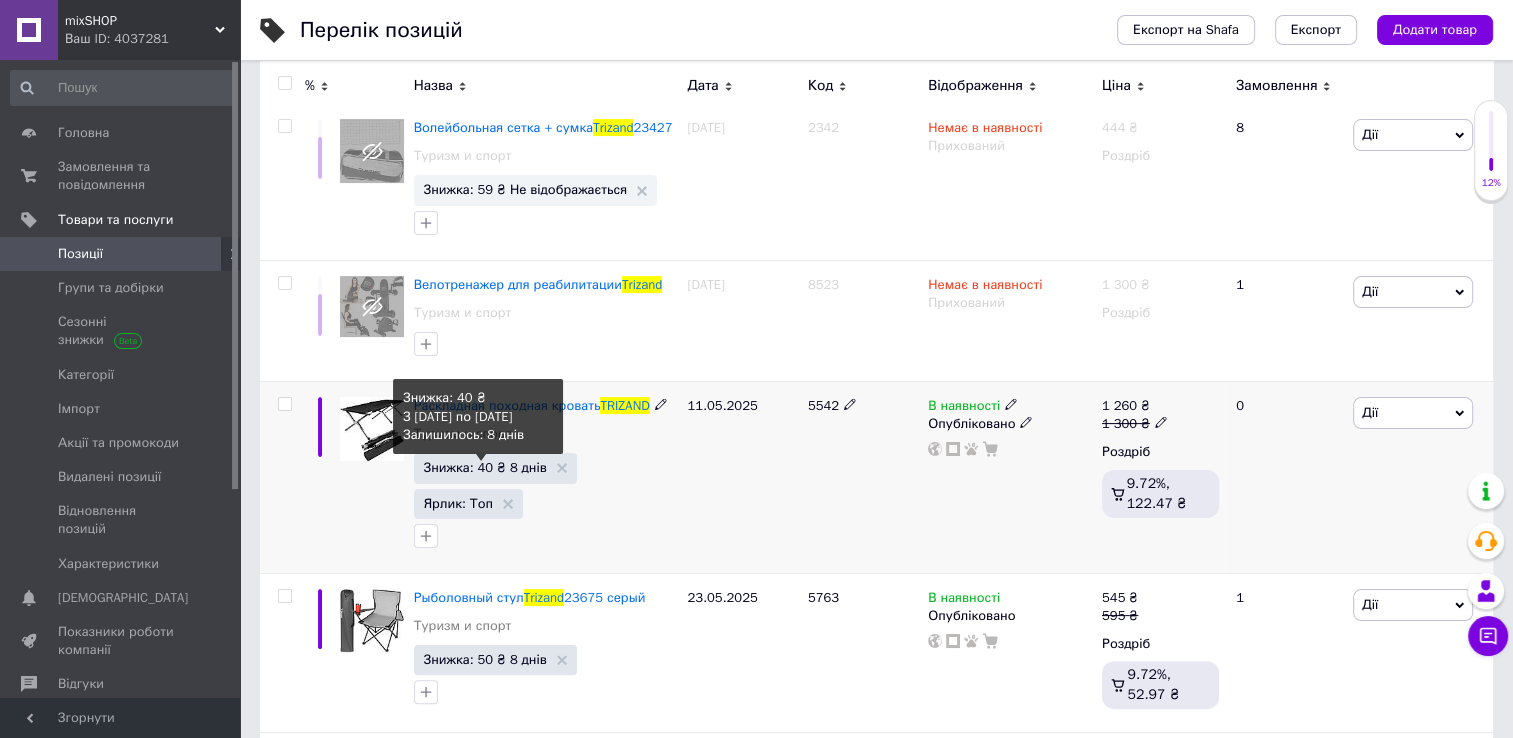 type on "TRIZAND" 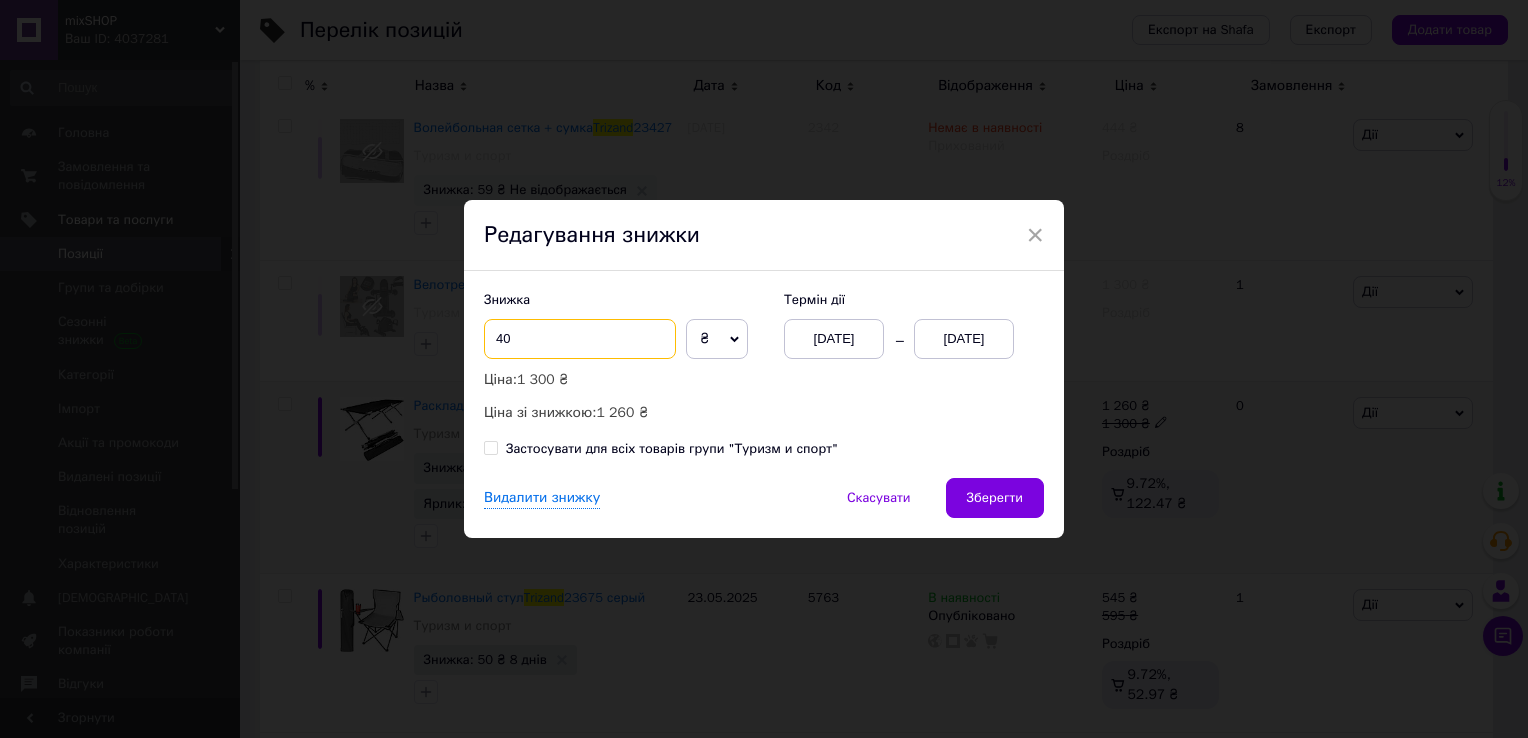 click on "40" at bounding box center (580, 339) 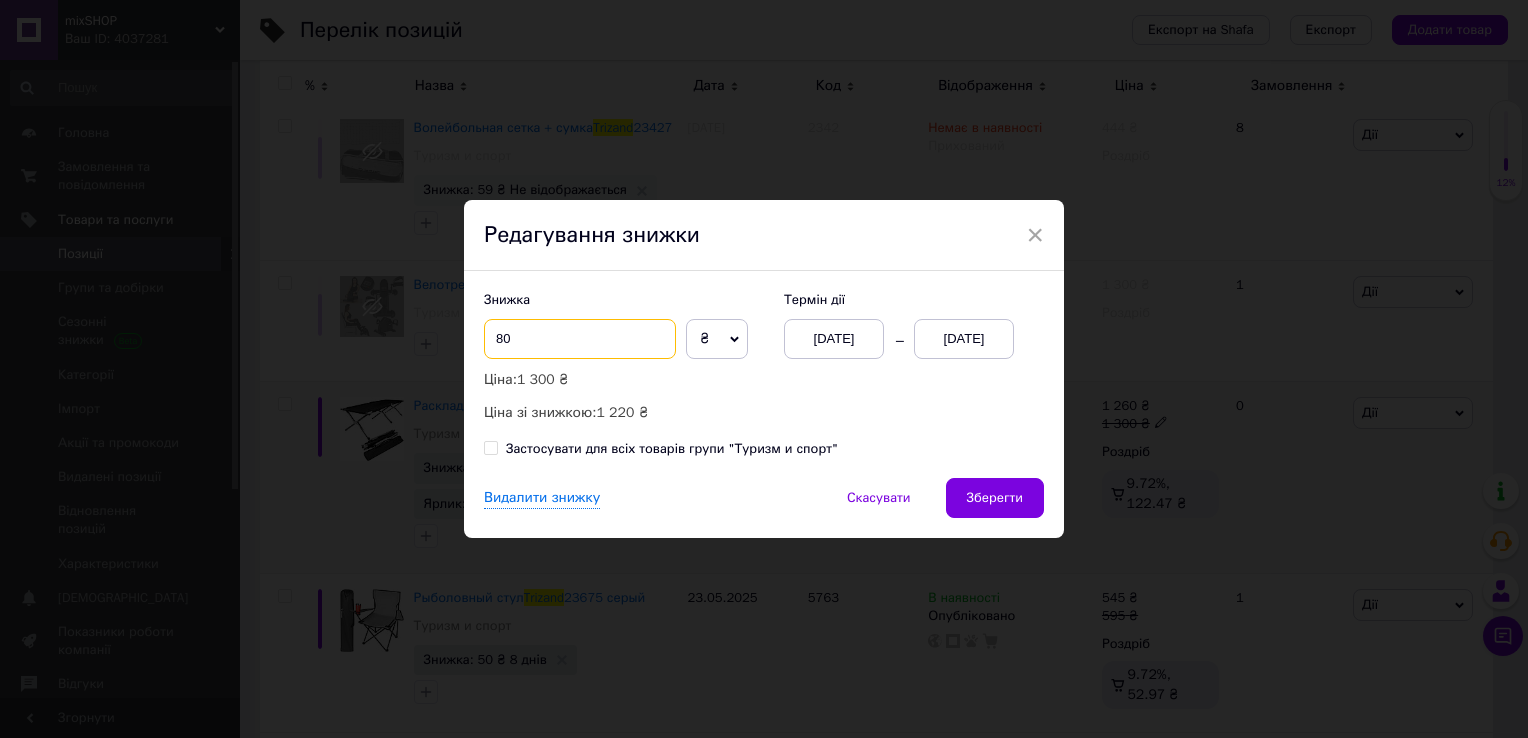 type on "8" 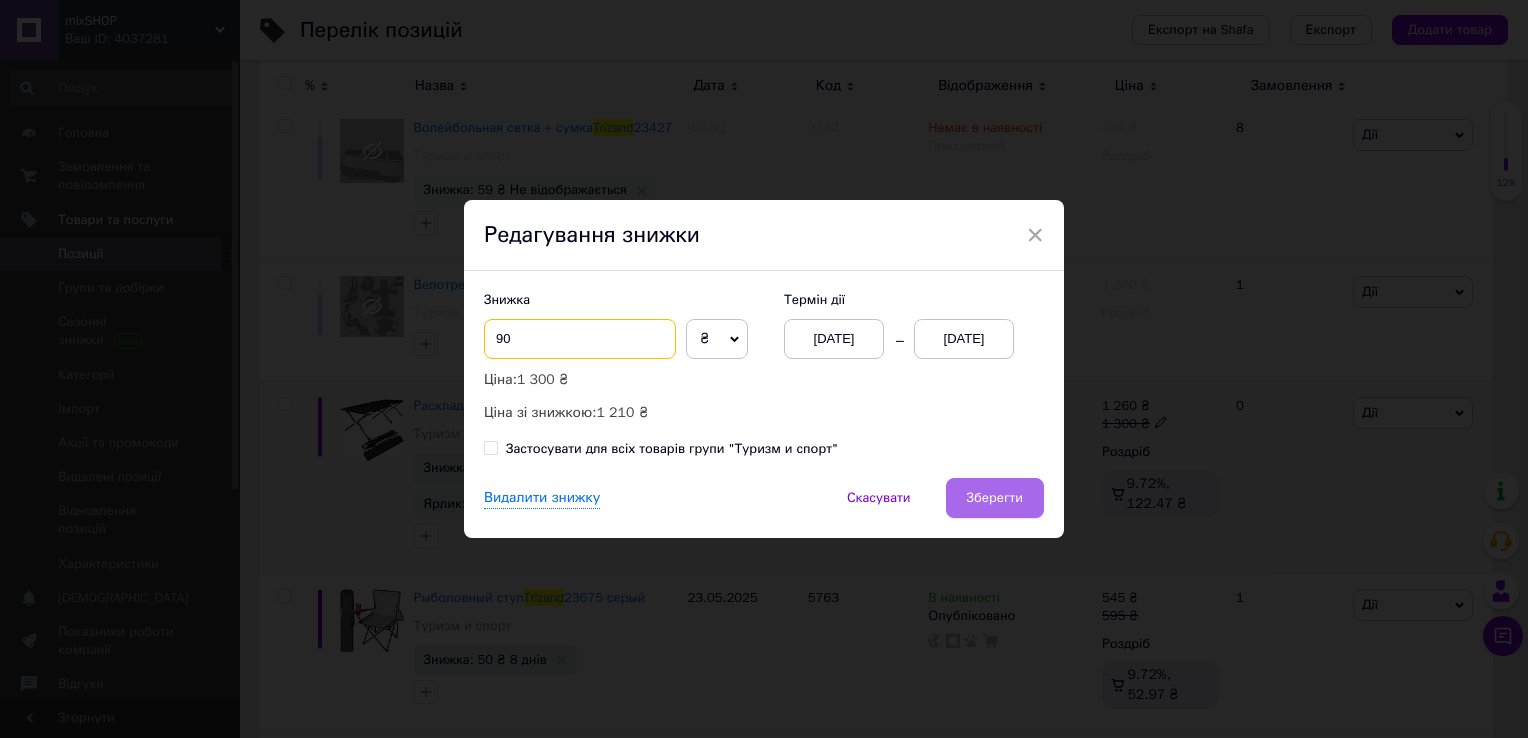 type on "90" 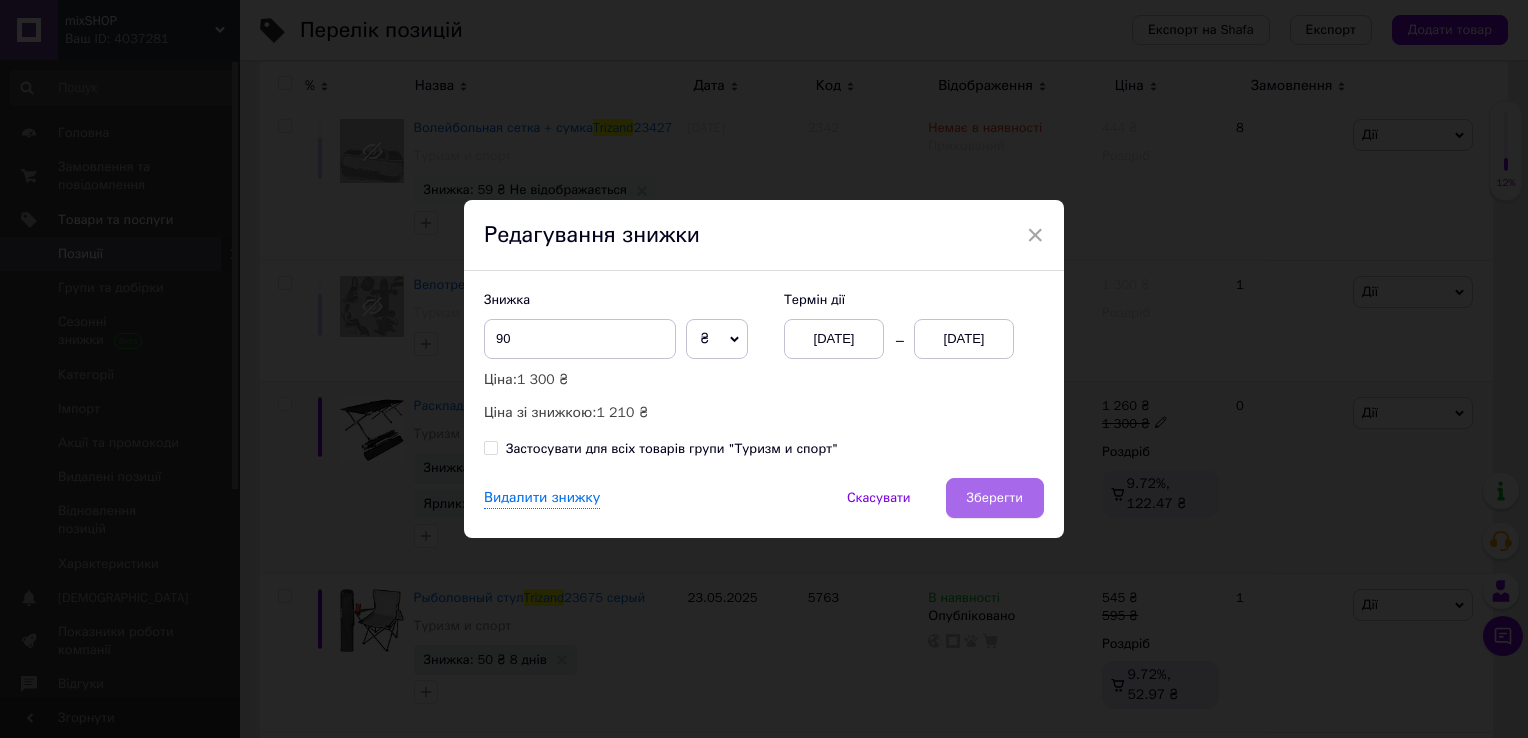 click on "Зберегти" at bounding box center [995, 498] 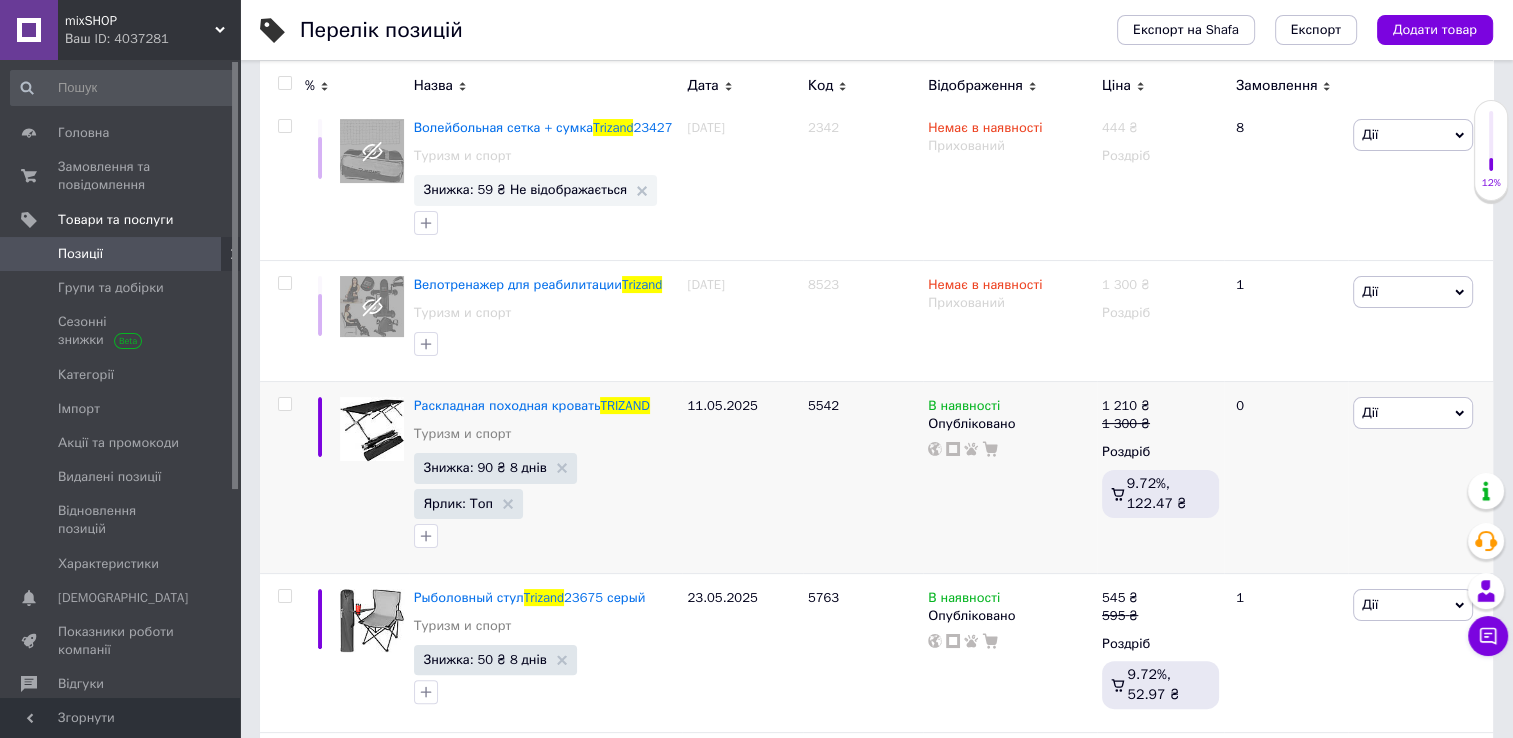 scroll, scrollTop: 0, scrollLeft: 0, axis: both 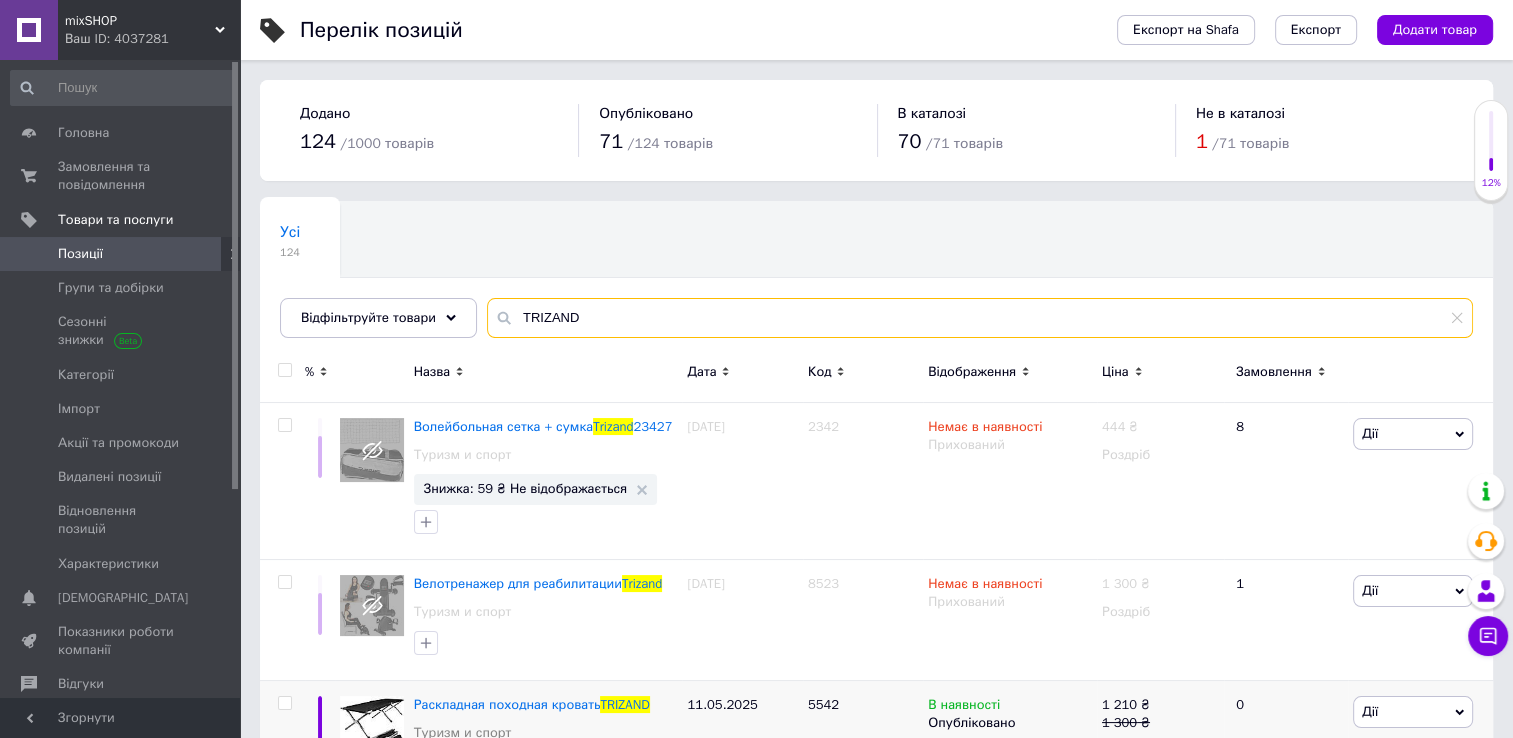click on "TRIZAND" at bounding box center [980, 318] 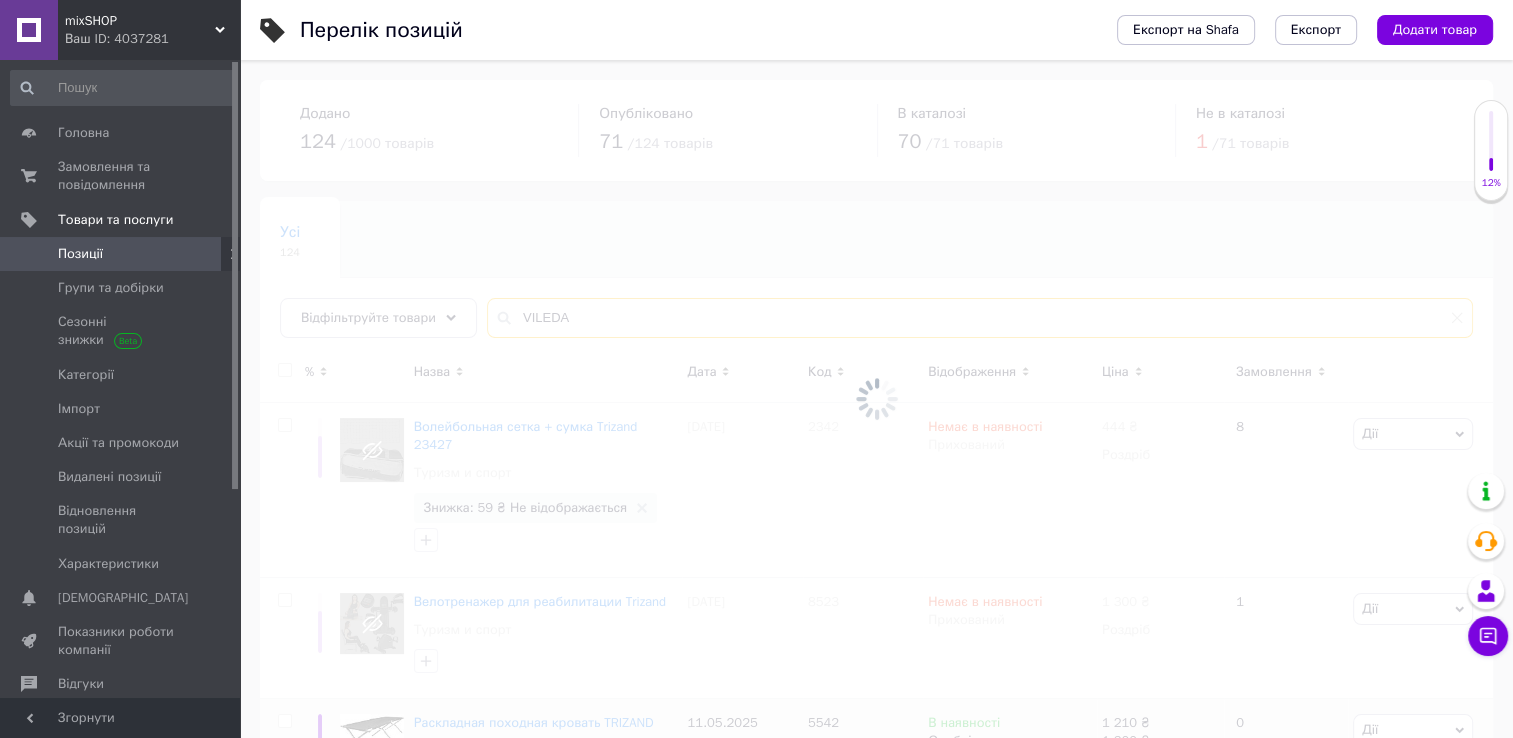 type on "VILEDA" 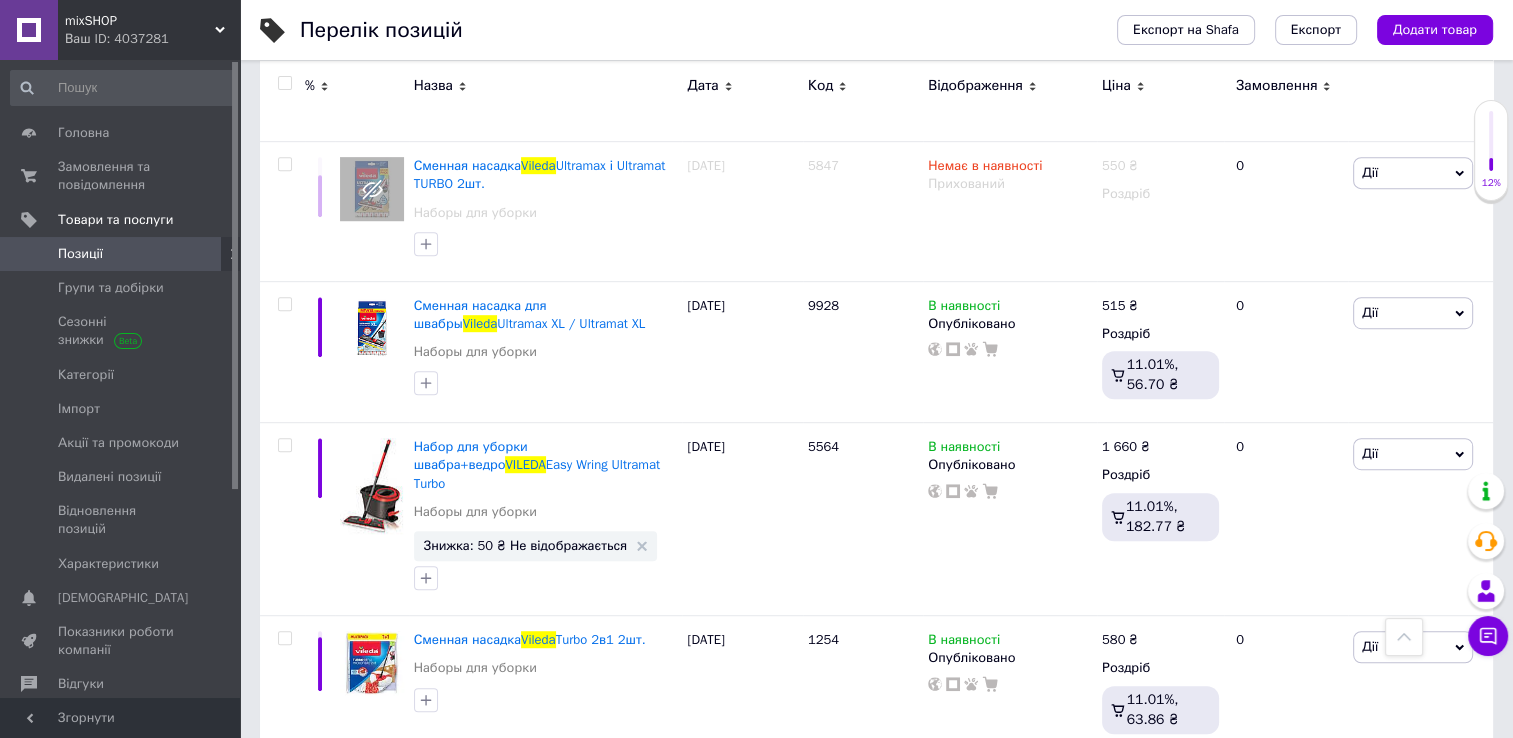 scroll, scrollTop: 1108, scrollLeft: 0, axis: vertical 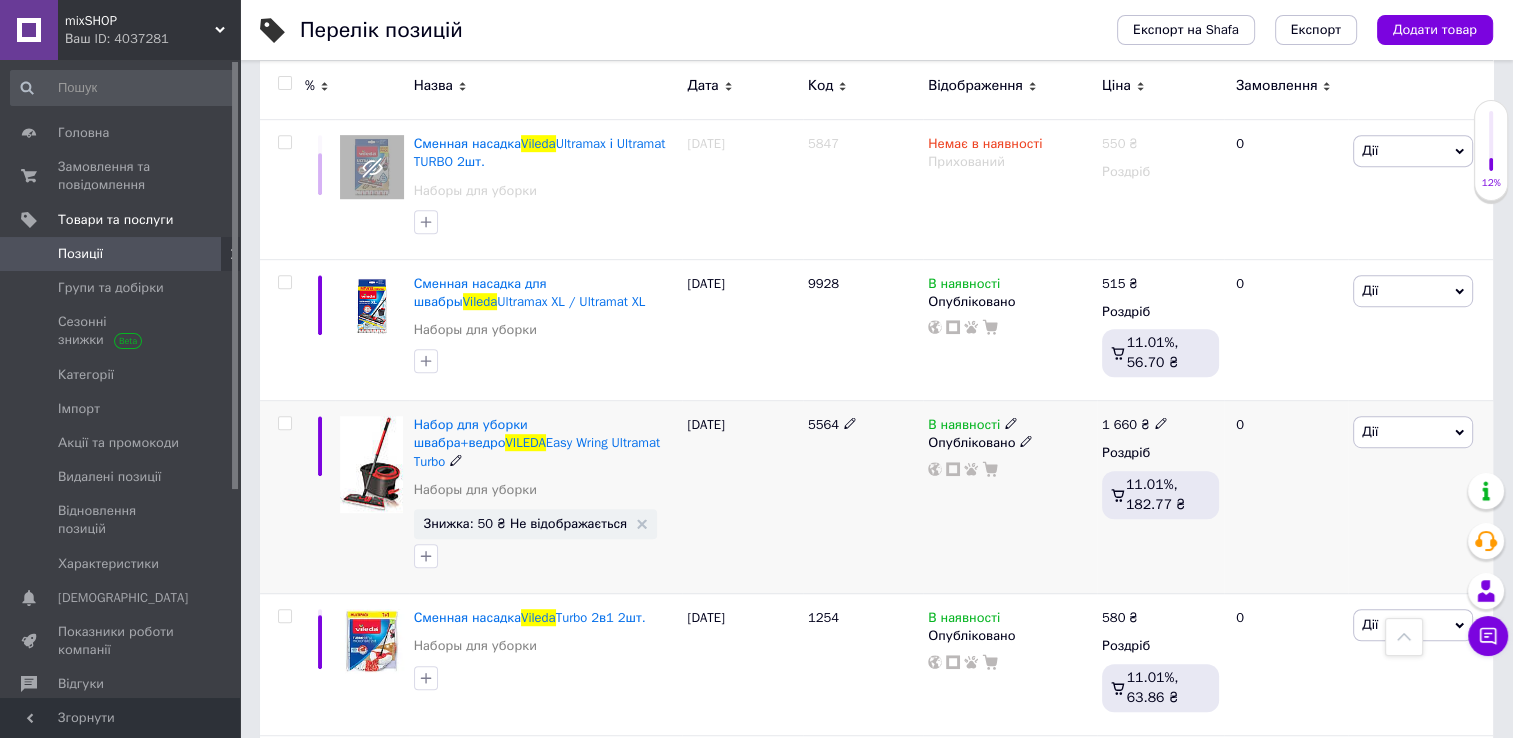 click 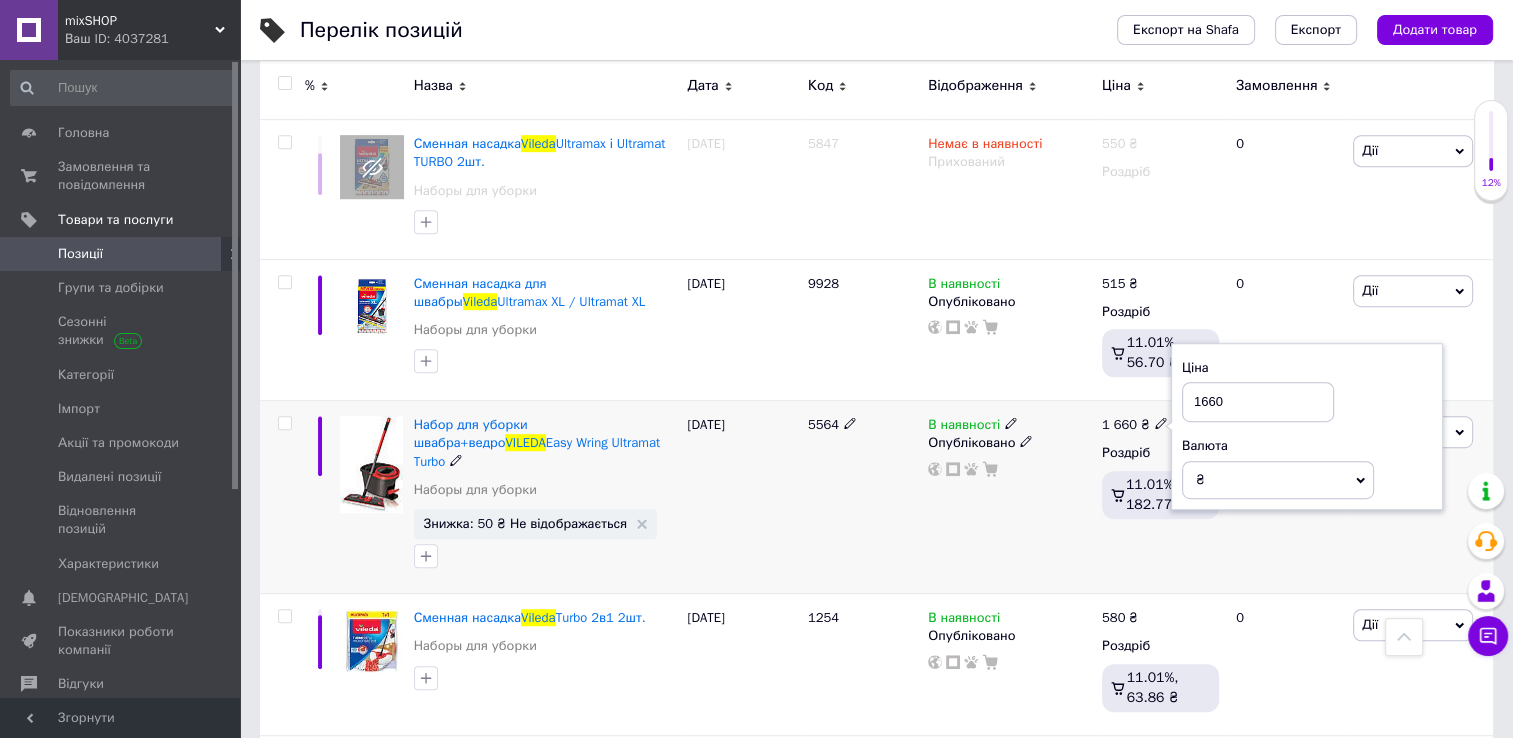 click on "1660" at bounding box center [1258, 402] 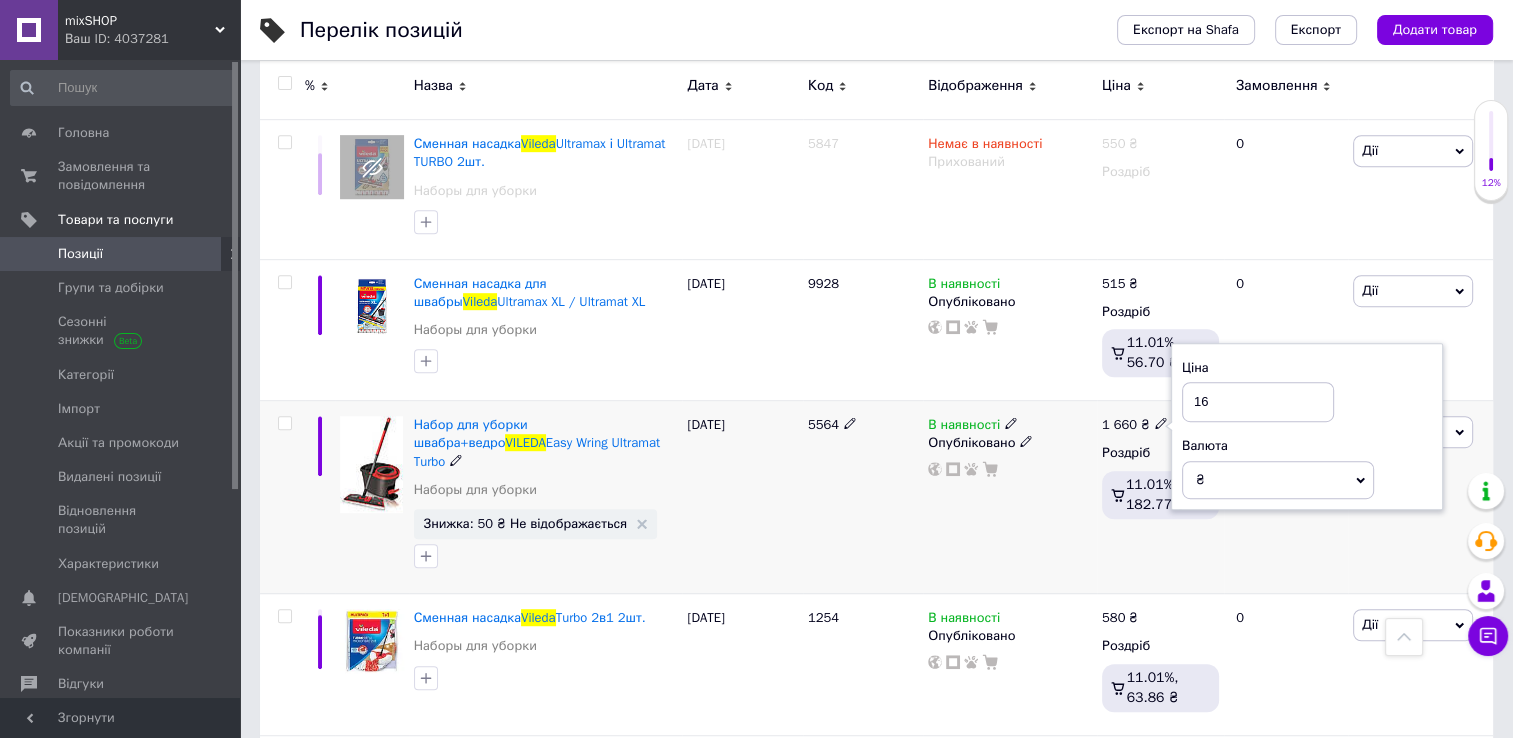 type on "1" 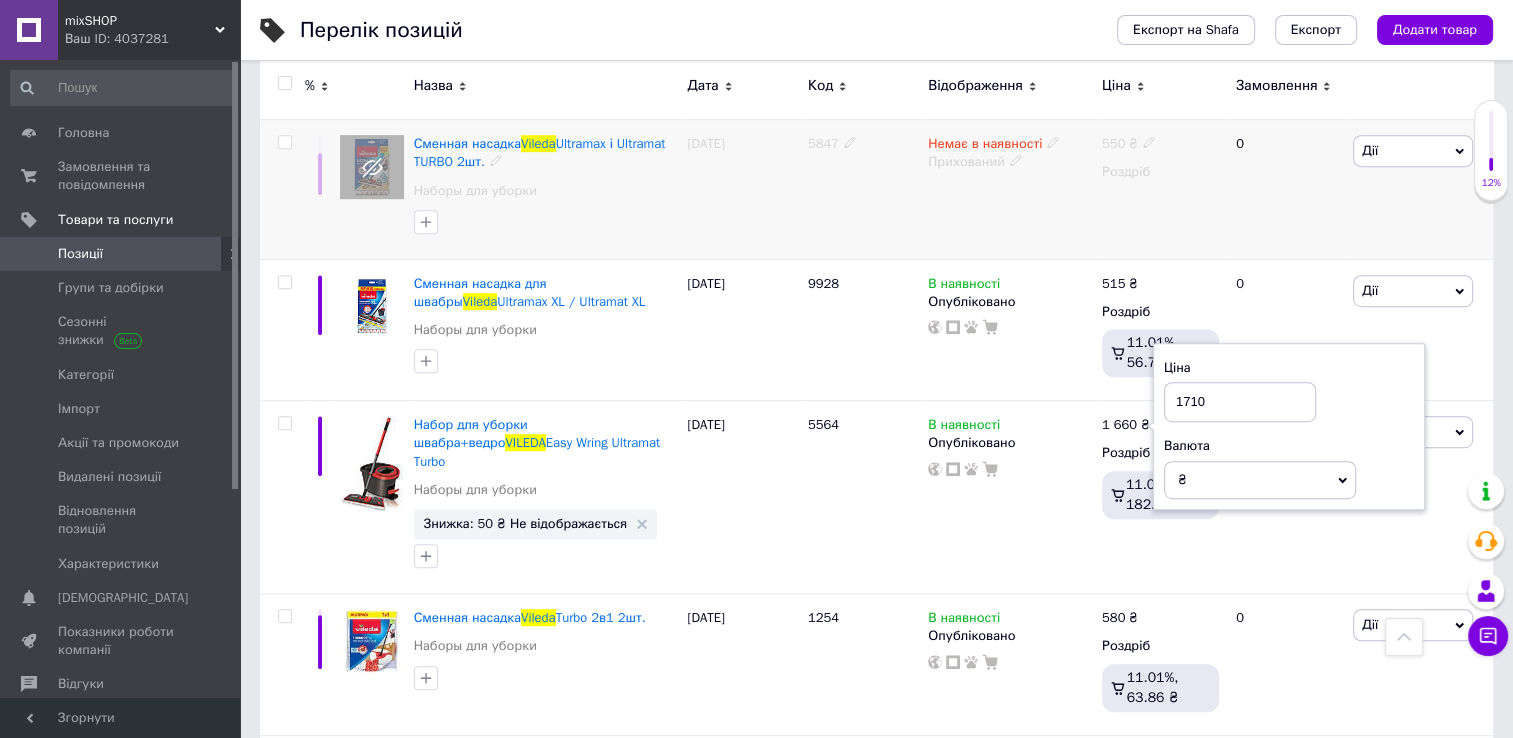 type on "1710" 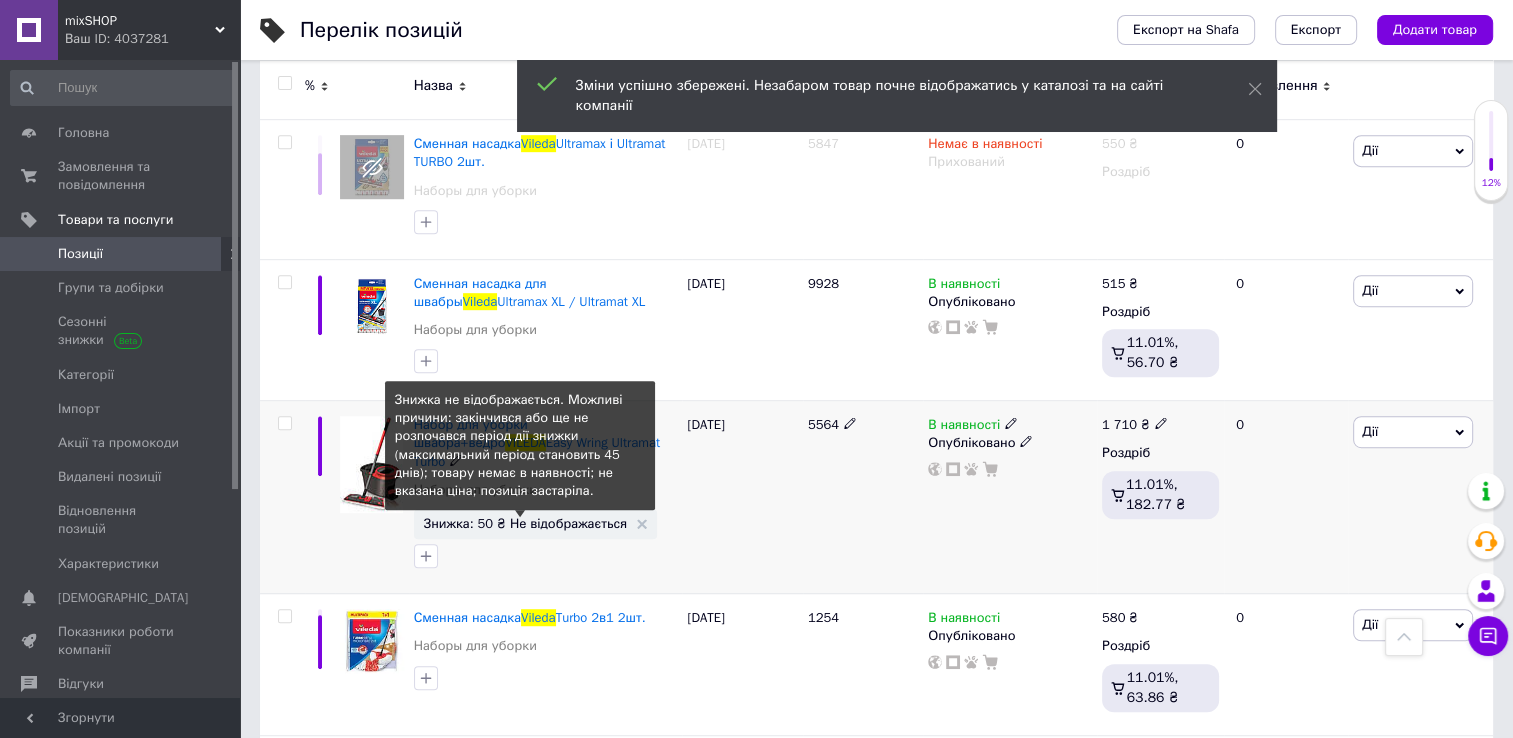 click on "Знижка: 50 ₴ Не відображається" at bounding box center (525, 523) 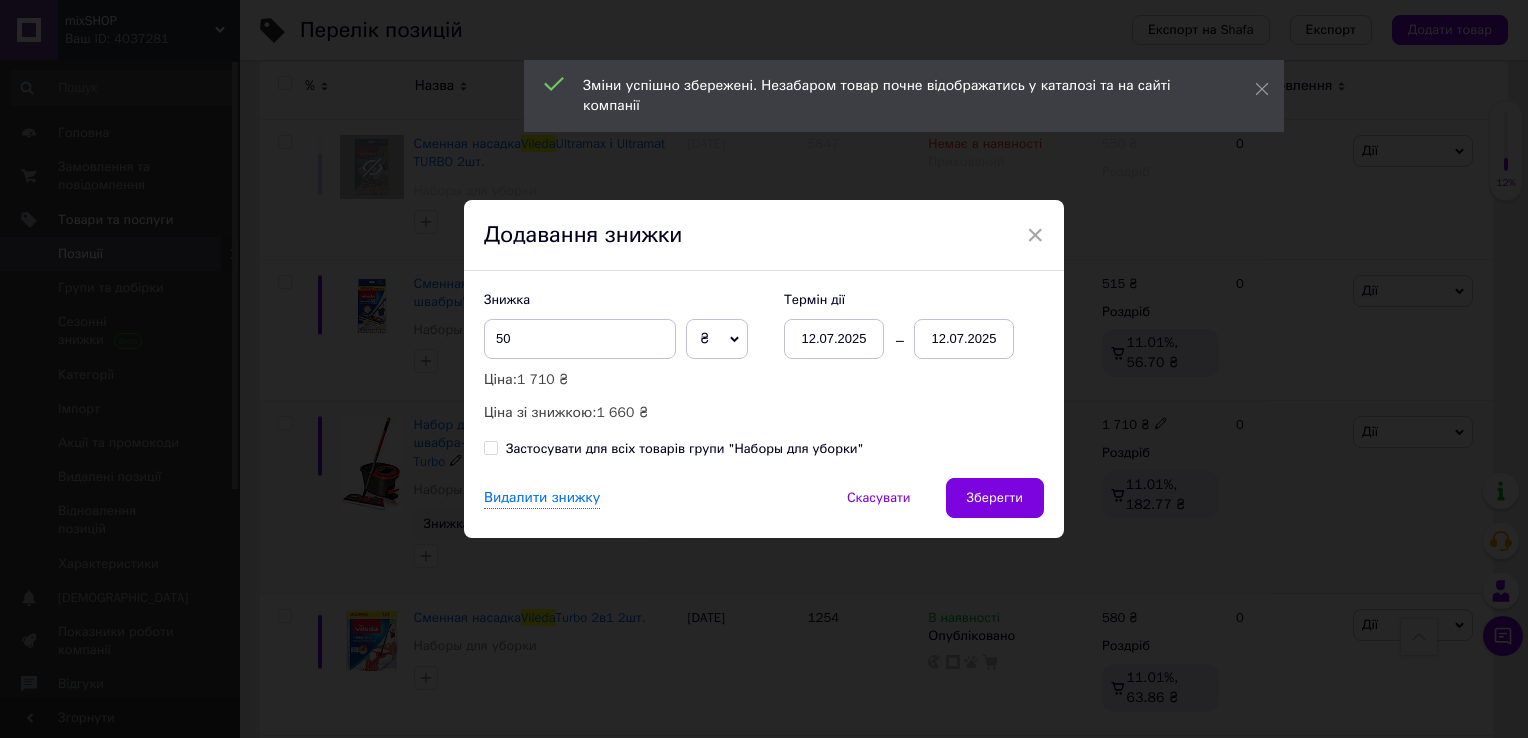 click 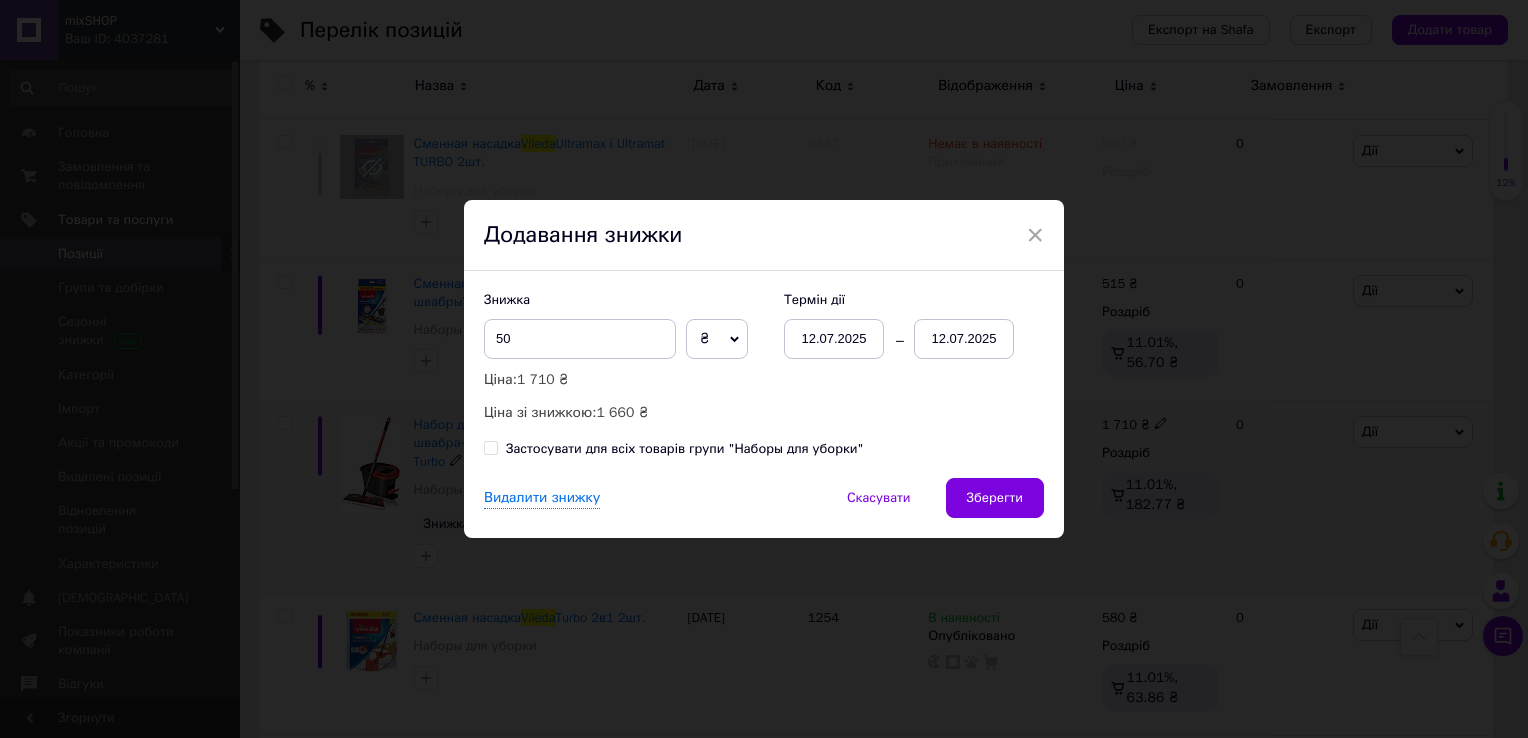 click on "12.07.2025" at bounding box center [964, 339] 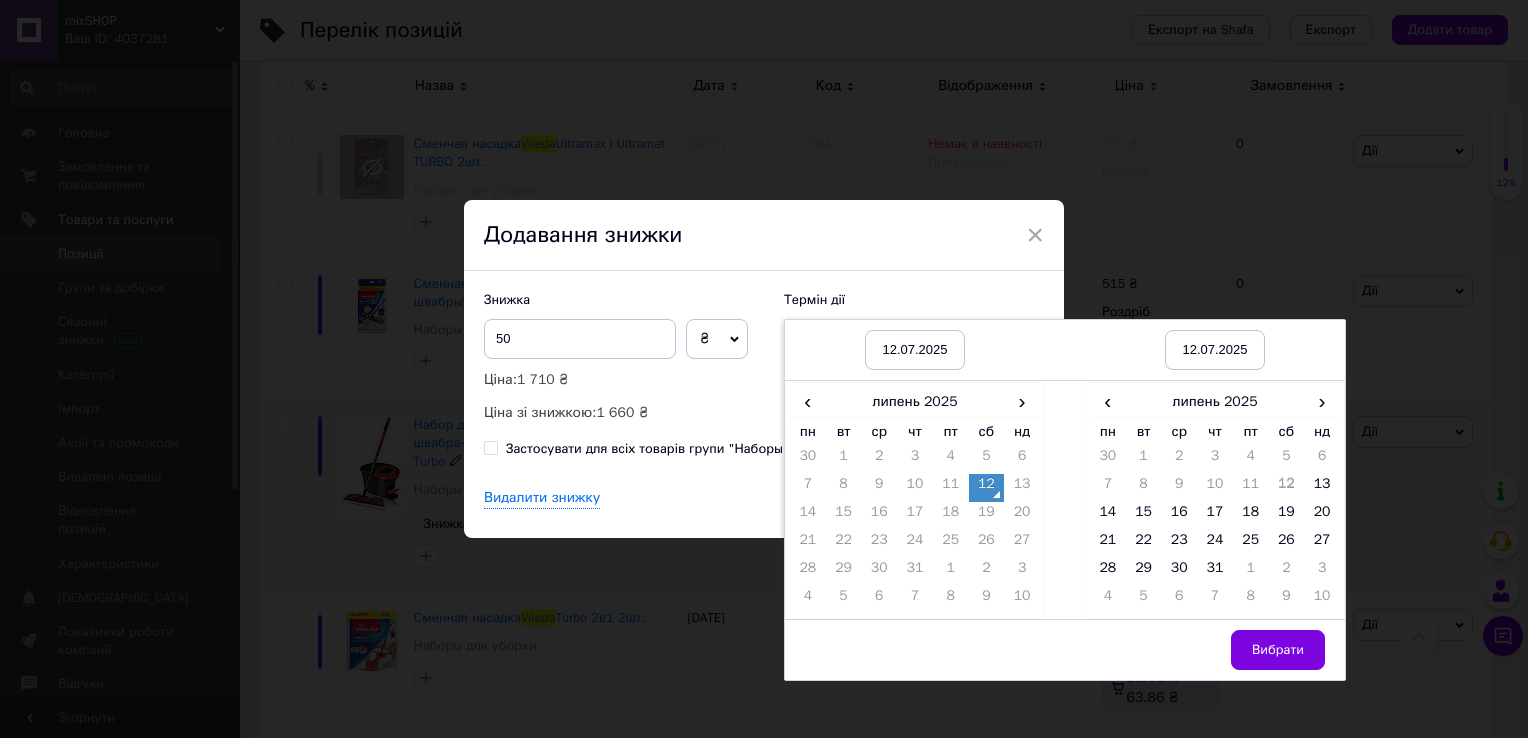 click on "‹ липень 2025 › пн вт ср чт пт сб нд 30 1 2 3 4 5 6 7 8 9 10 11 12 13 14 15 16 17 18 19 20 21 22 23 24 25 26 27 28 29 30 31 1 2 3 4 5 6 7 8 9 10" at bounding box center [1215, 500] 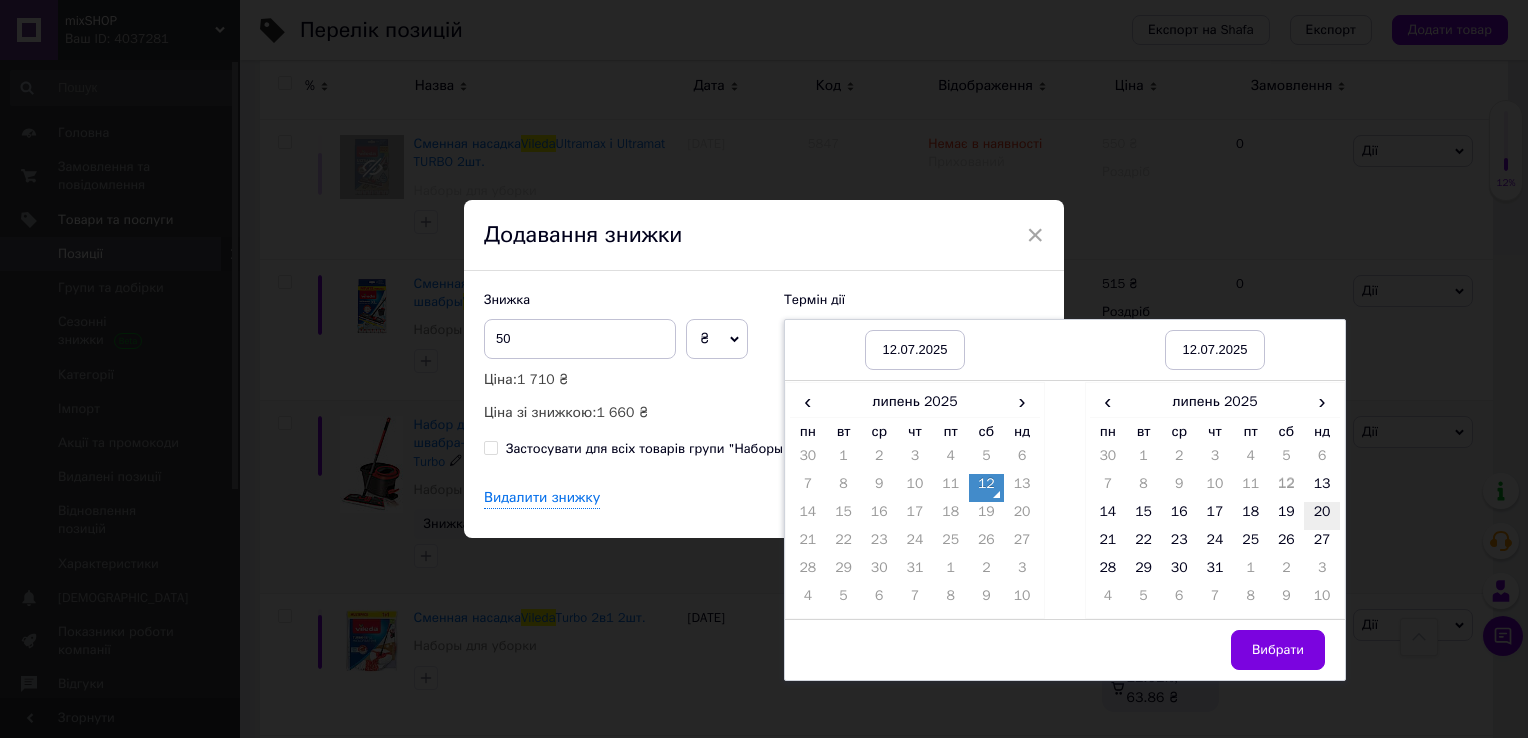 click on "20" at bounding box center [1322, 516] 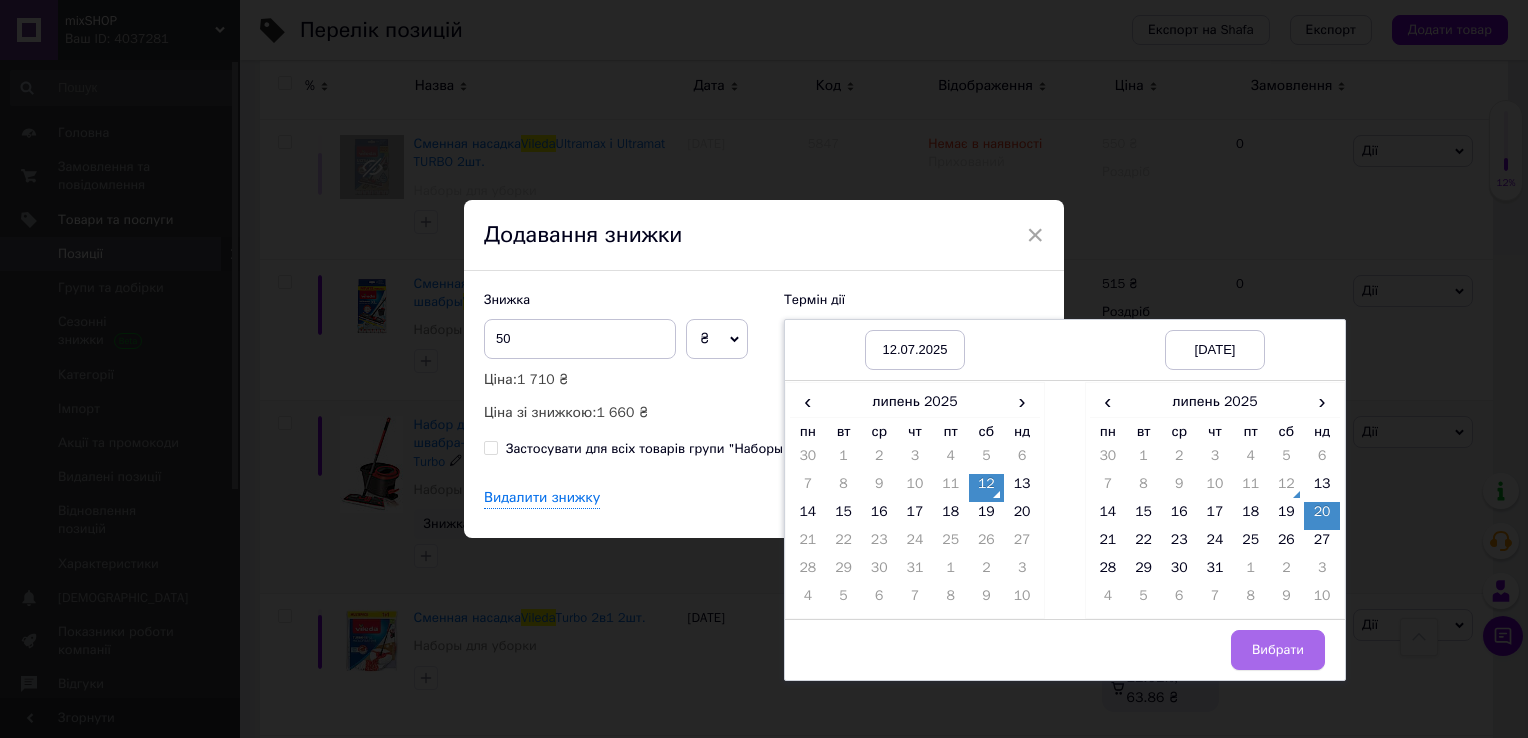 click on "Вибрати" at bounding box center (1278, 650) 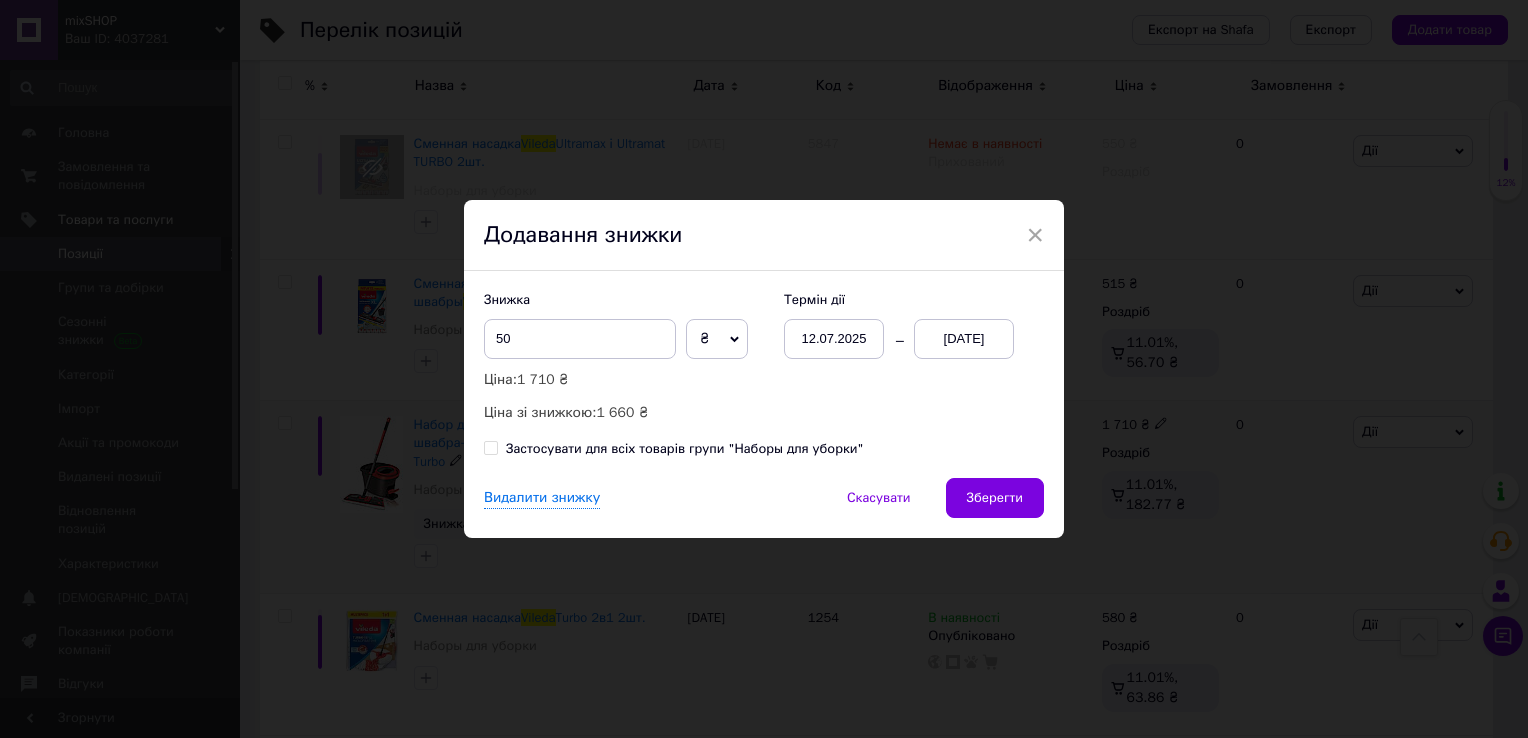 click on "Знижка 50 ₴ % Ціна:  1 710   ₴ Ціна зі знижкою:  1 660   ₴ Термін дії 12.07.2025 20.07.2025 Застосувати для всіх товарів групи "Наборы для уборки"" at bounding box center (764, 374) 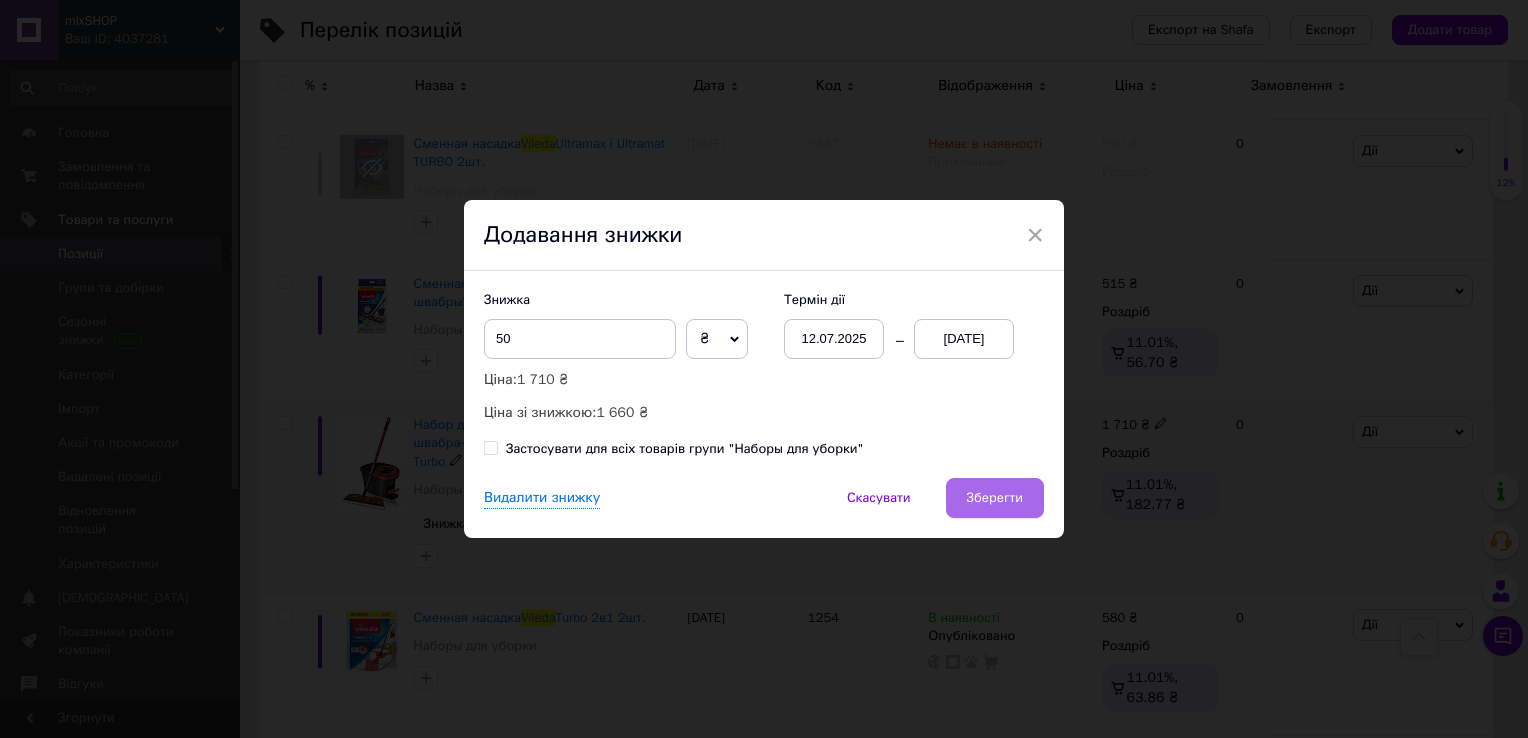 click on "Зберегти" at bounding box center (995, 498) 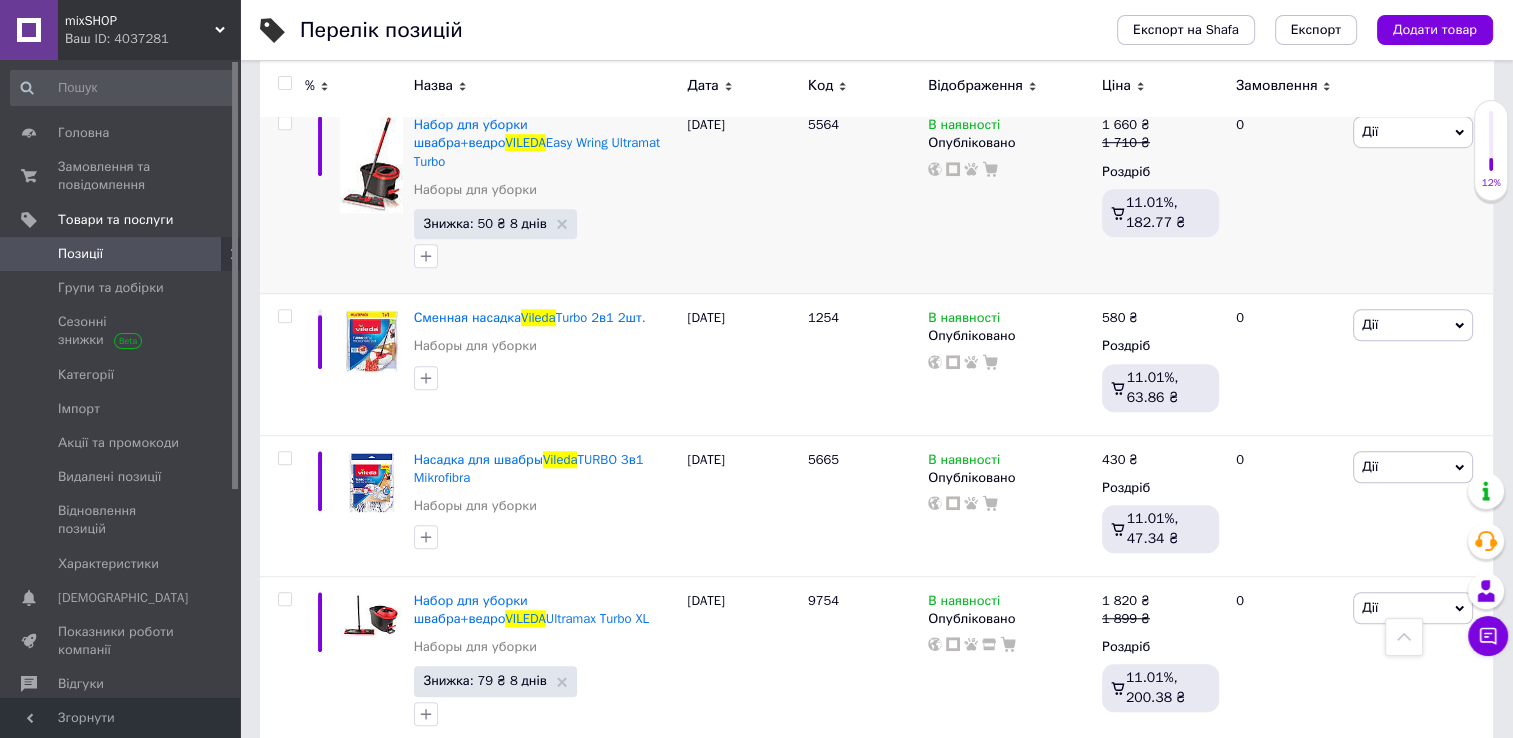 scroll, scrollTop: 1419, scrollLeft: 0, axis: vertical 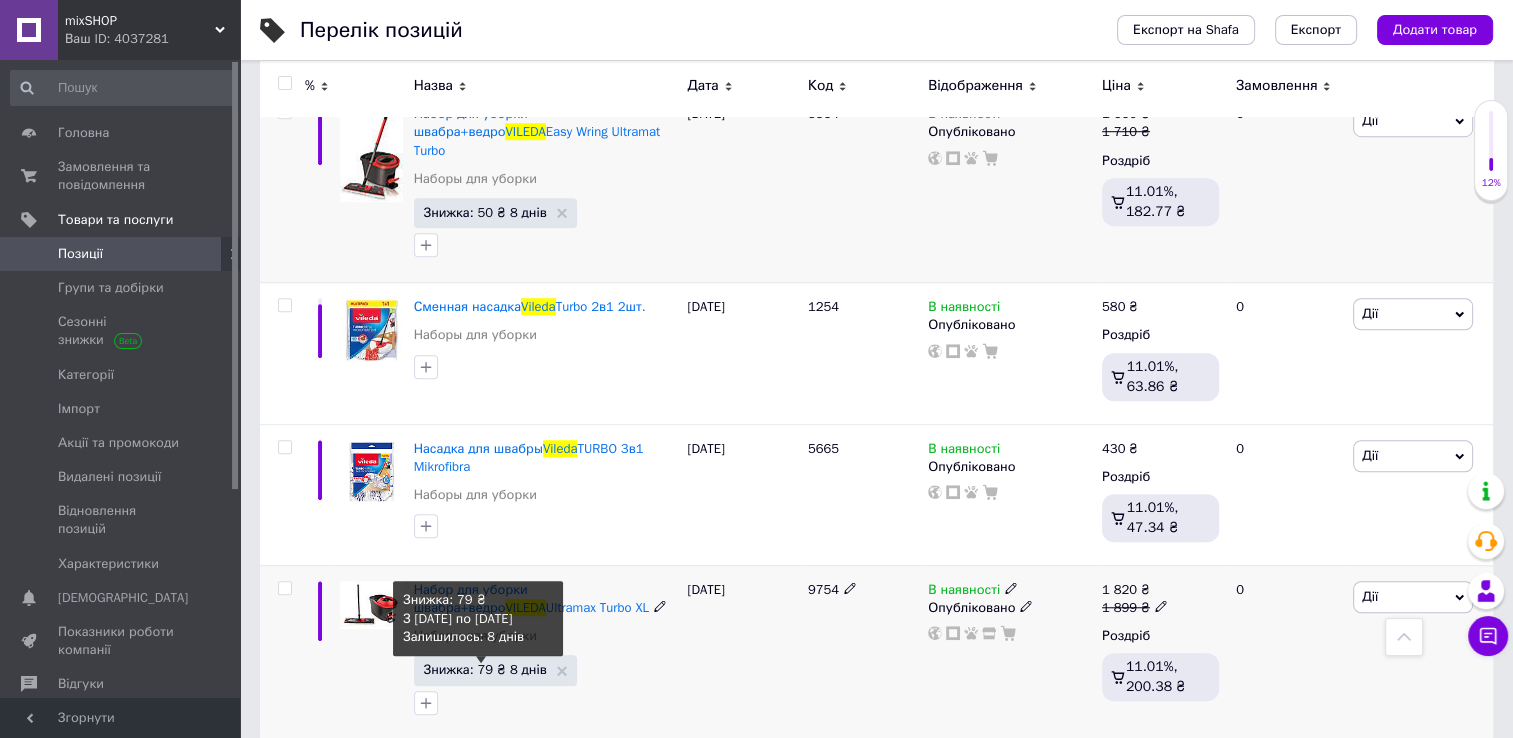 click on "Знижка: 79 ₴ 8 днів" at bounding box center [485, 669] 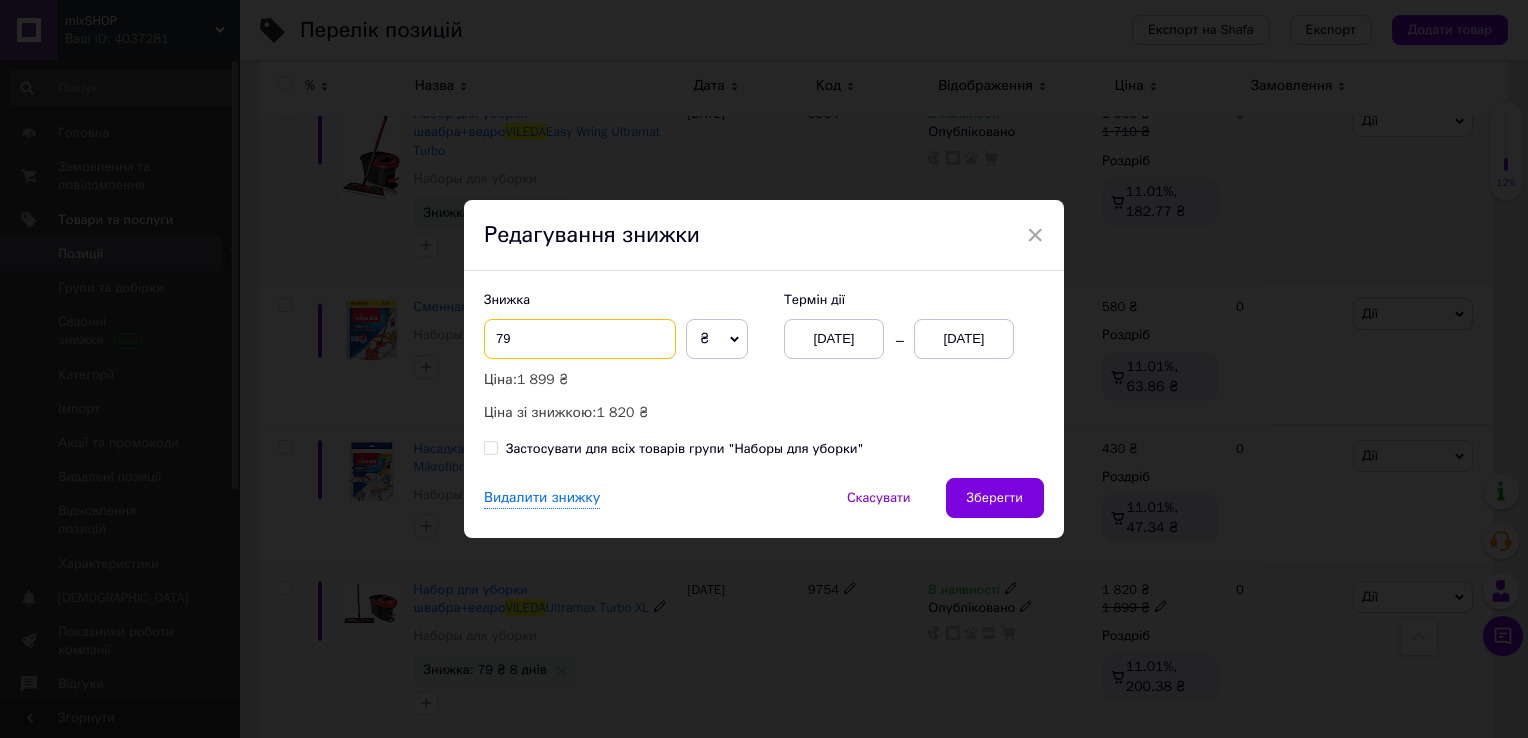 click on "79" at bounding box center (580, 339) 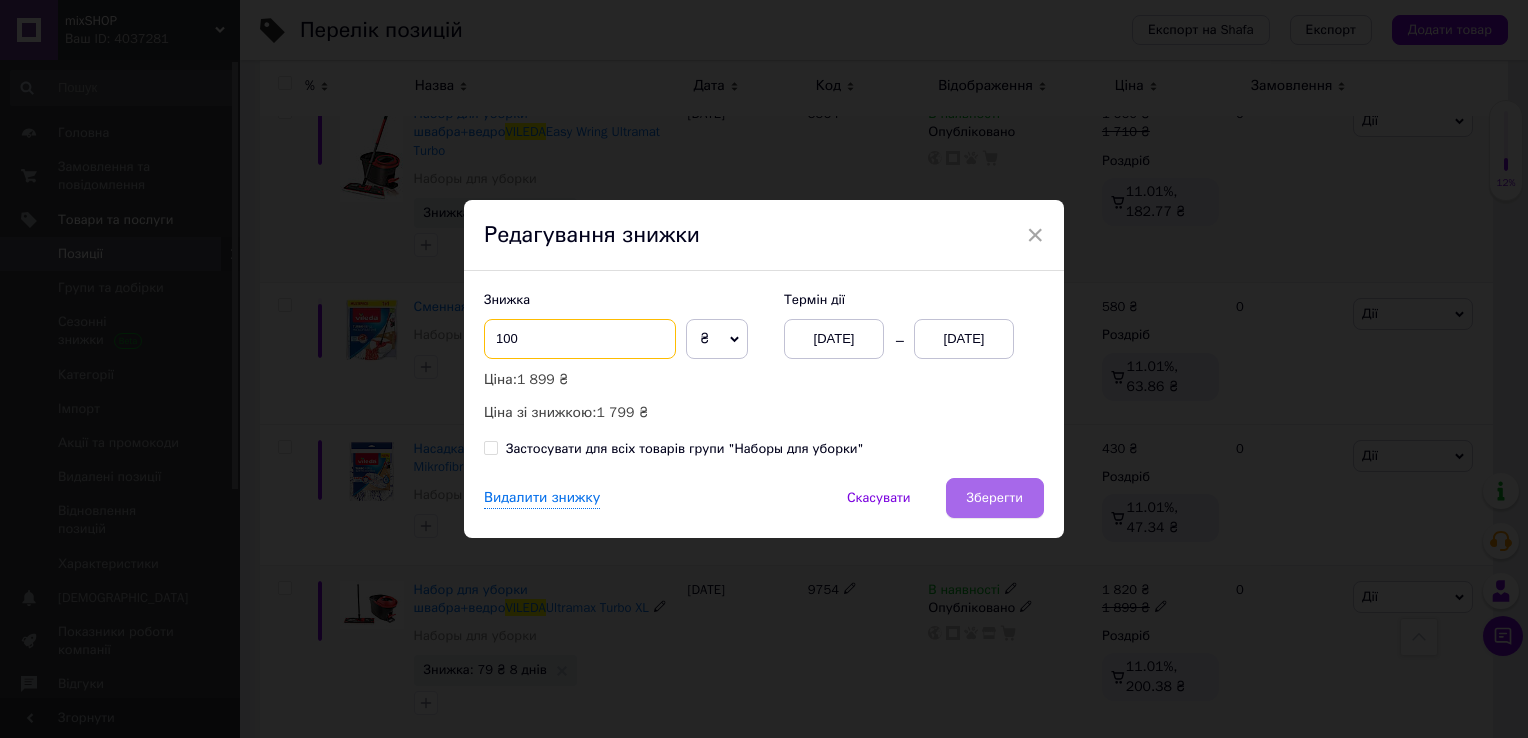type on "100" 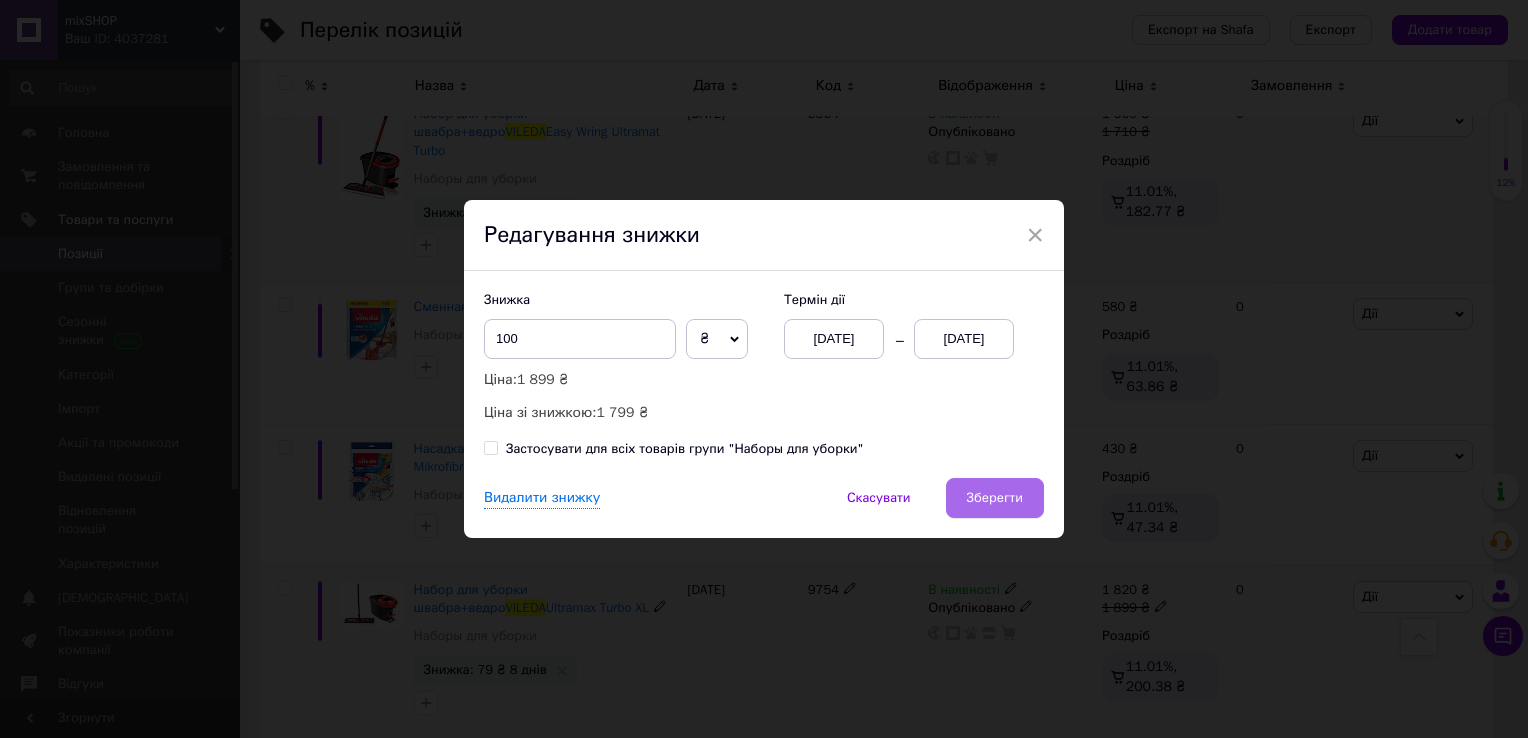 click on "Зберегти" at bounding box center [995, 498] 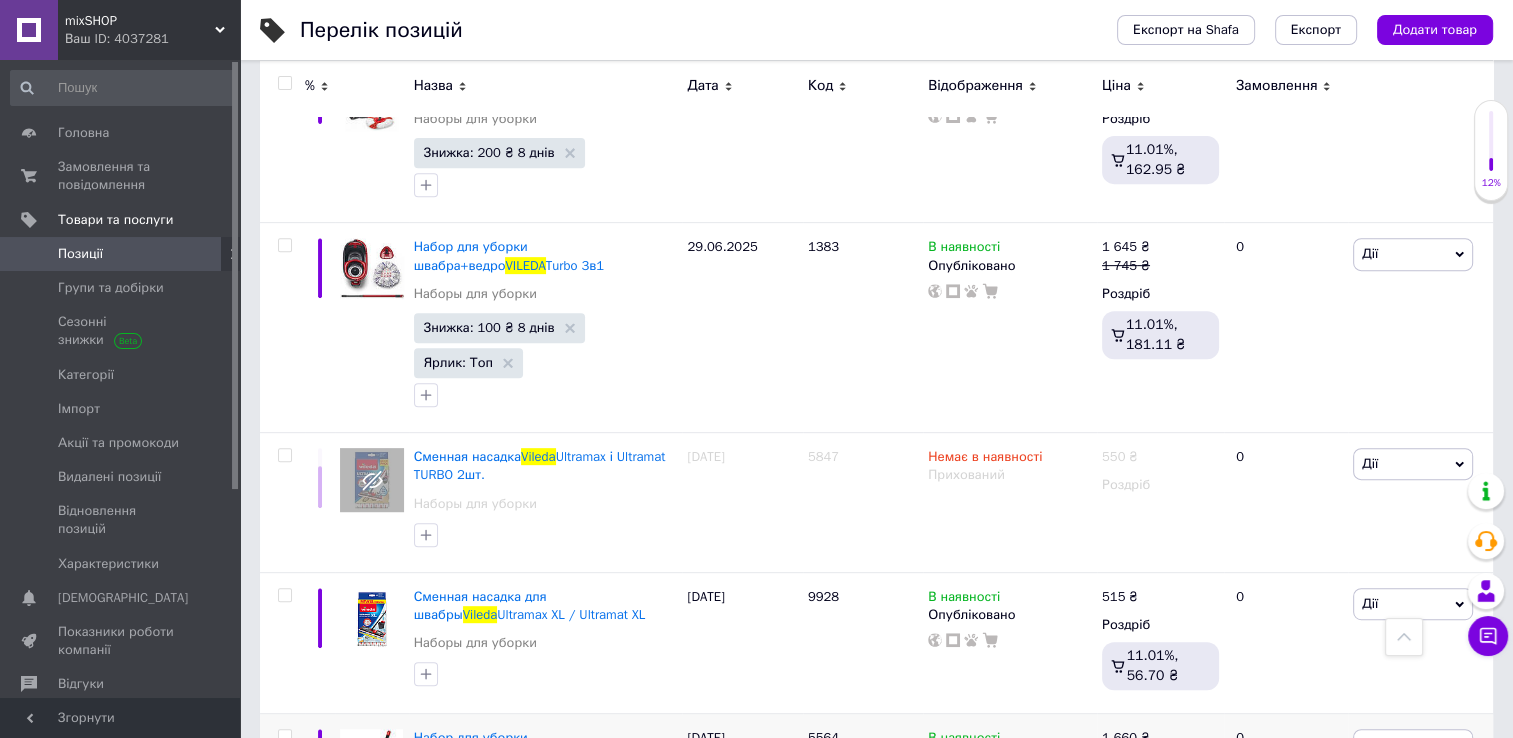 scroll, scrollTop: 665, scrollLeft: 0, axis: vertical 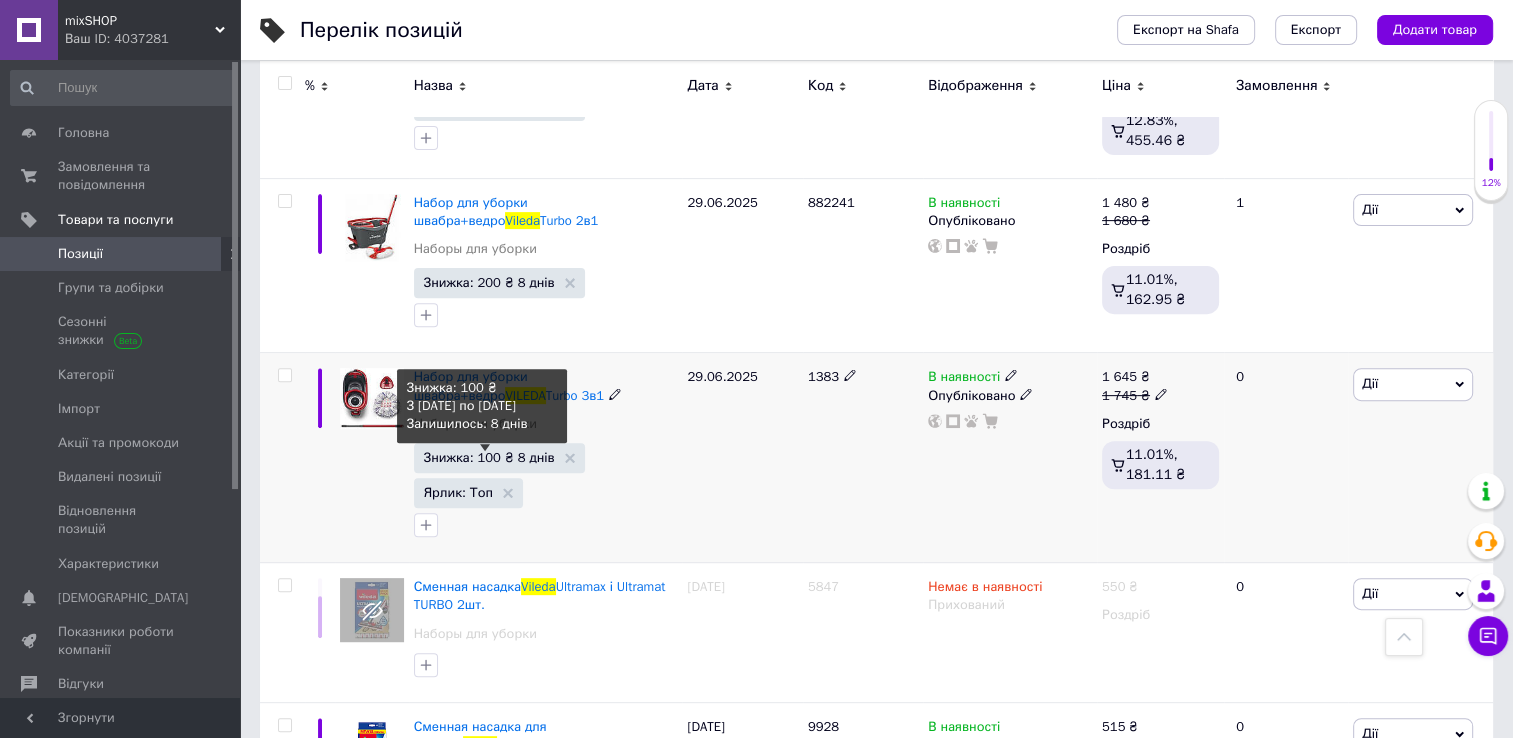 click on "Знижка: 100 ₴ 8 днів" at bounding box center (489, 457) 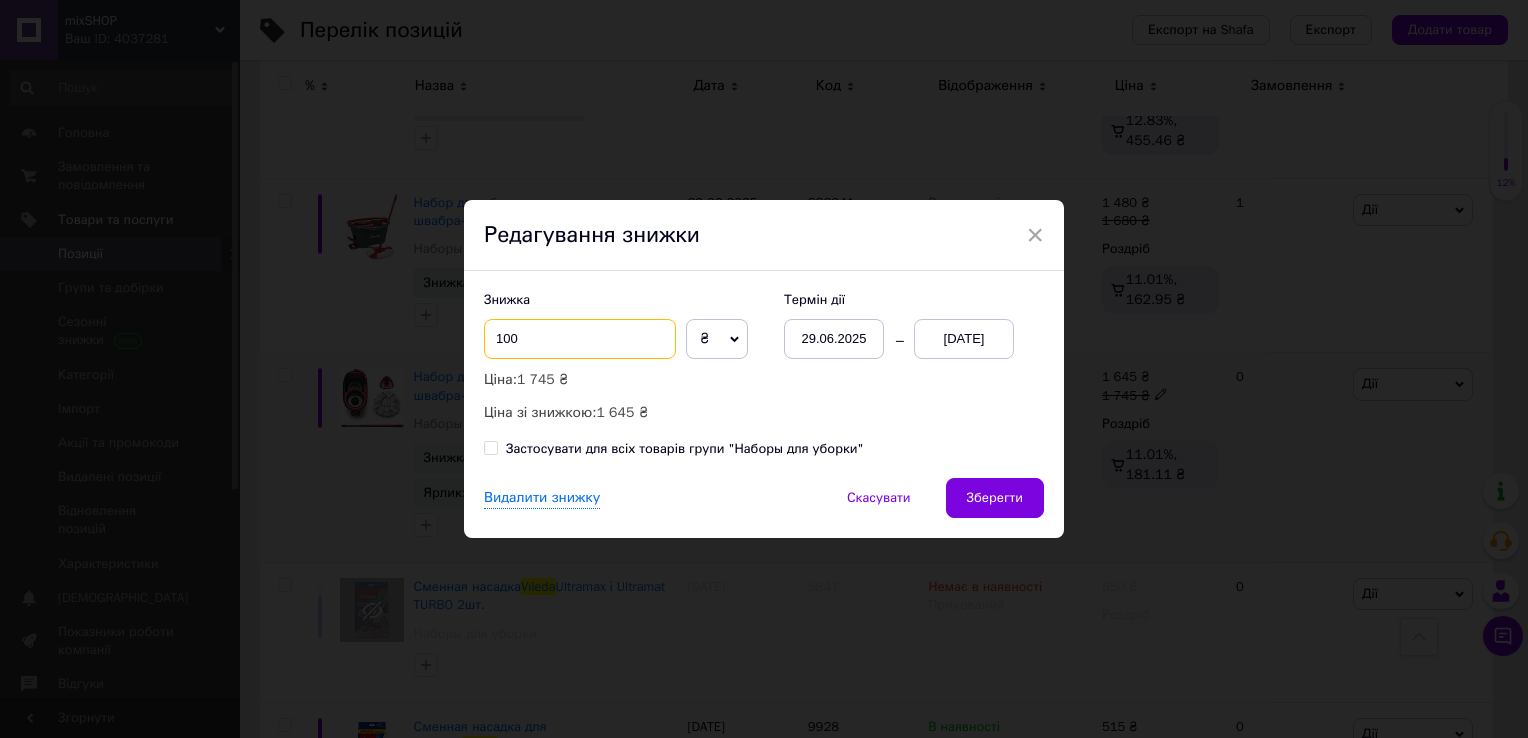 click on "100" at bounding box center (580, 339) 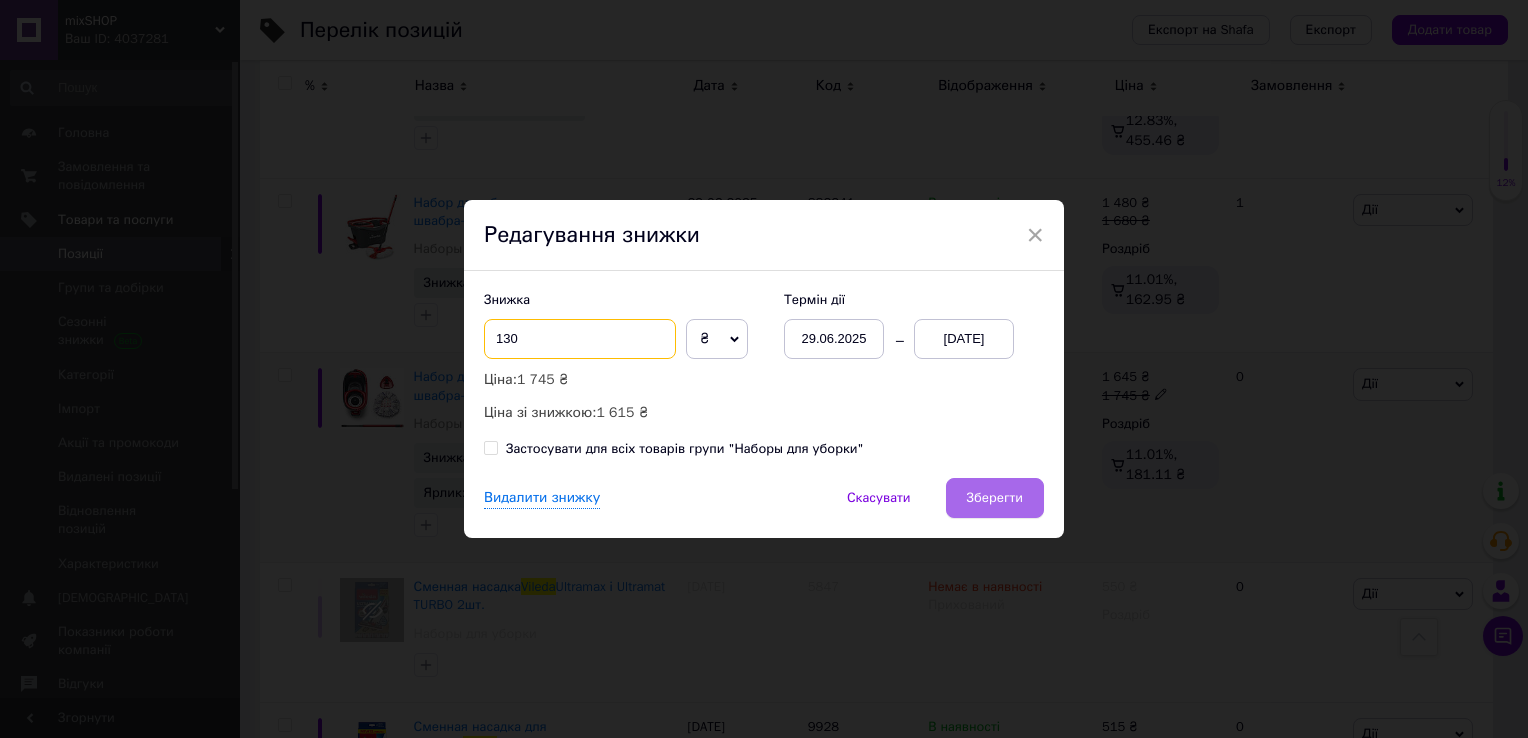 type on "130" 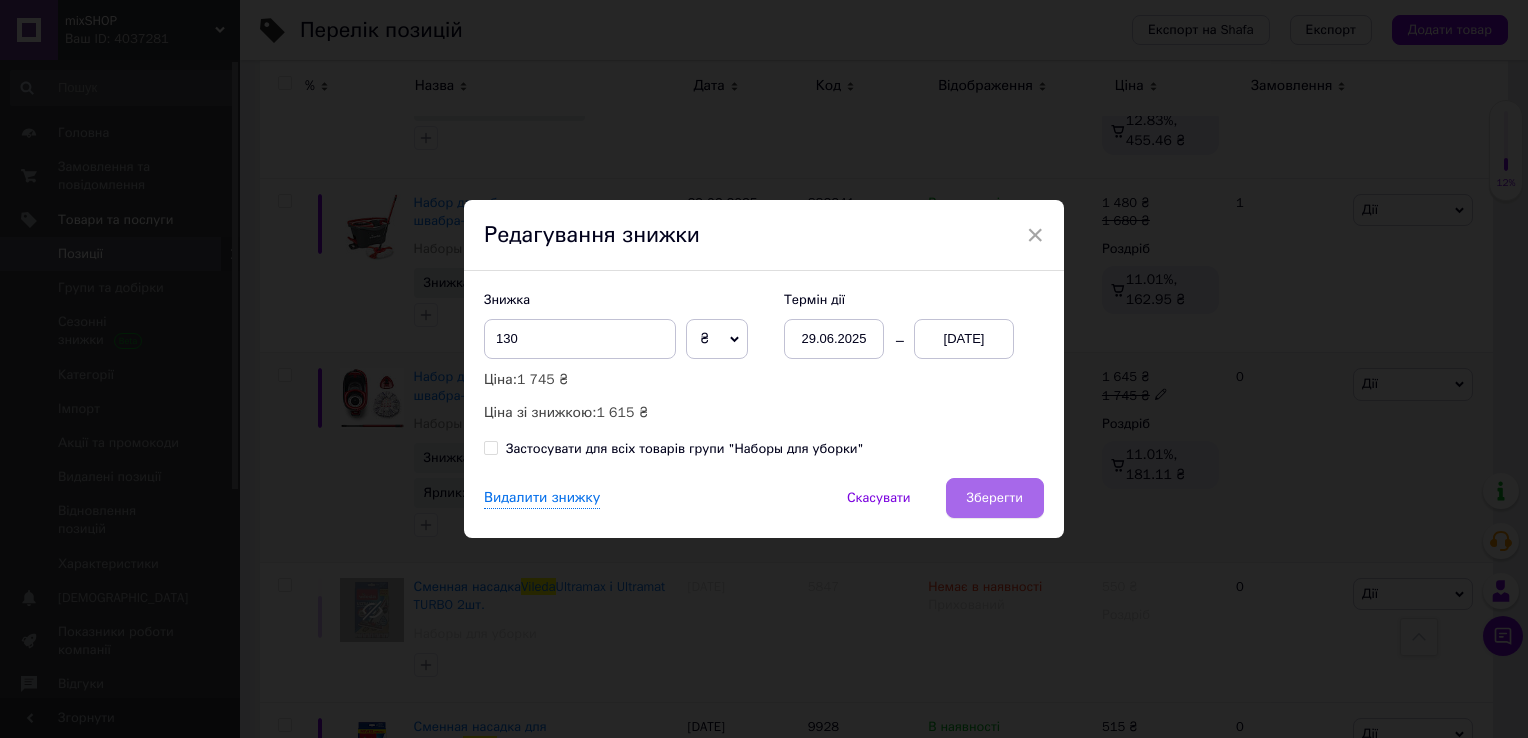 click on "Зберегти" at bounding box center [995, 498] 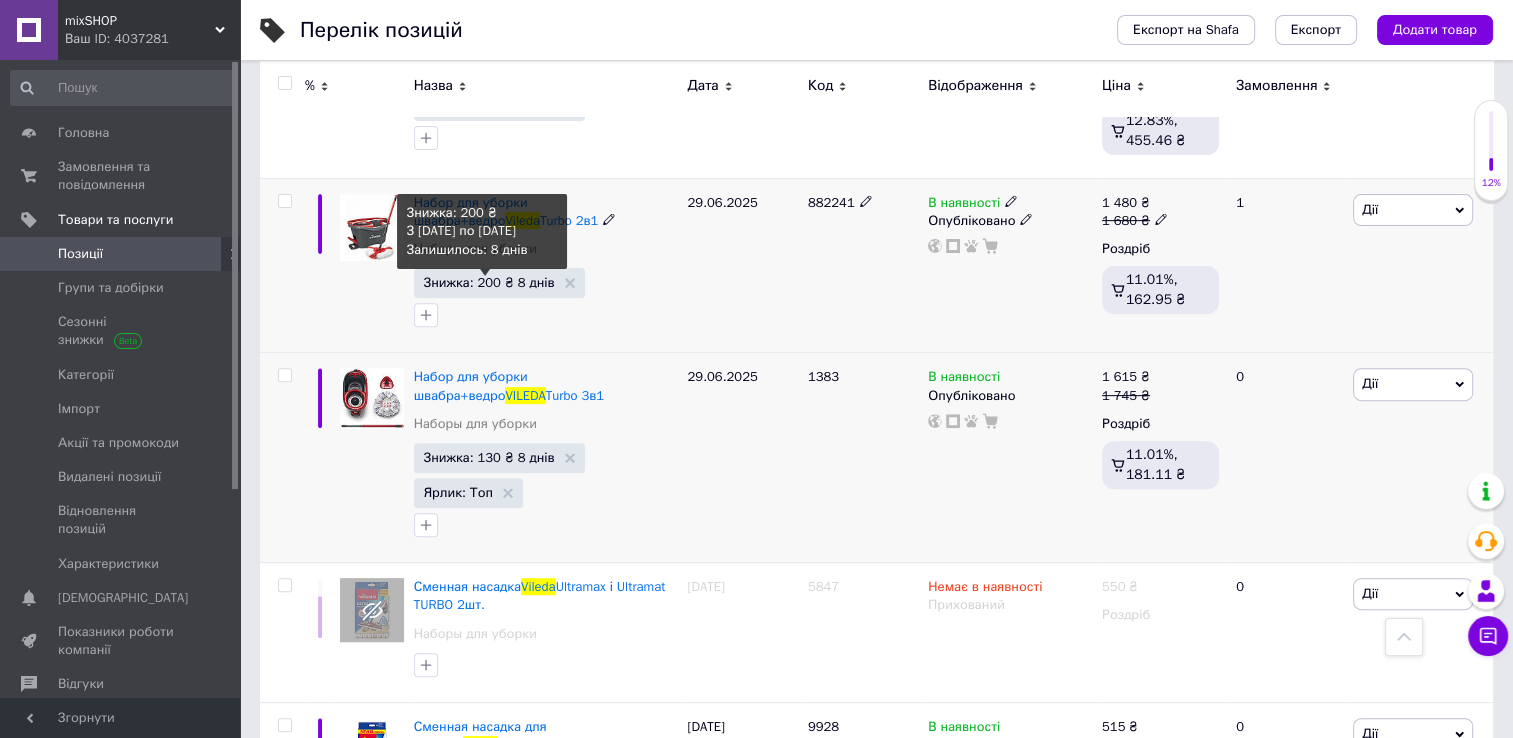 click on "Знижка: 200 ₴ 8 днів" at bounding box center [489, 282] 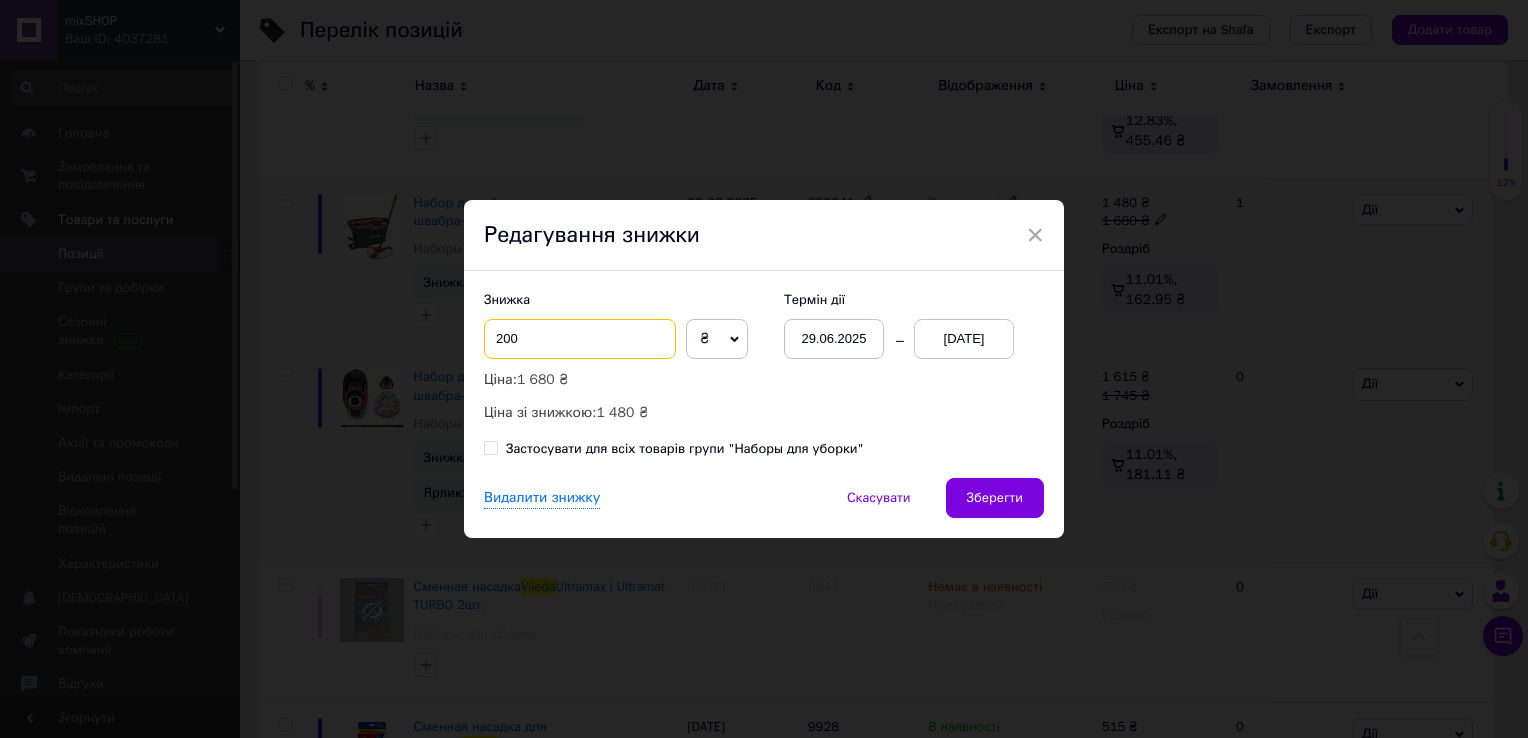 click on "200" at bounding box center (580, 339) 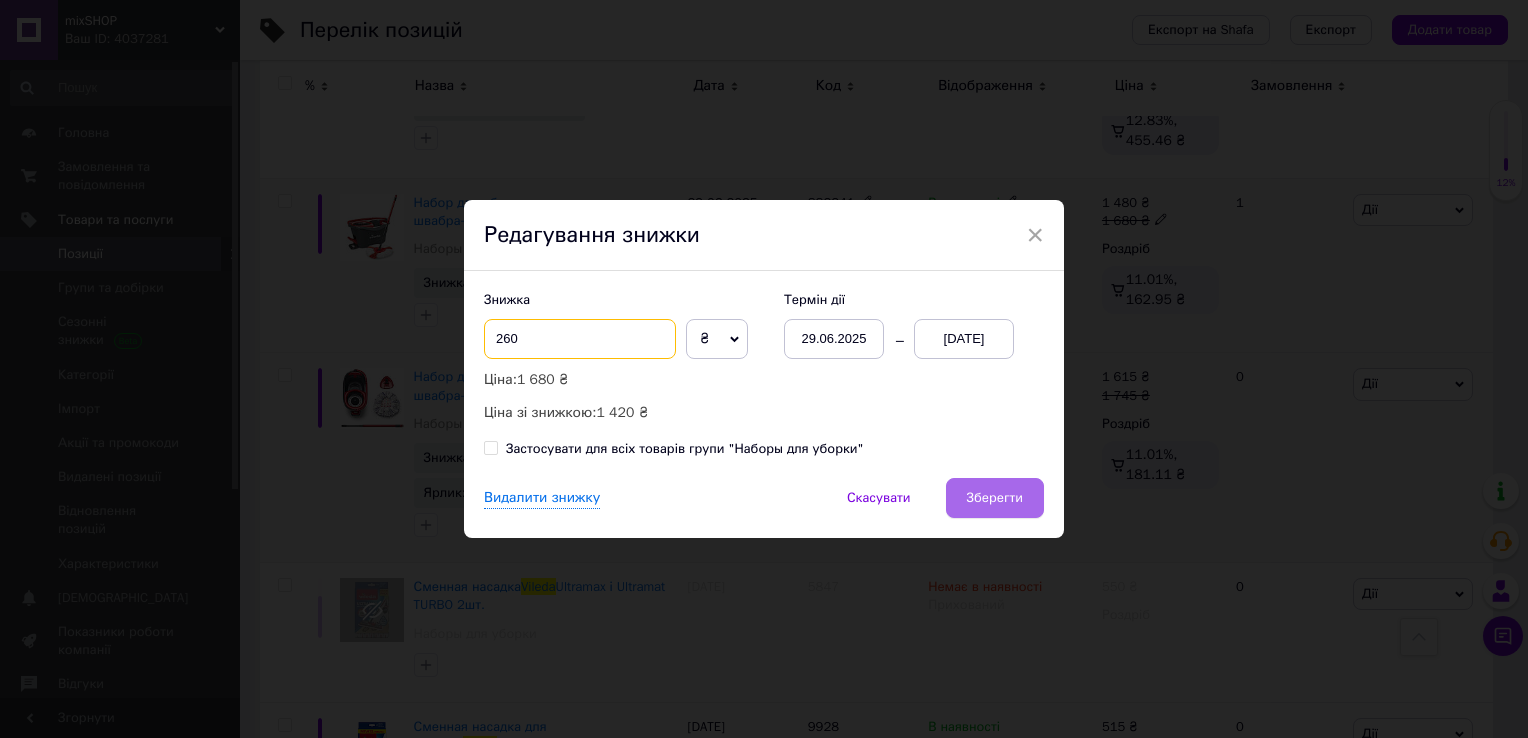 type on "260" 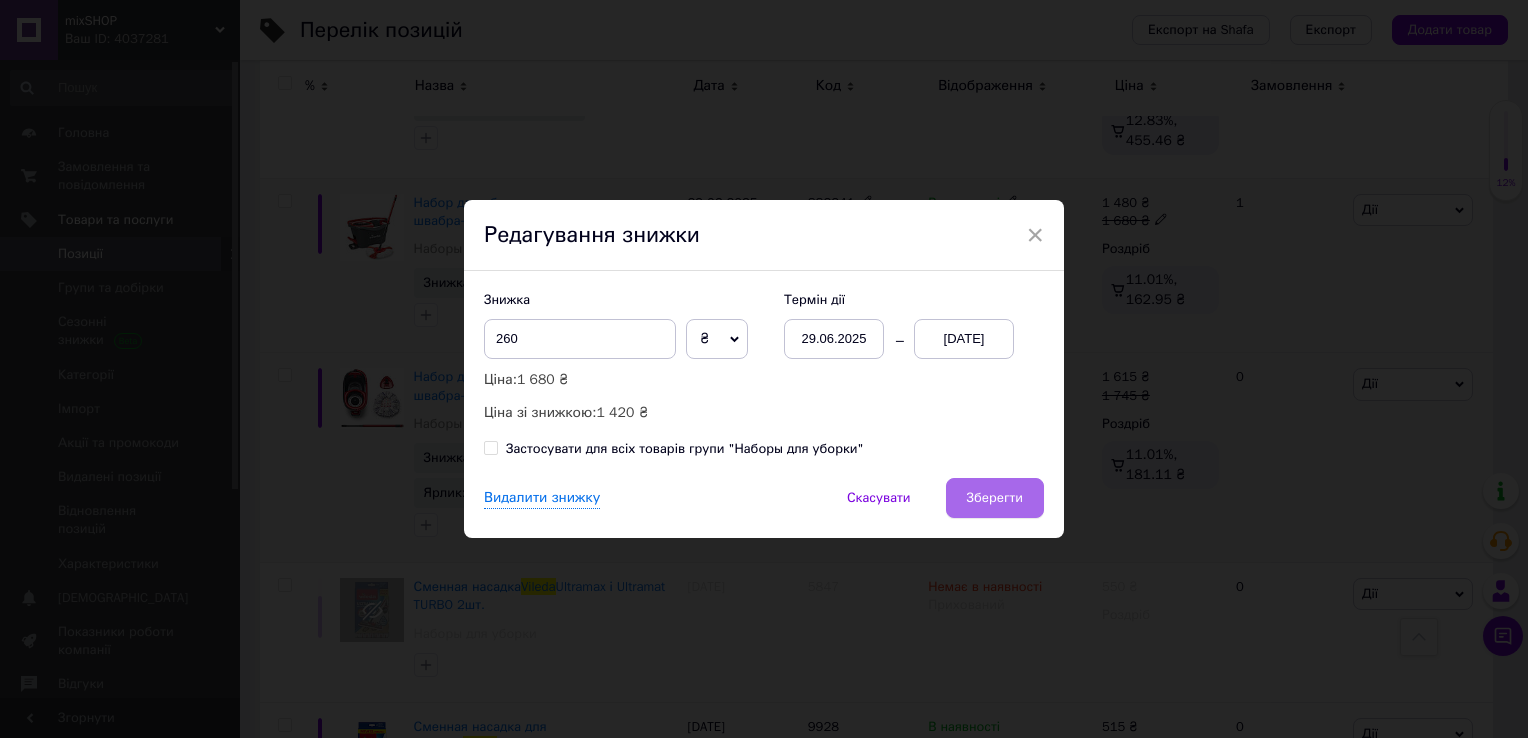 click on "Зберегти" at bounding box center [995, 498] 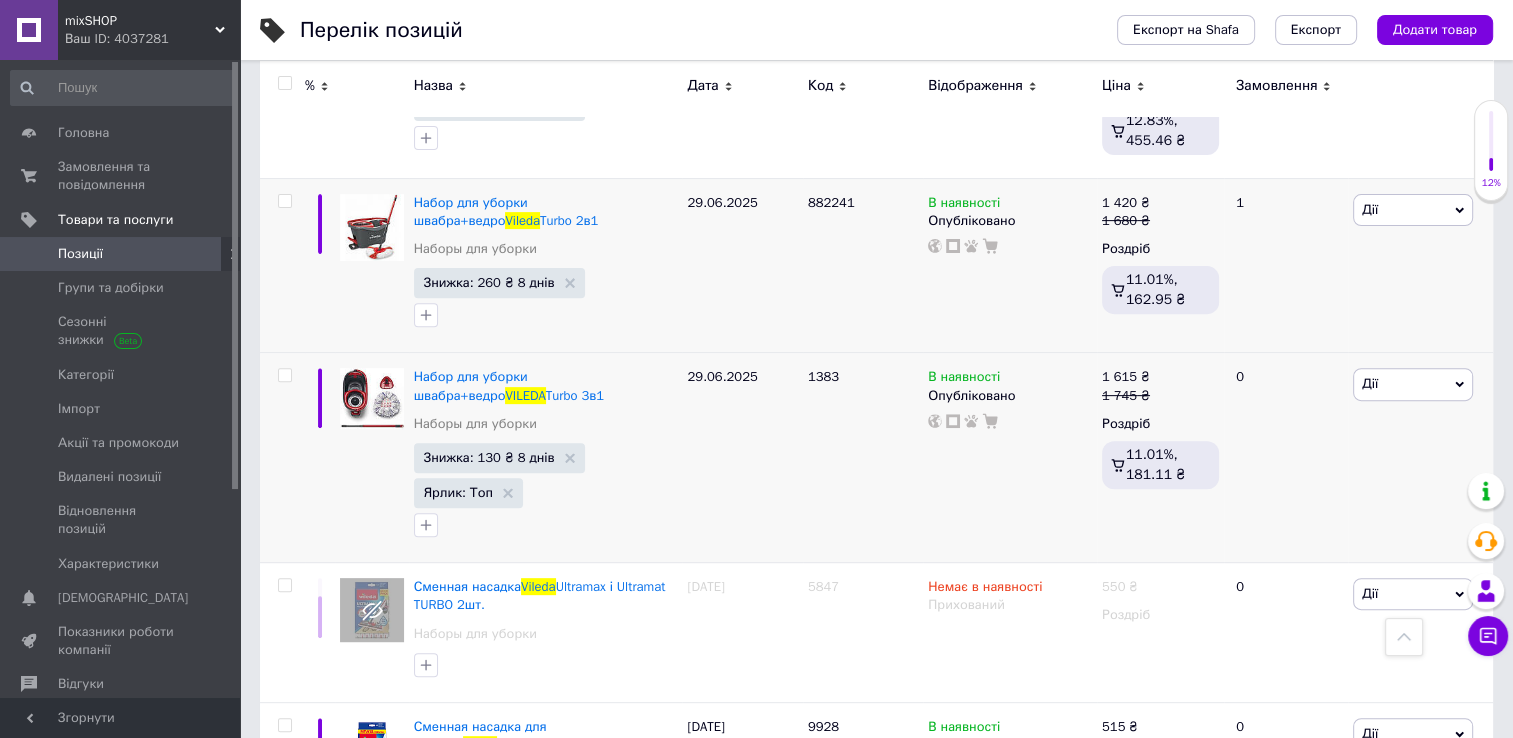 scroll, scrollTop: 0, scrollLeft: 0, axis: both 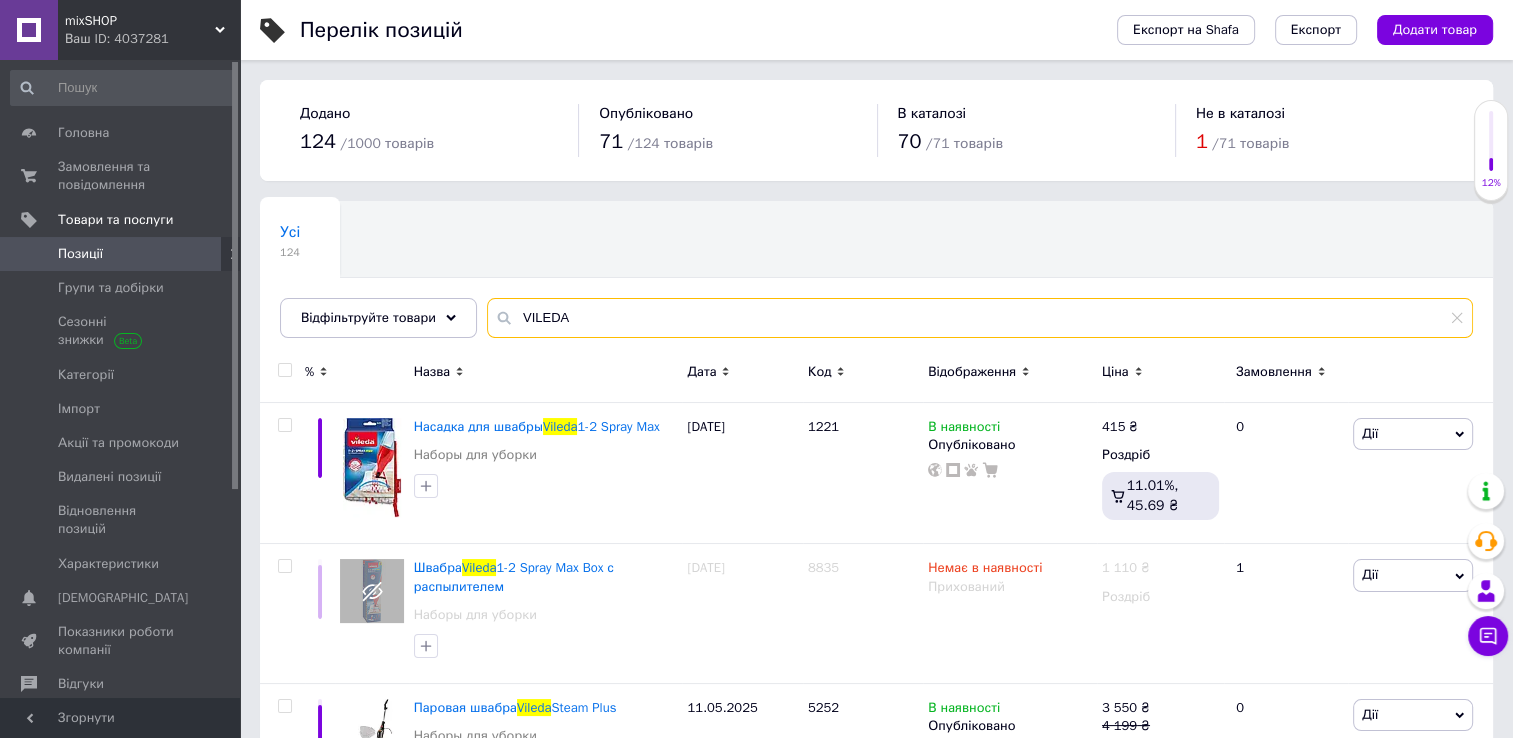 click on "VILEDA" at bounding box center (980, 318) 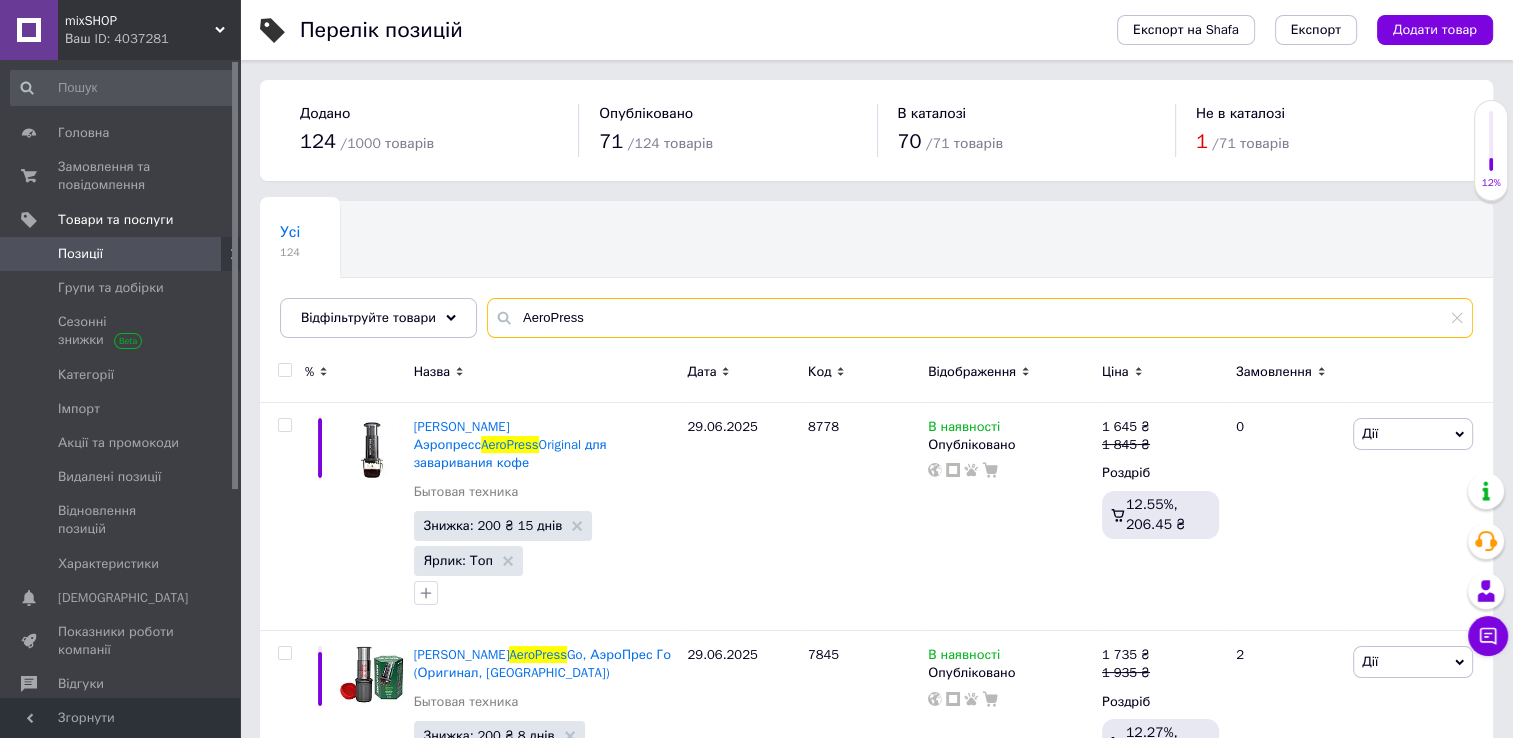 scroll, scrollTop: 0, scrollLeft: 0, axis: both 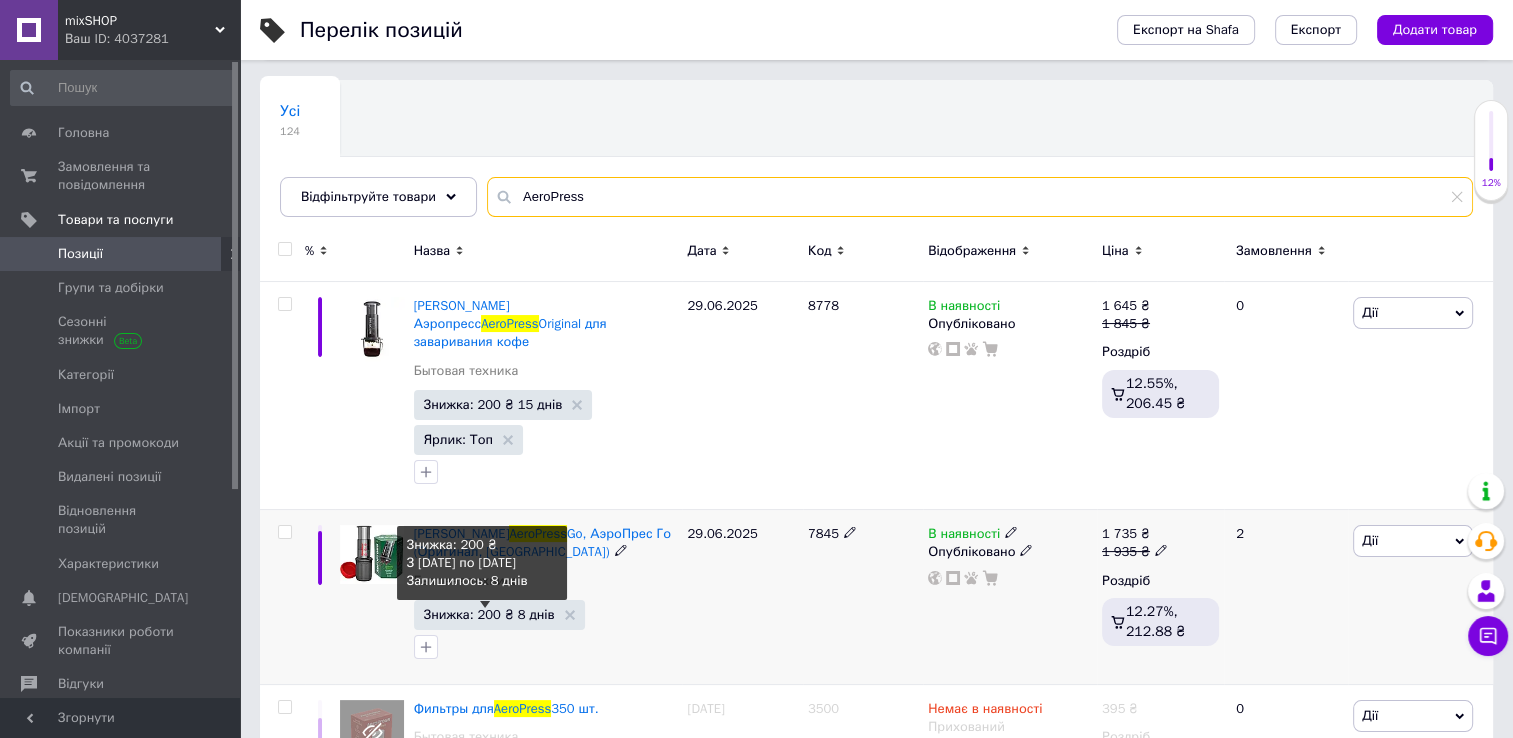 type on "AeroPress" 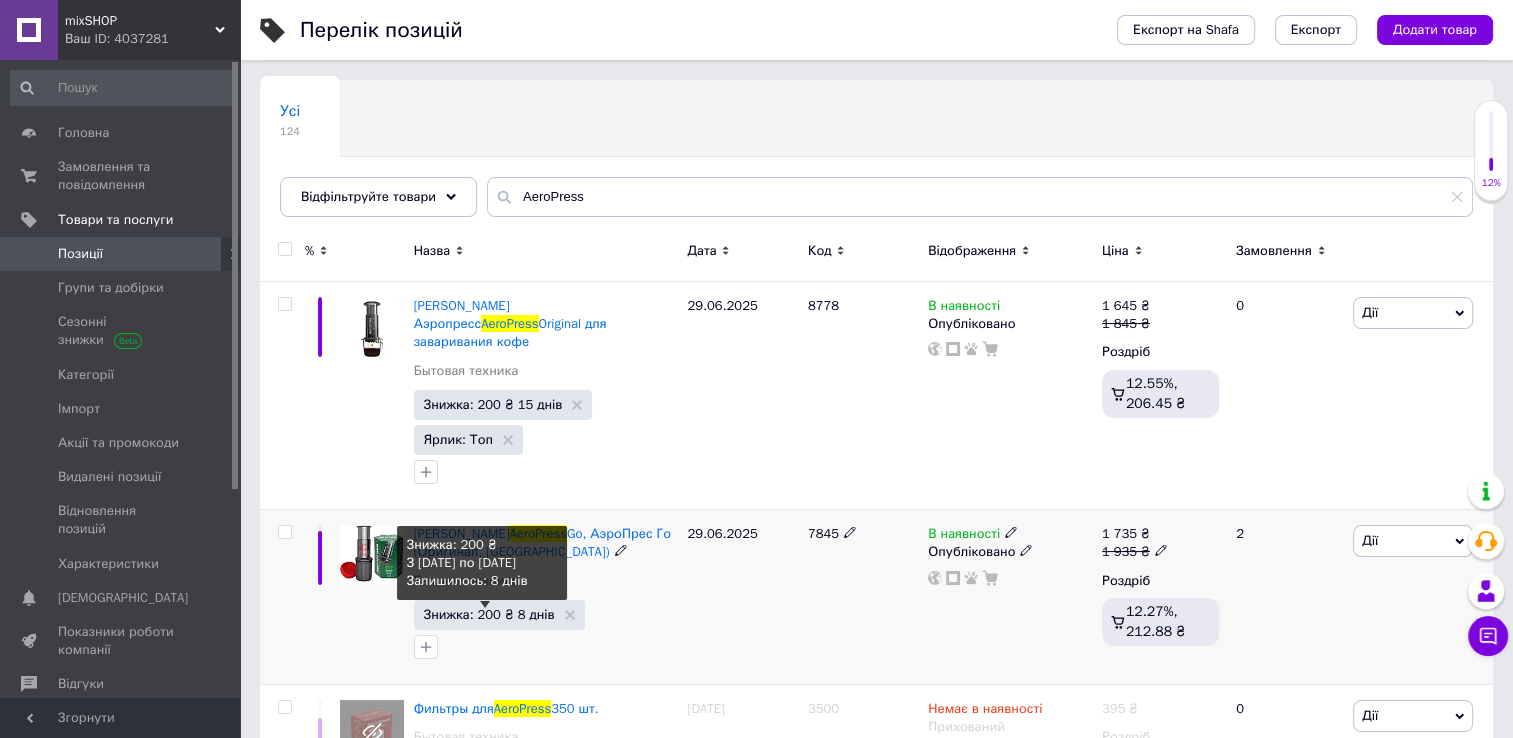 click on "Знижка: 200 ₴ 8 днів" at bounding box center [489, 614] 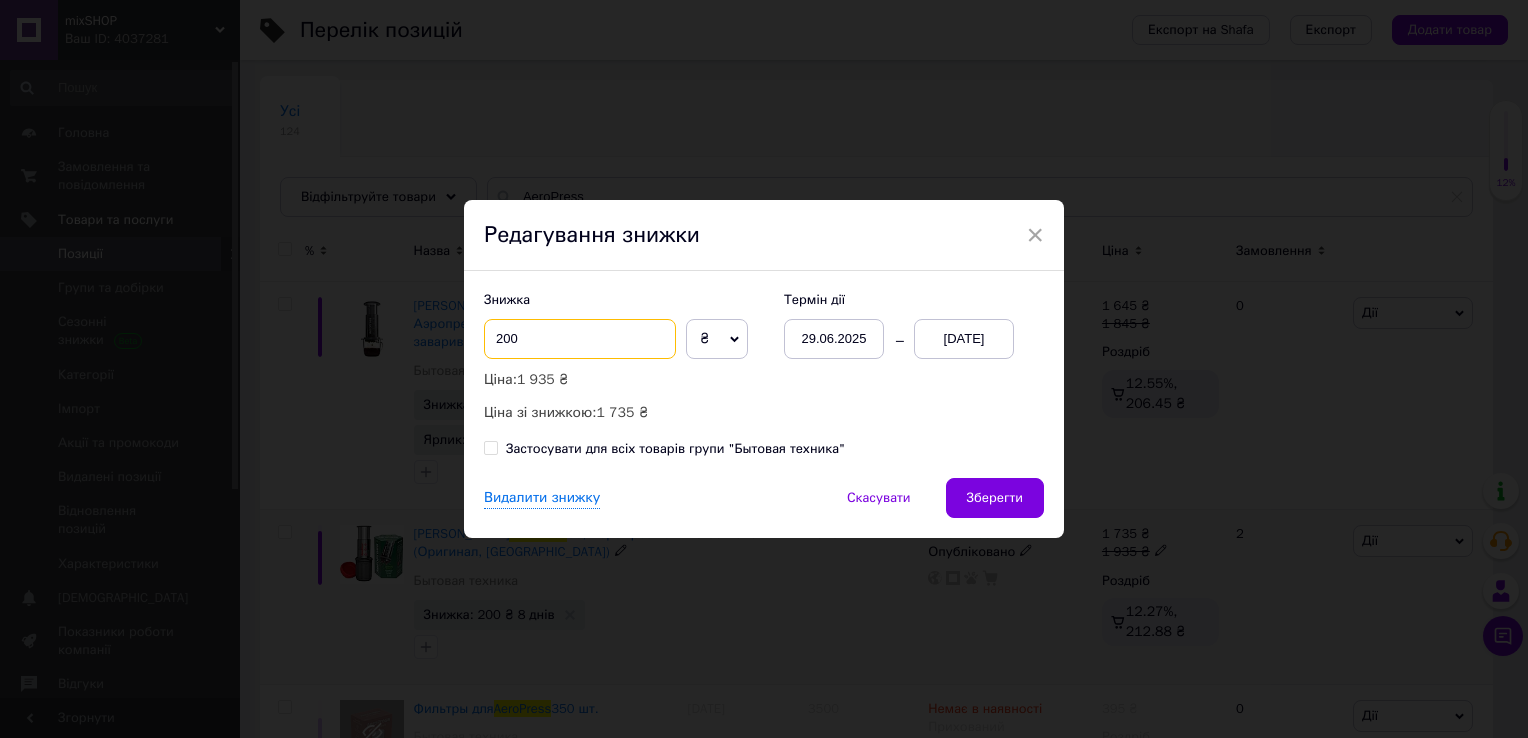 click on "200" at bounding box center (580, 339) 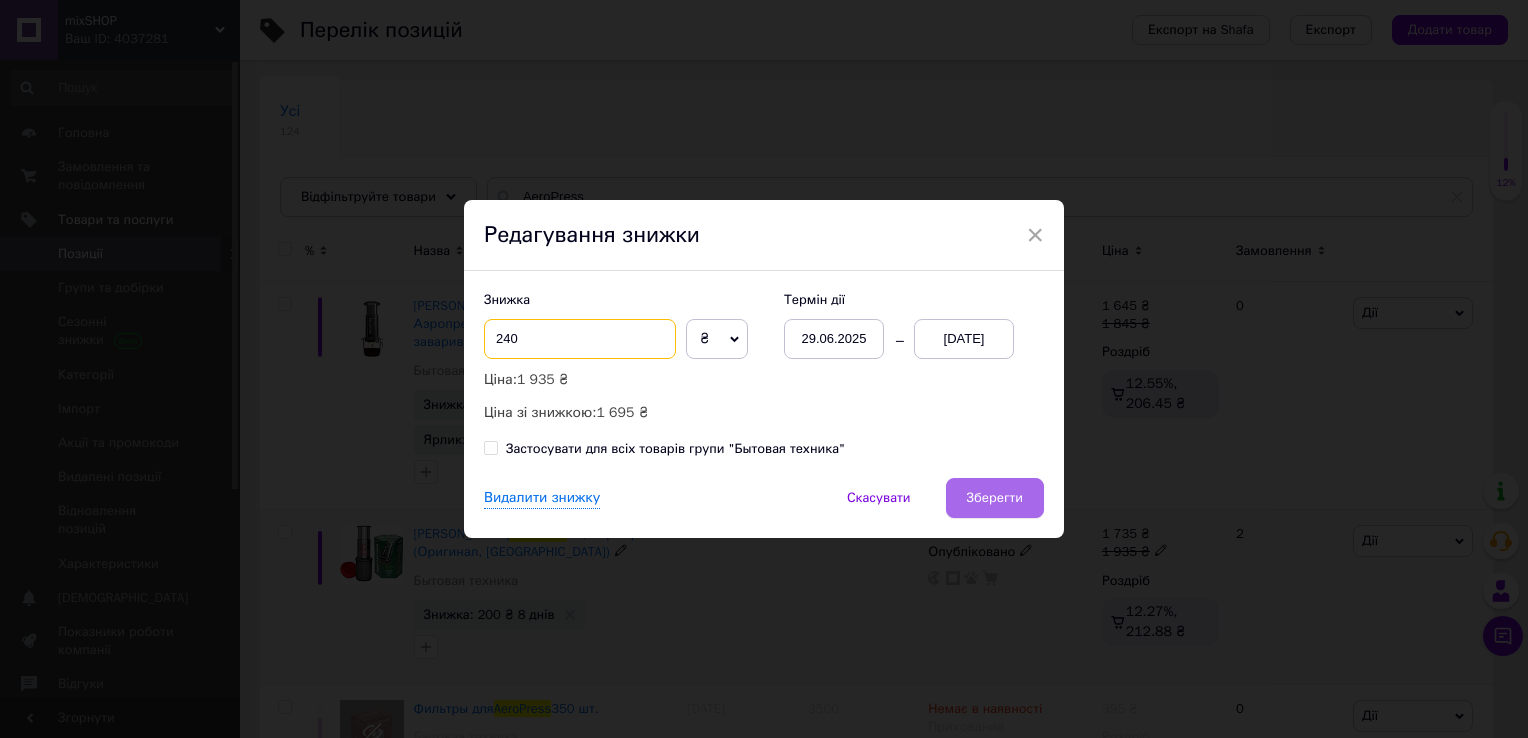 type on "240" 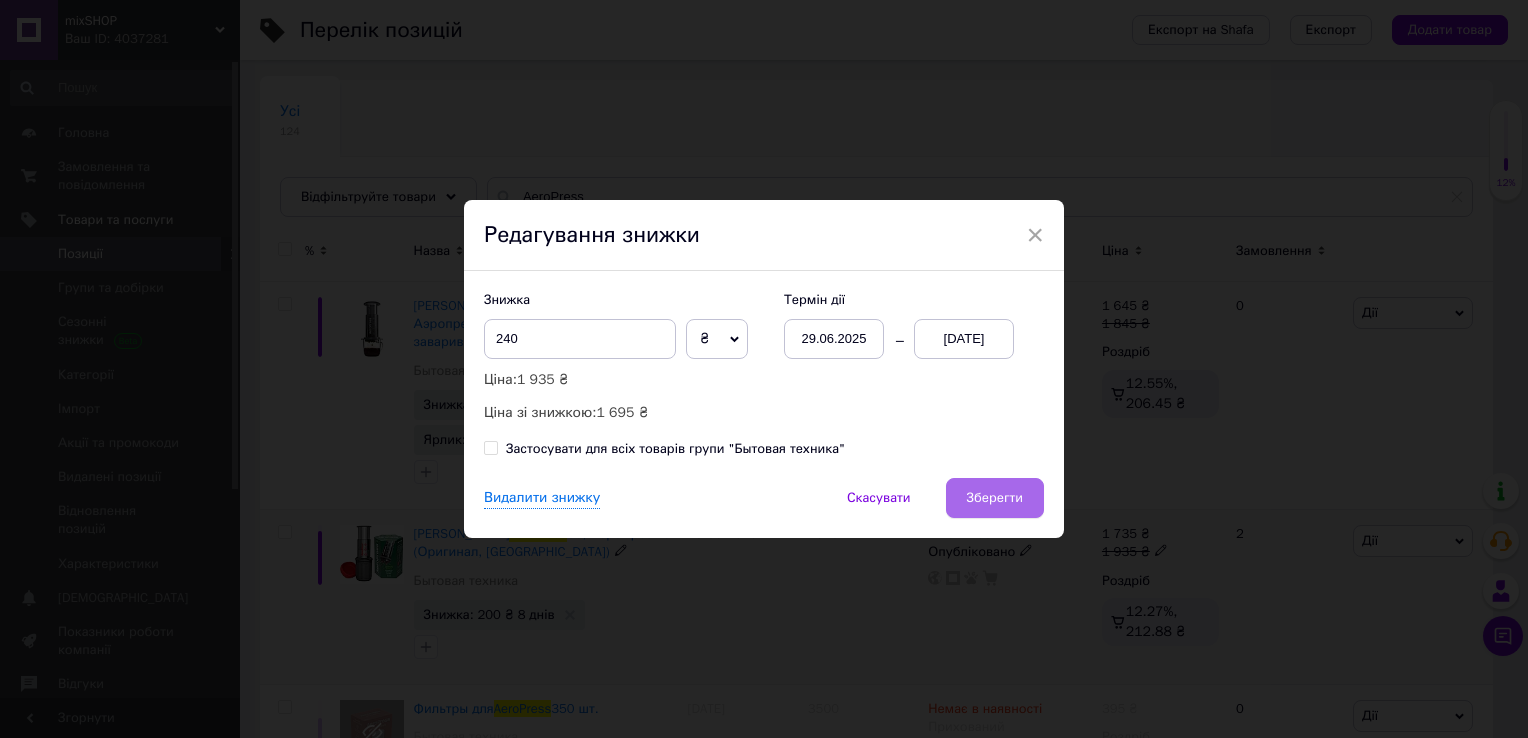 click on "Зберегти" at bounding box center (995, 498) 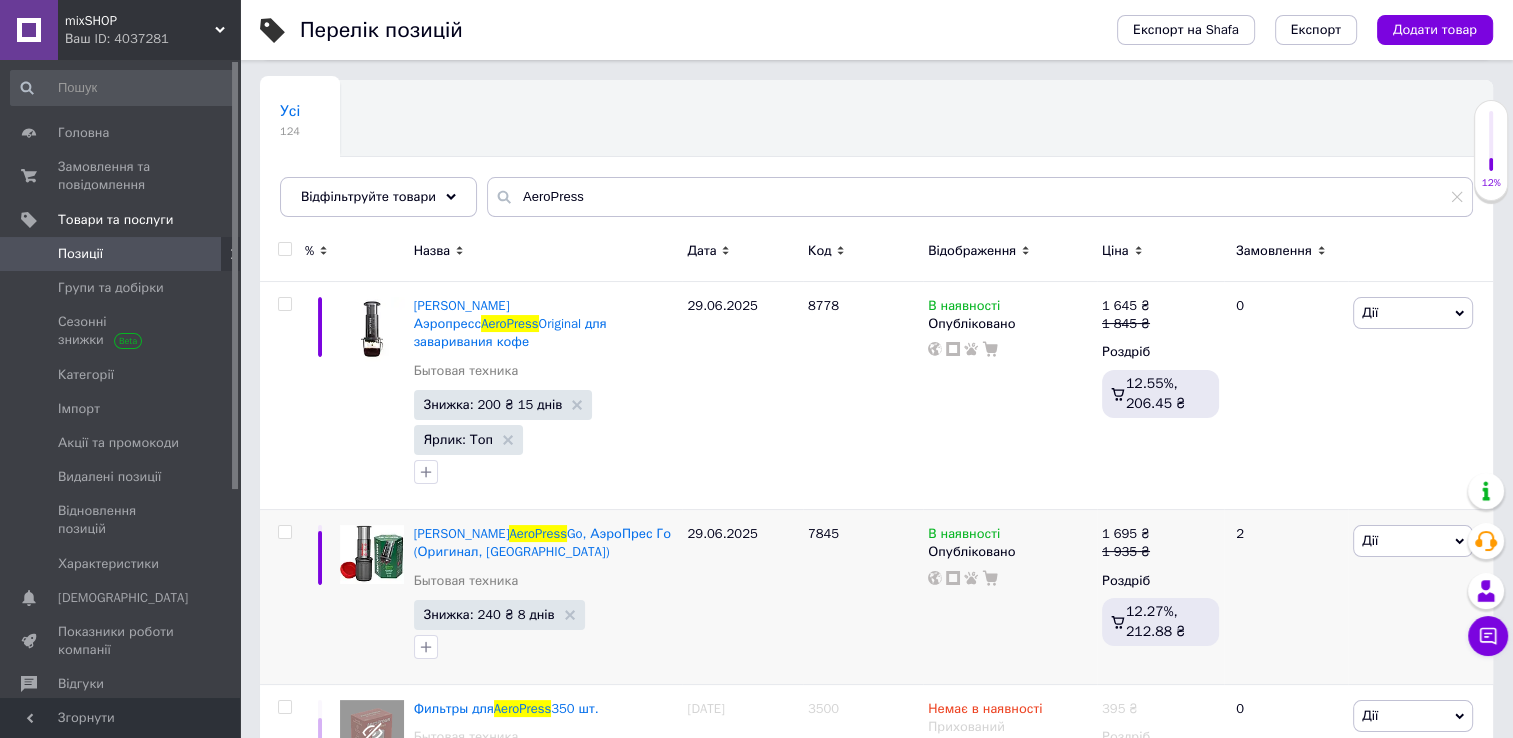 click on "Усі 124 Ok Відфільтровано...  Зберегти" at bounding box center (876, 158) 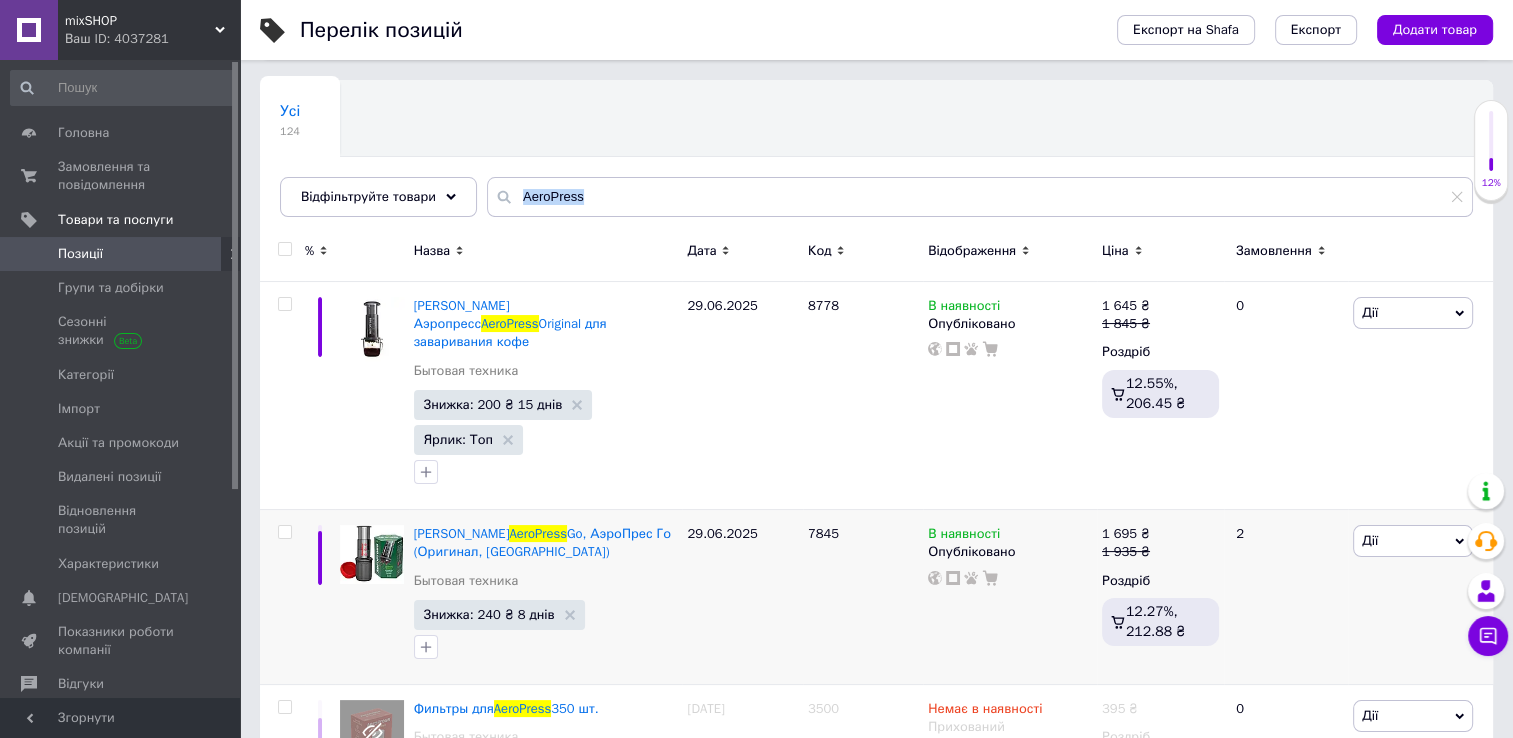 click on "Усі 124 Ok Відфільтровано...  Зберегти" at bounding box center (876, 158) 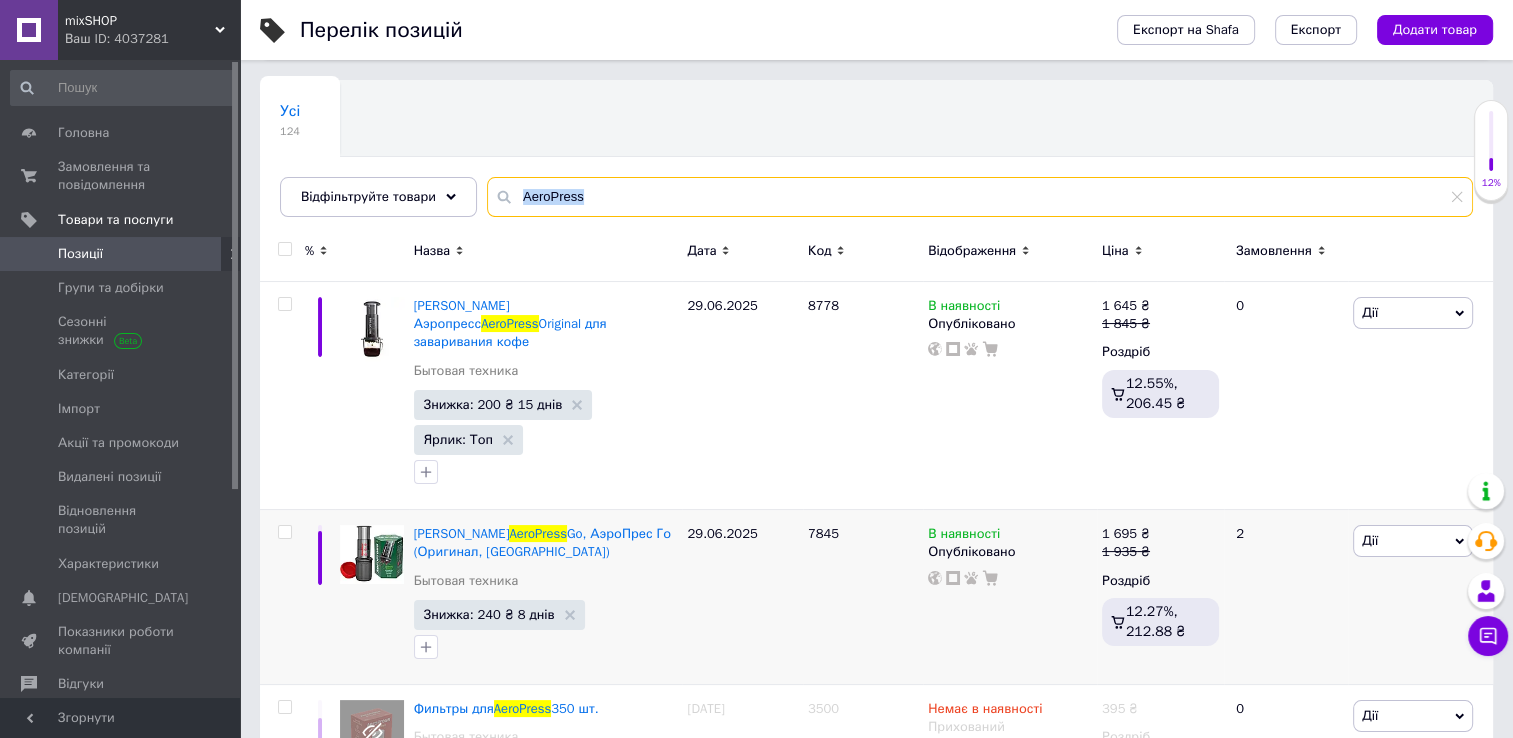 drag, startPoint x: 623, startPoint y: 216, endPoint x: 616, endPoint y: 201, distance: 16.552946 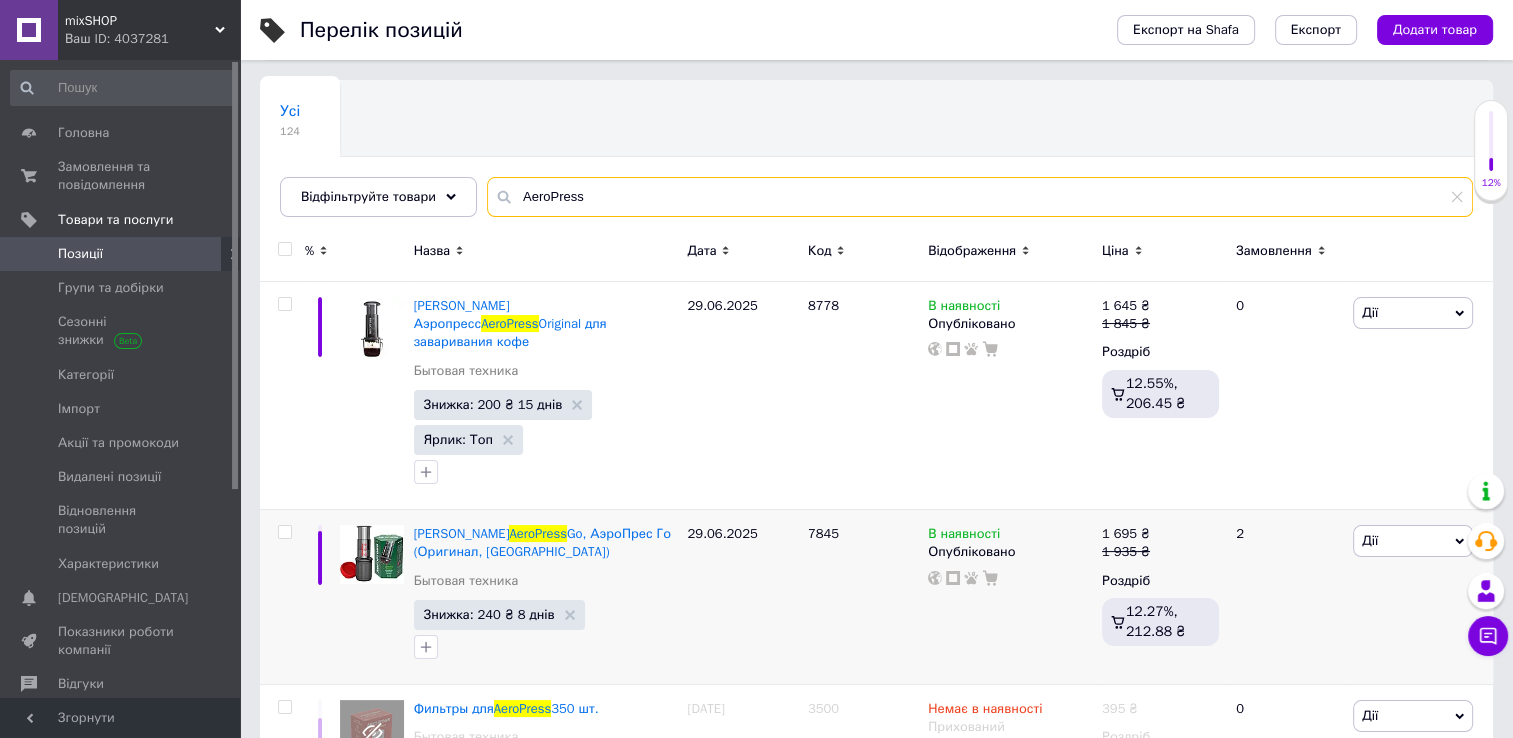 paste on "HCD47" 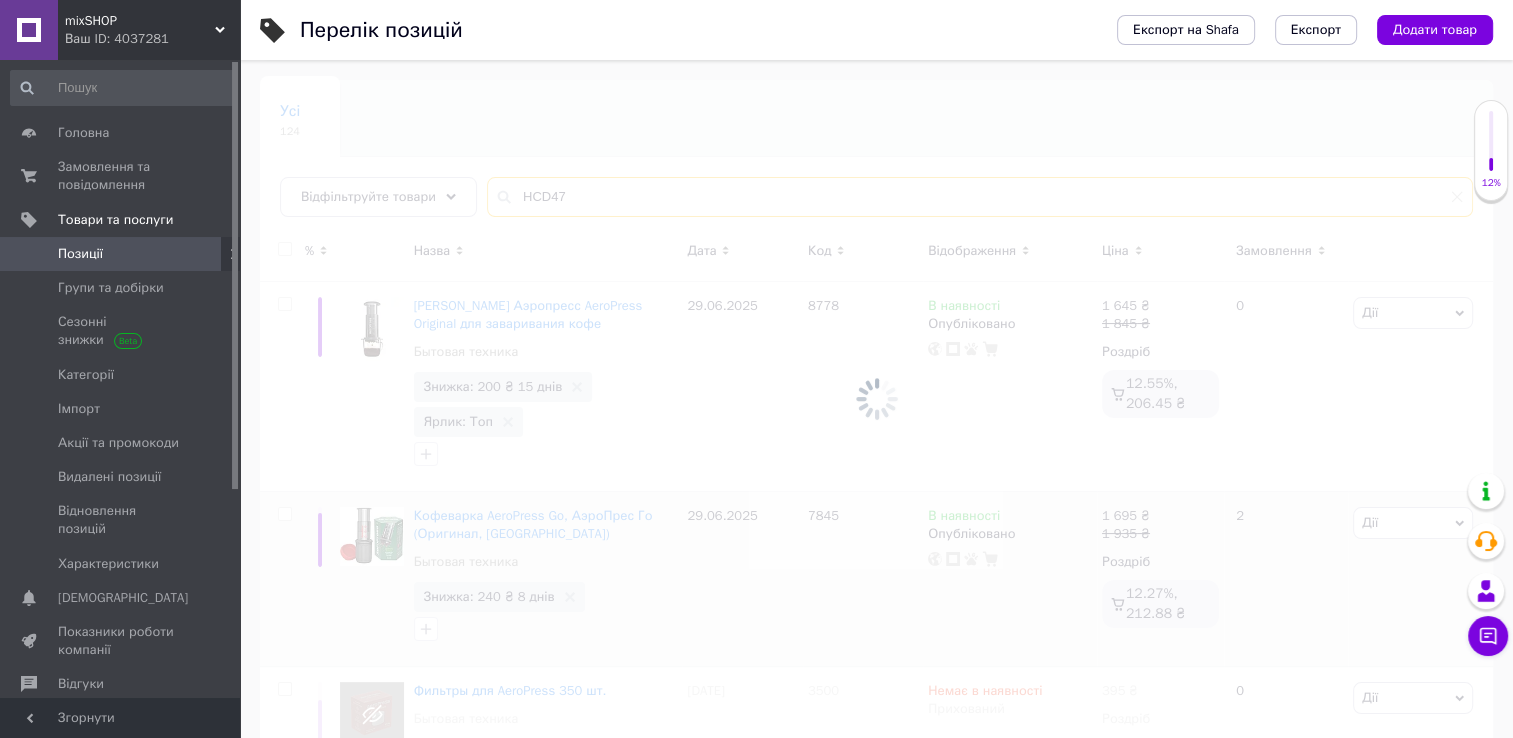 scroll, scrollTop: 0, scrollLeft: 0, axis: both 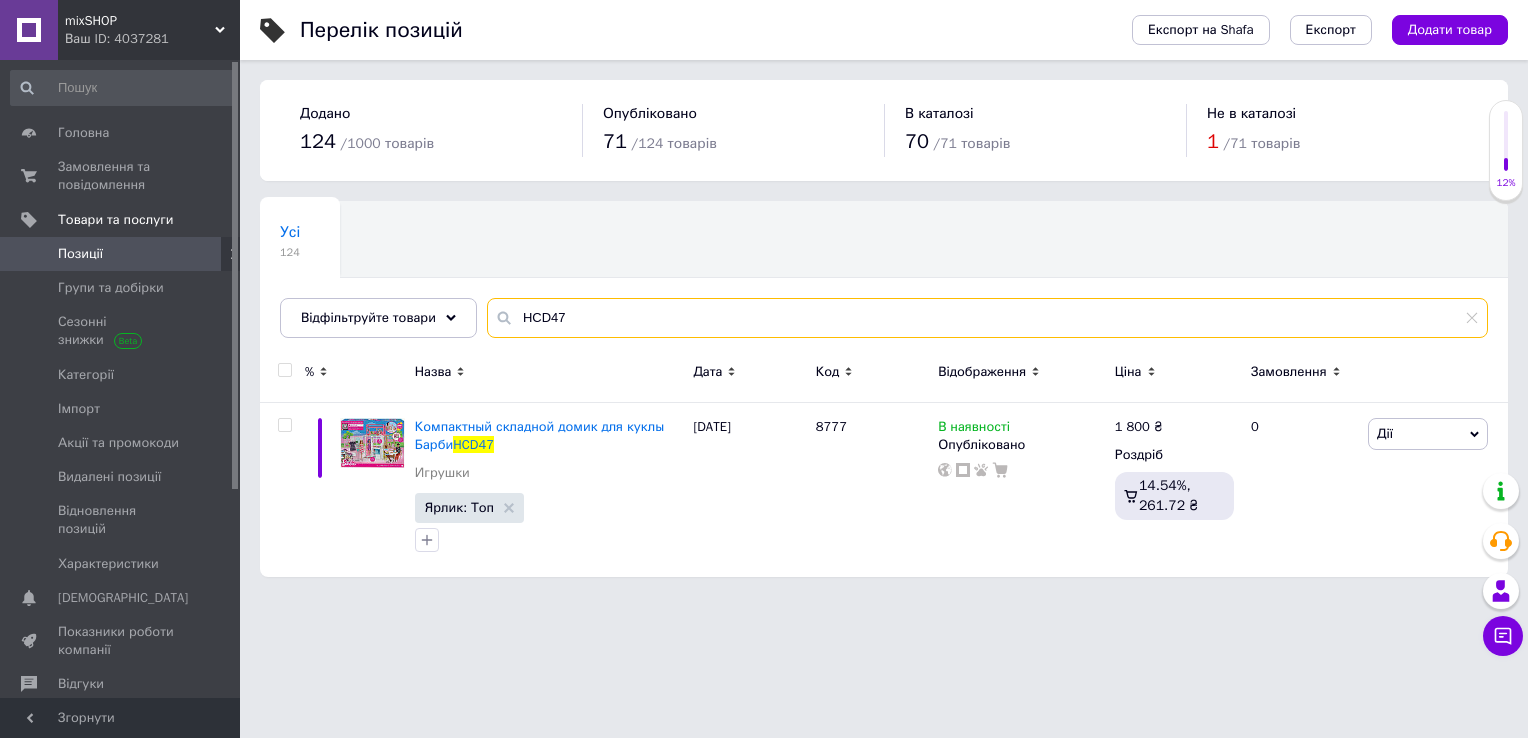 click on "HCD47" at bounding box center [987, 318] 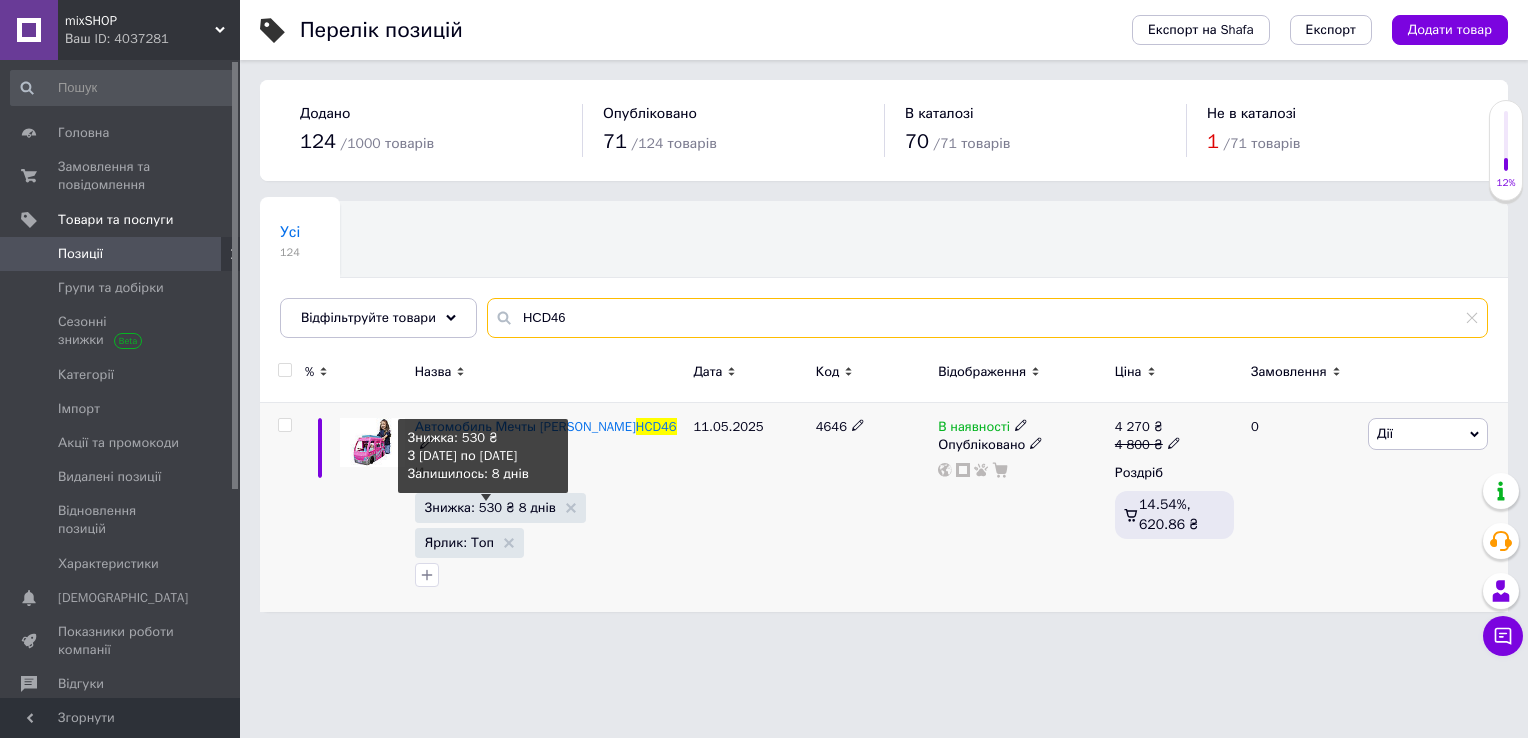 type on "HCD46" 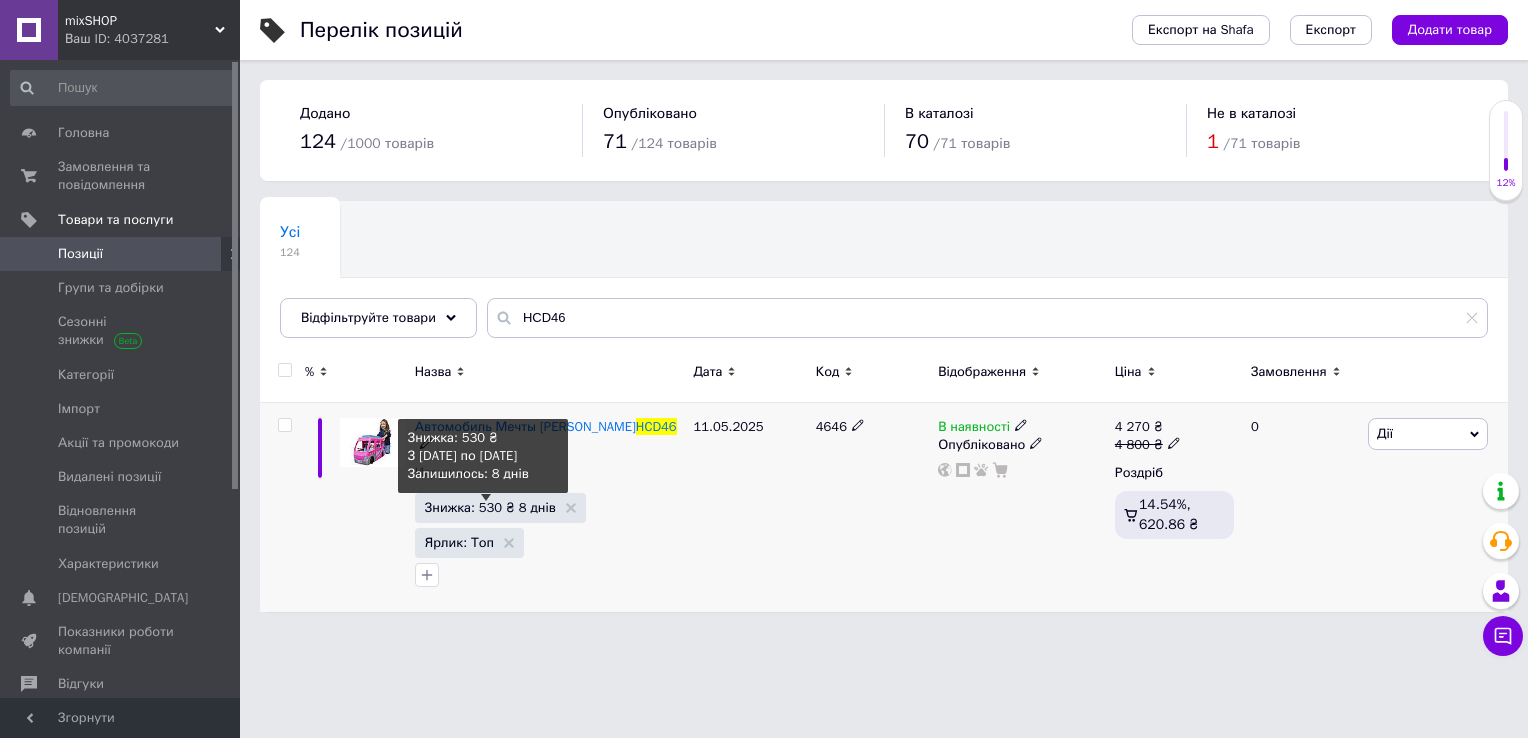 click on "Знижка: 530 ₴ 8 днів" at bounding box center [490, 507] 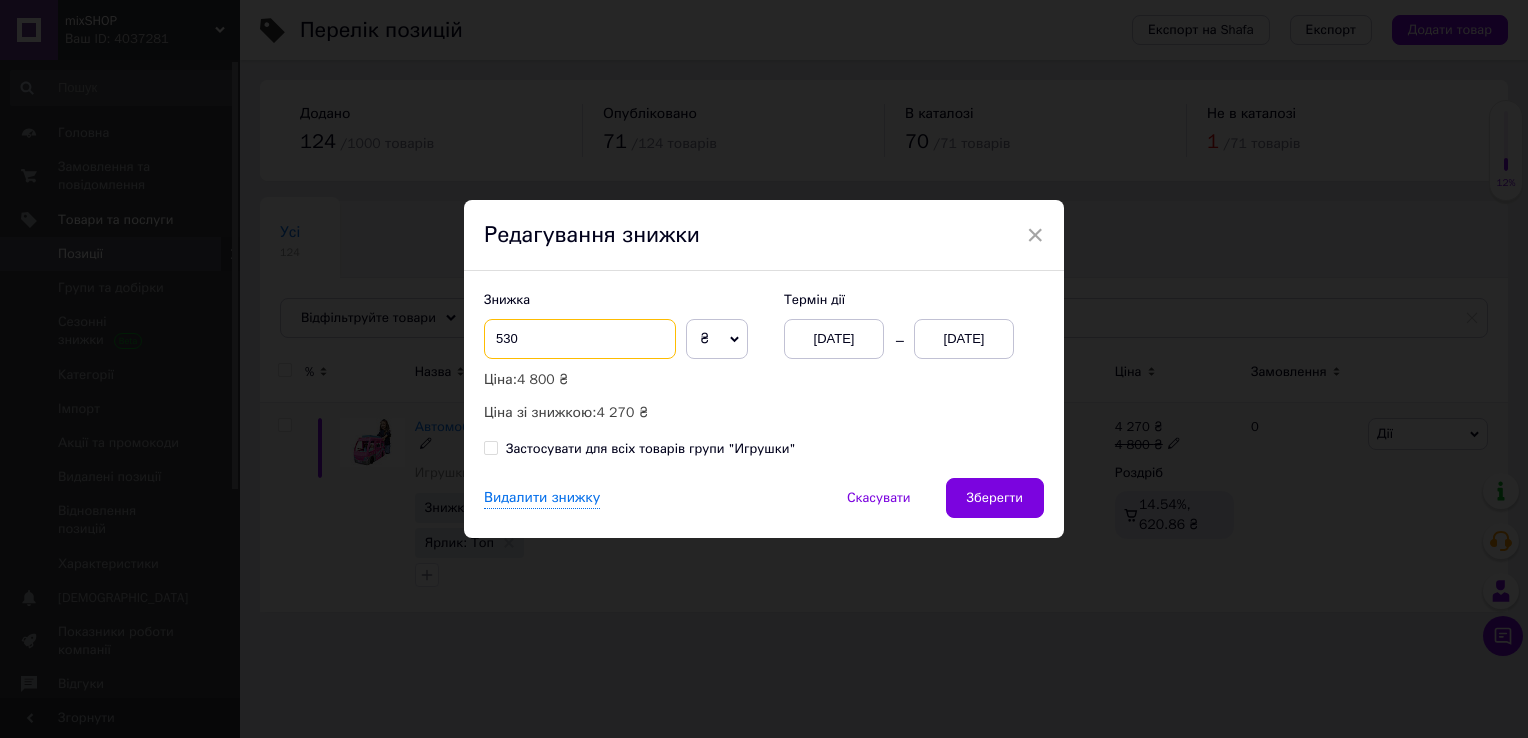 click on "530" at bounding box center (580, 339) 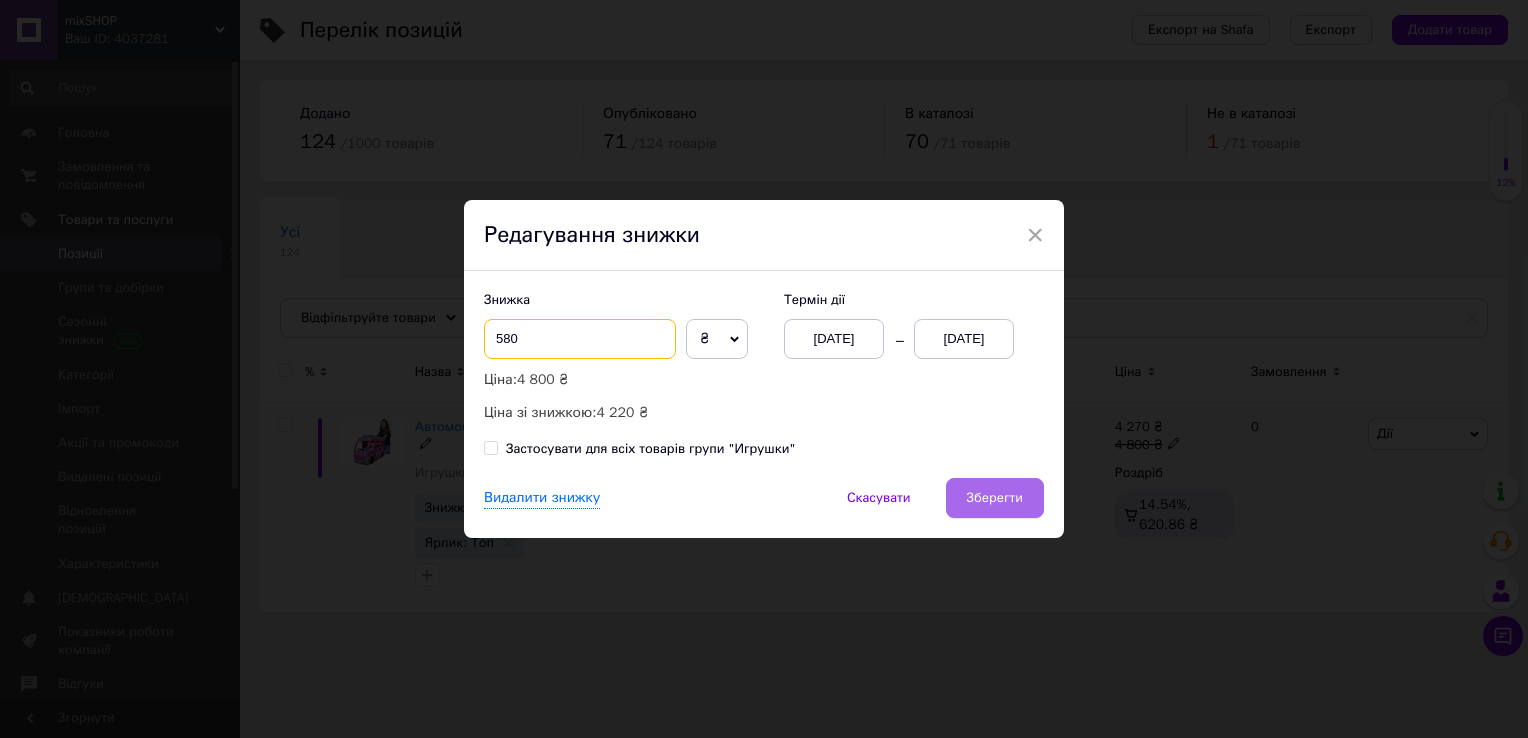 type on "580" 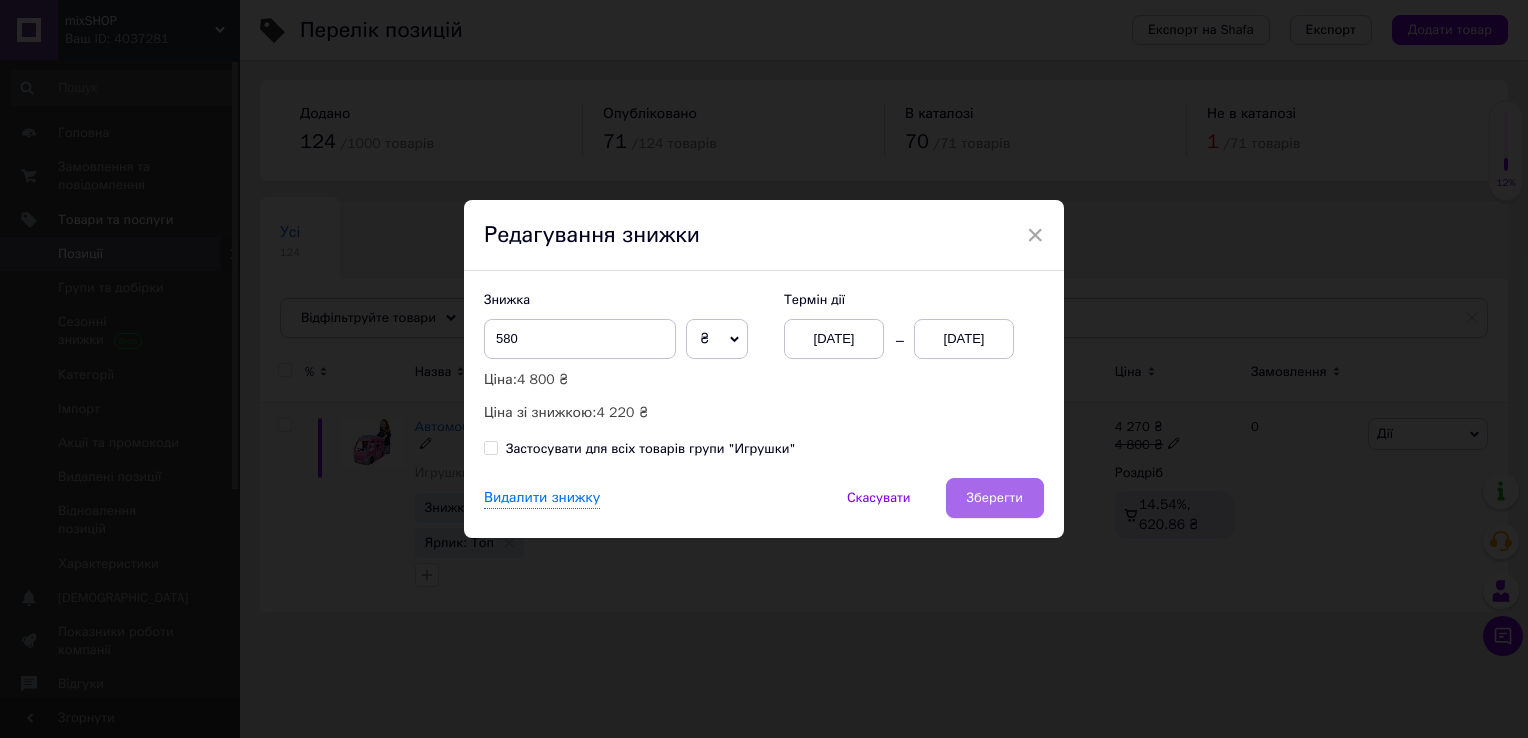 click on "Зберегти" at bounding box center (995, 498) 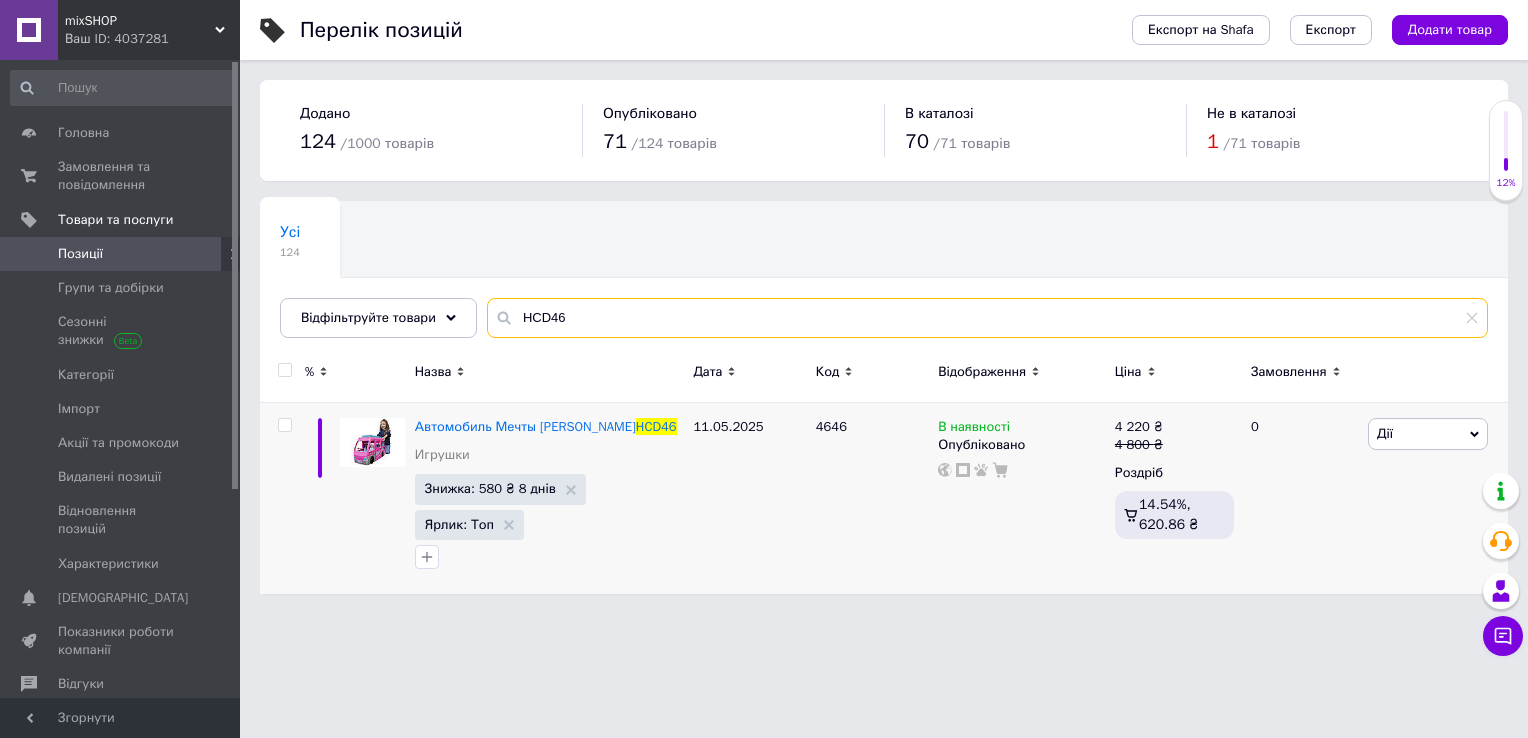 click on "HCD46" at bounding box center [987, 318] 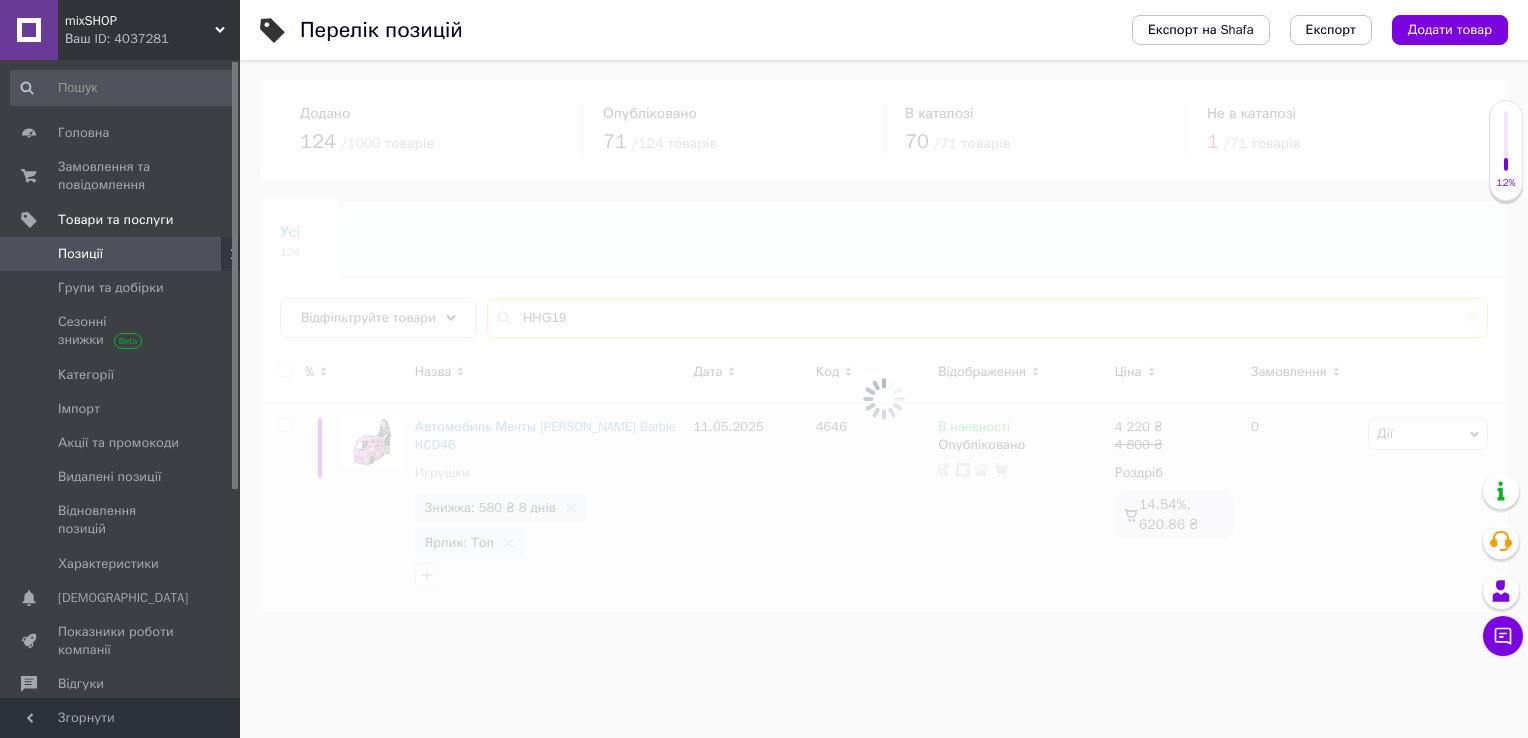 type on "HHG19" 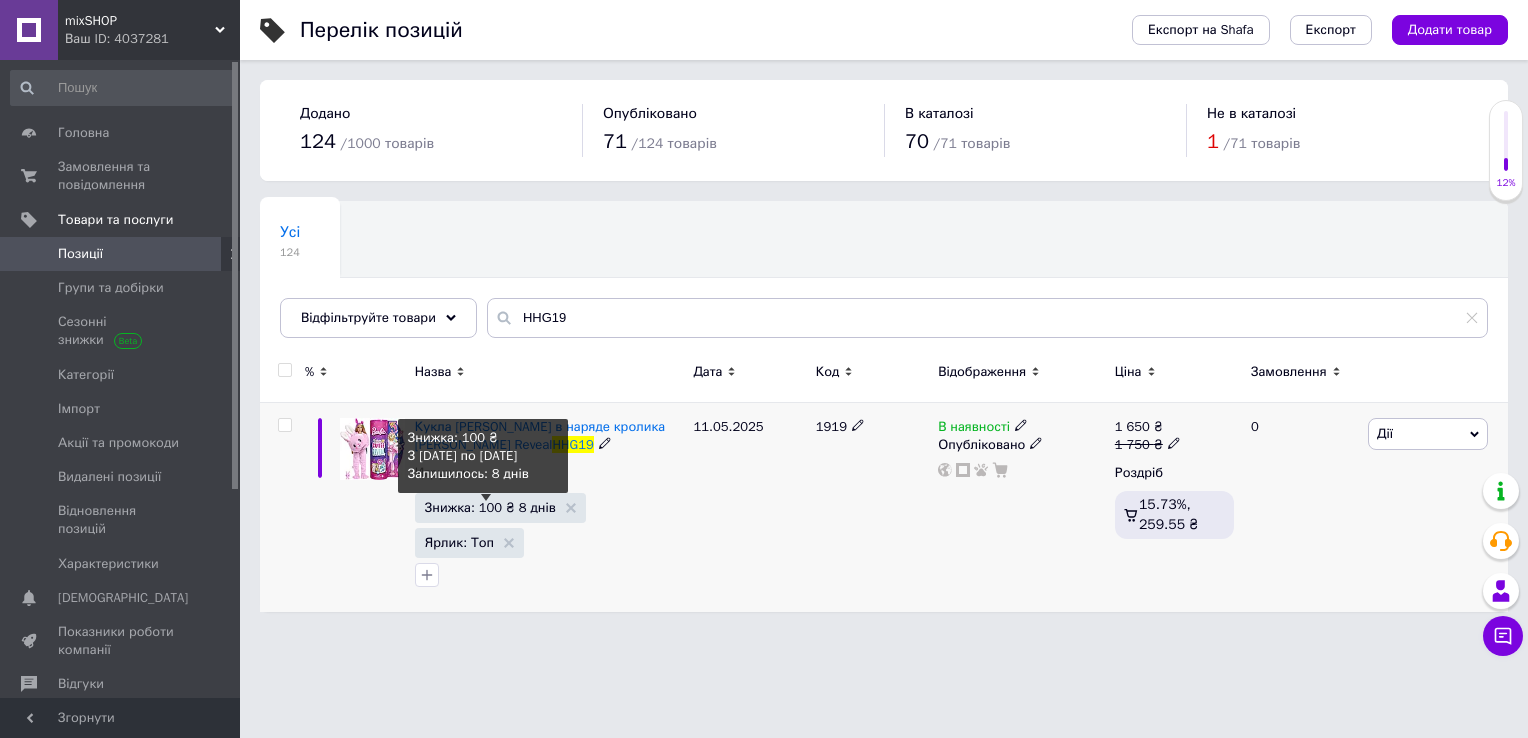 click on "Знижка: 100 ₴ 8 днів" at bounding box center [490, 507] 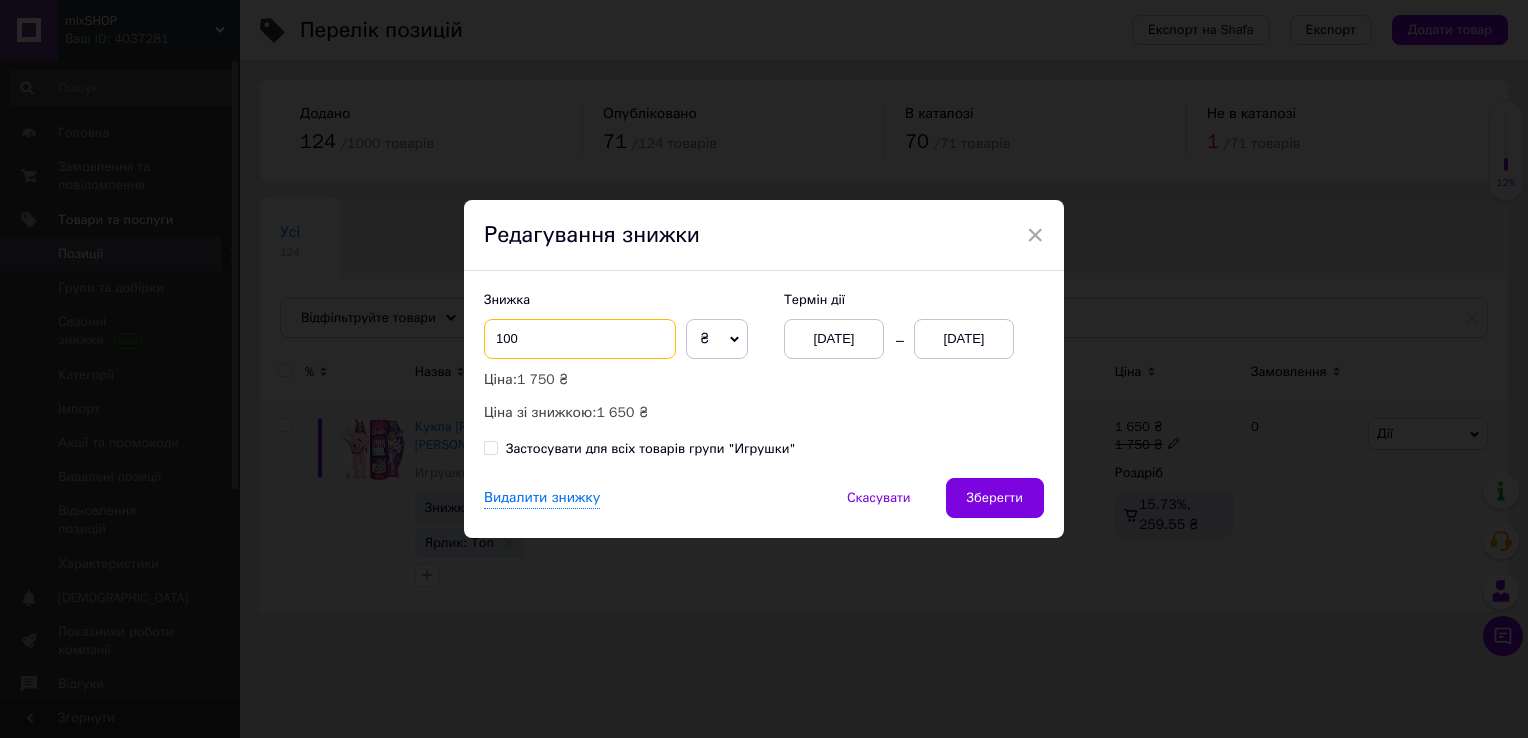 click on "100" at bounding box center (580, 339) 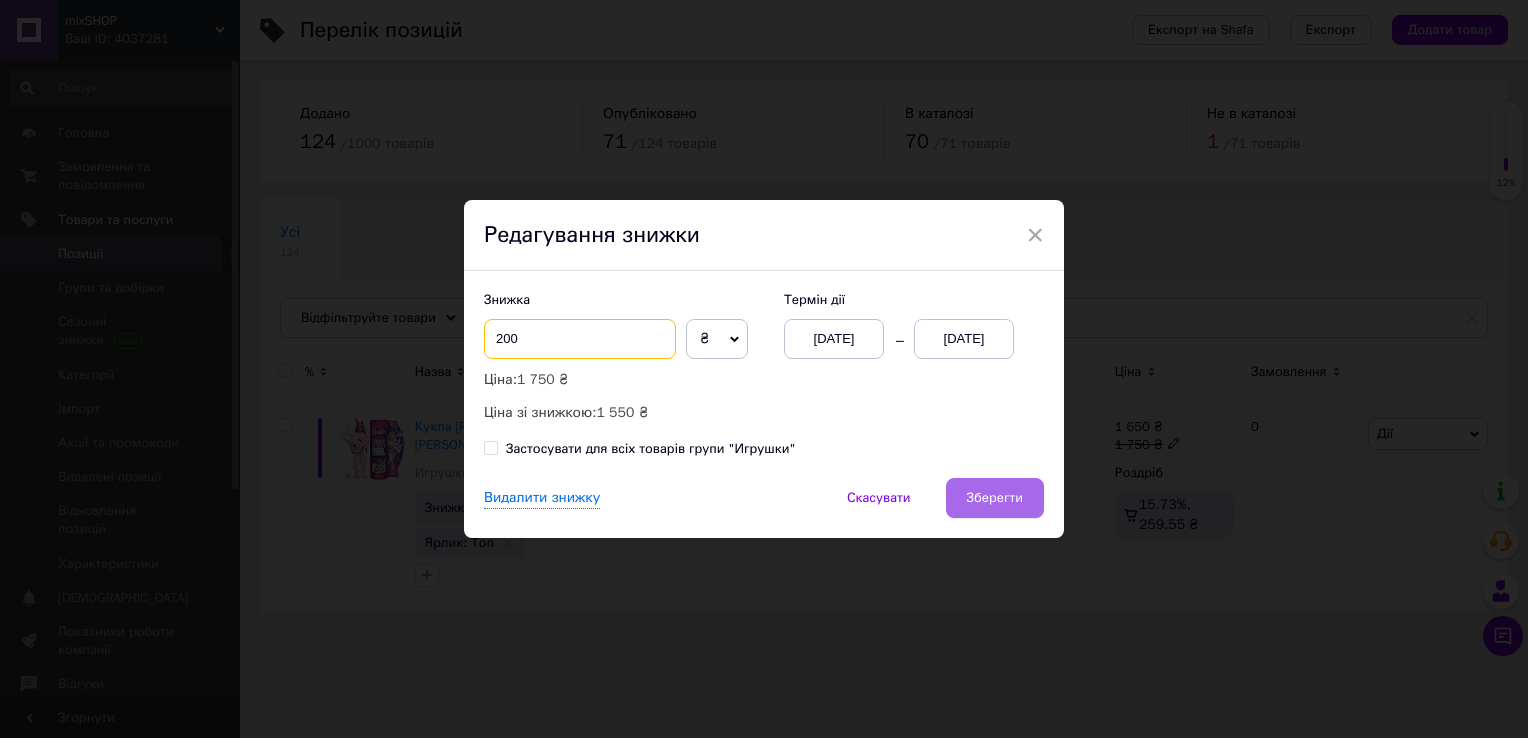 type on "200" 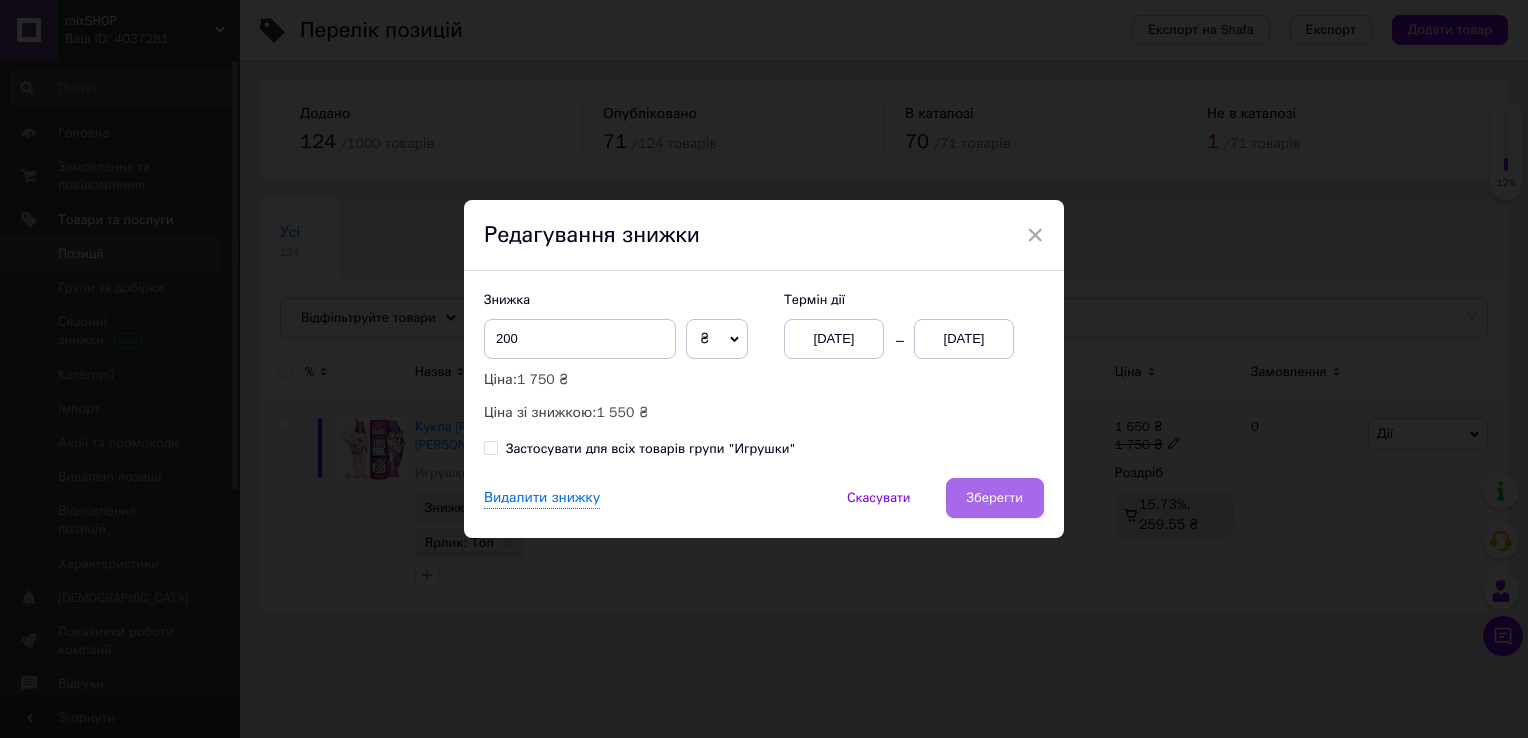 click on "Зберегти" at bounding box center [995, 498] 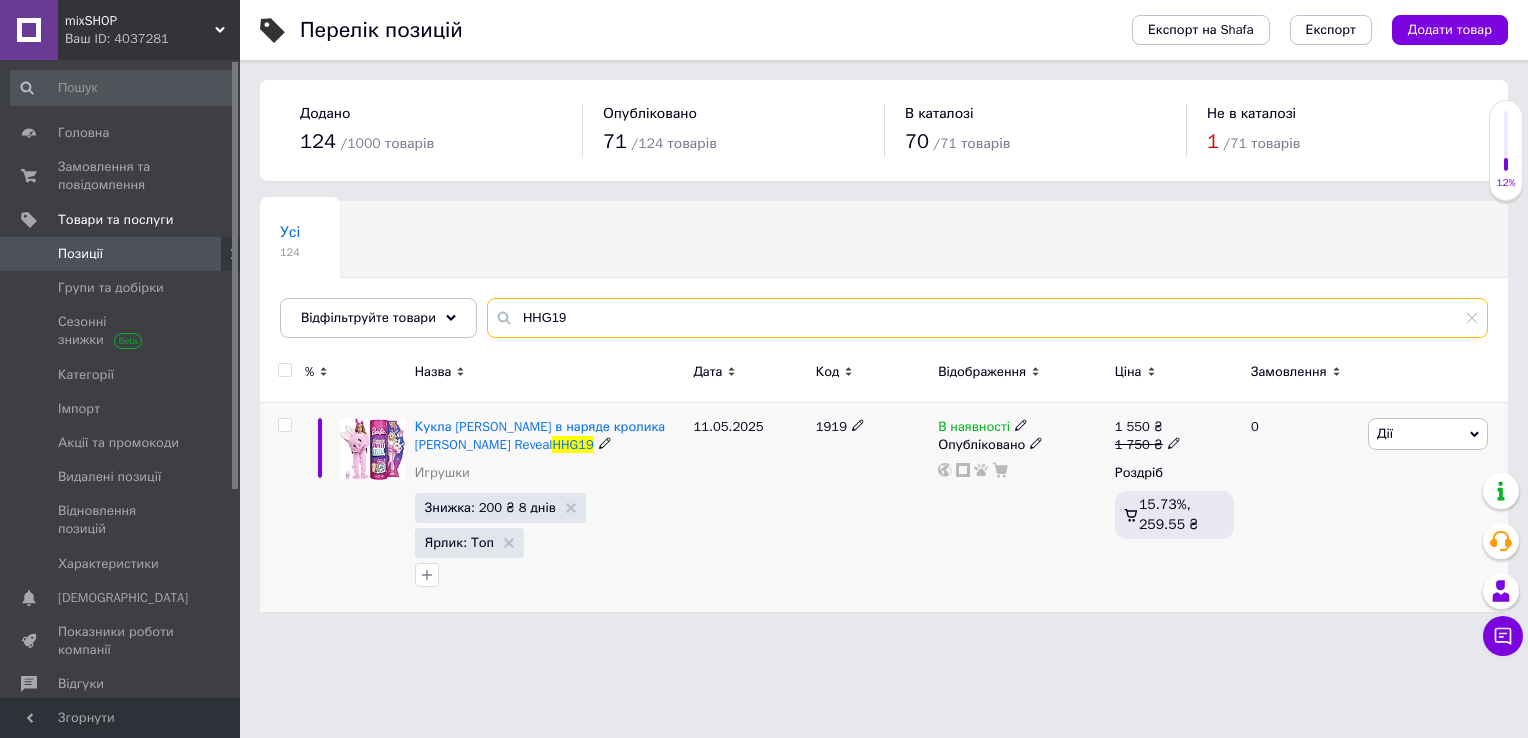 click on "HHG19" at bounding box center [987, 318] 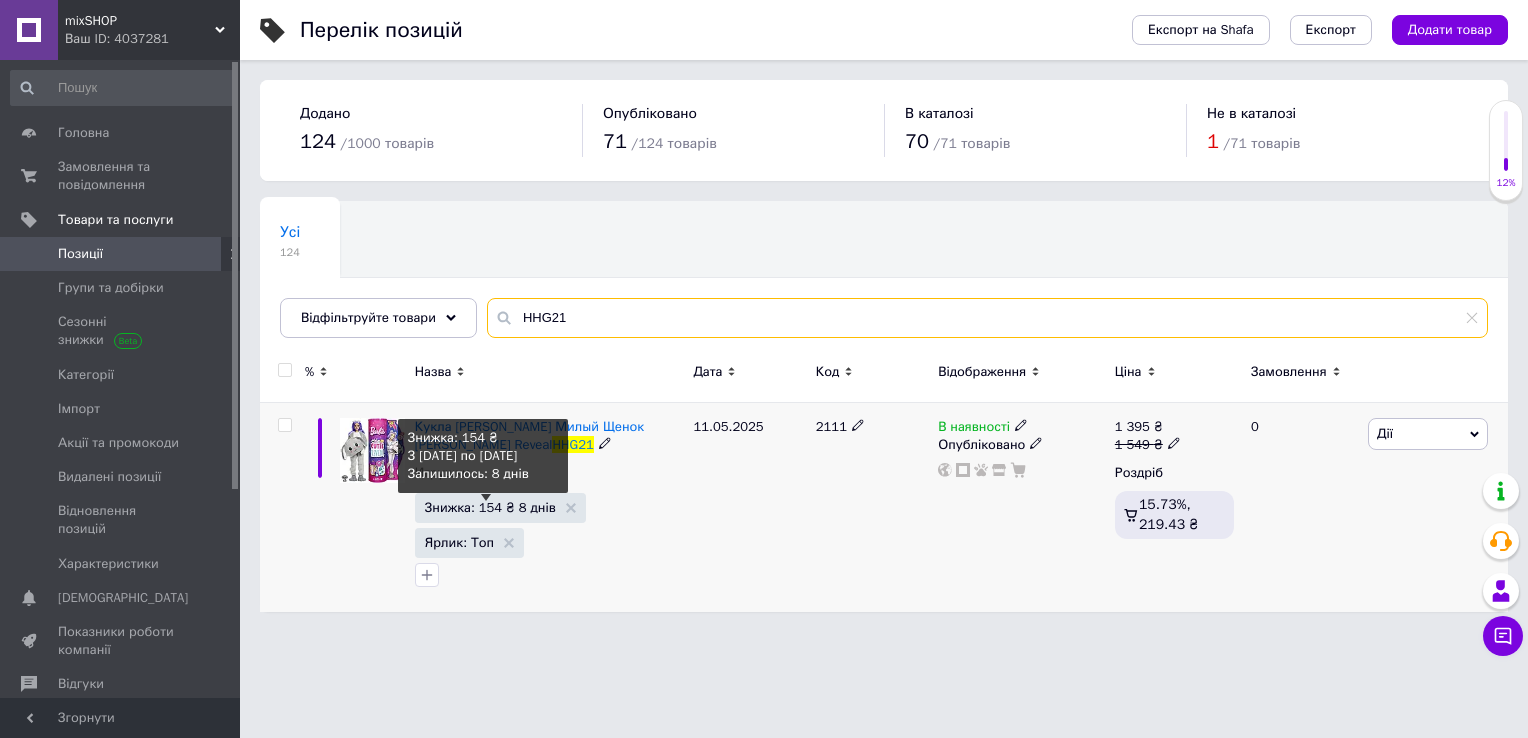 type on "HHG21" 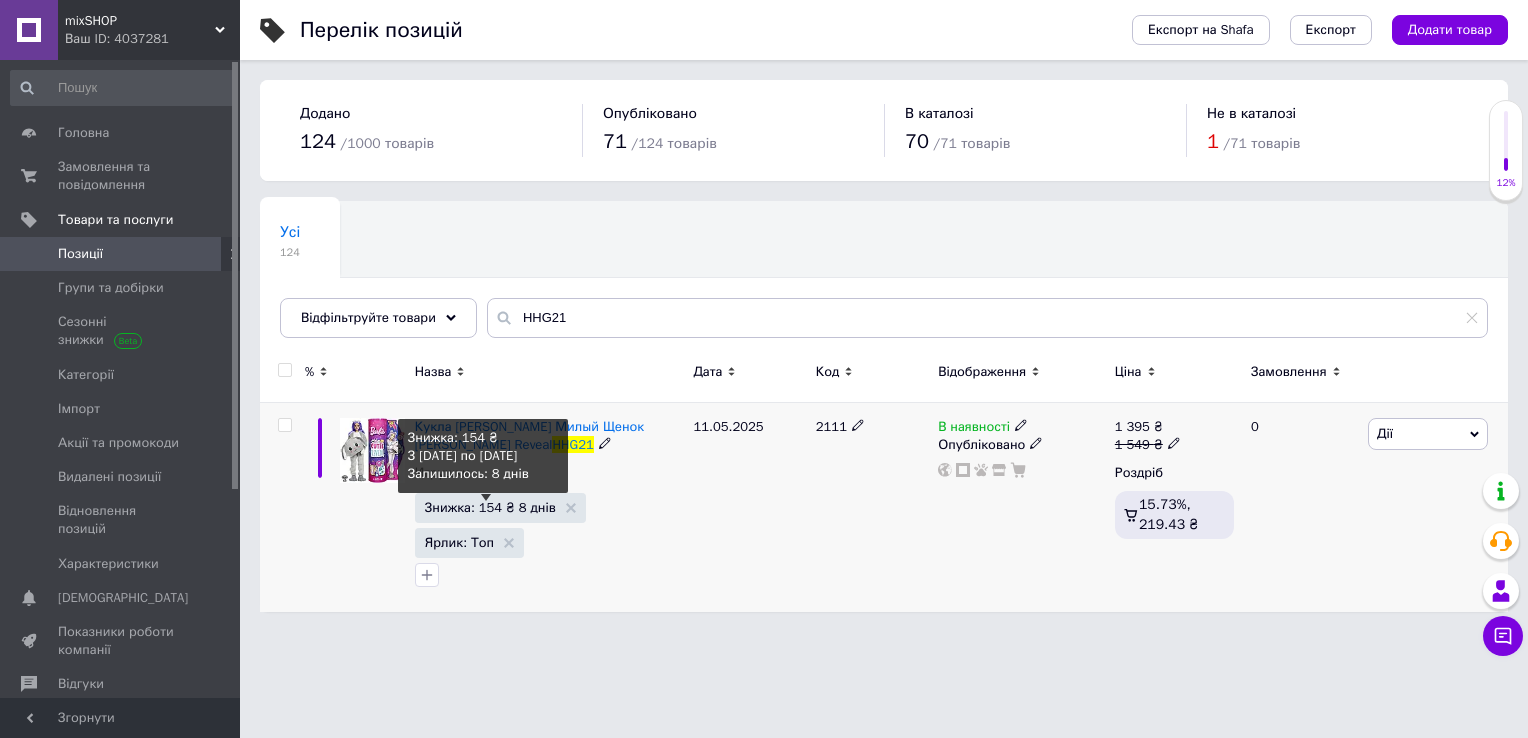 click on "Знижка: 154 ₴ 8 днів" at bounding box center (490, 507) 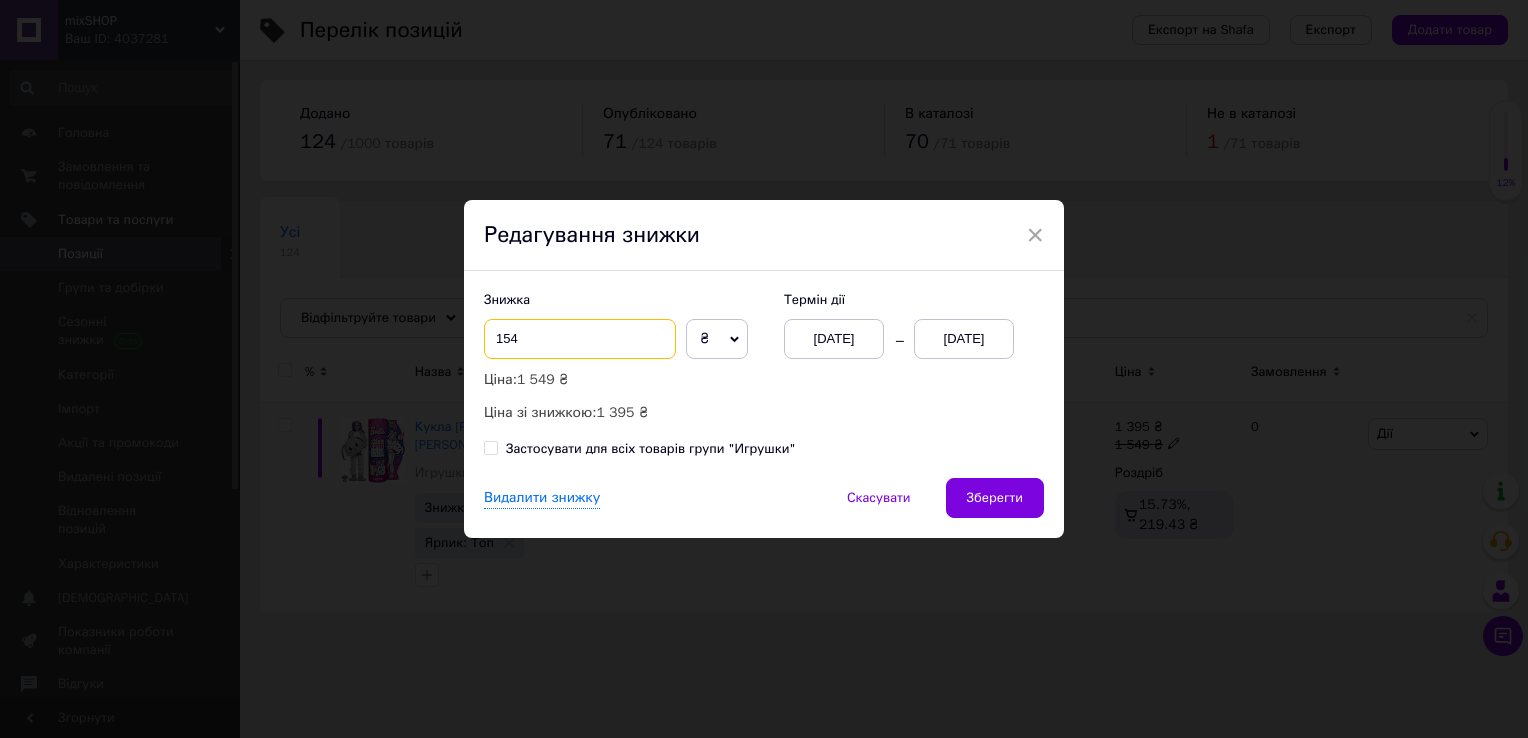 click on "154" at bounding box center [580, 339] 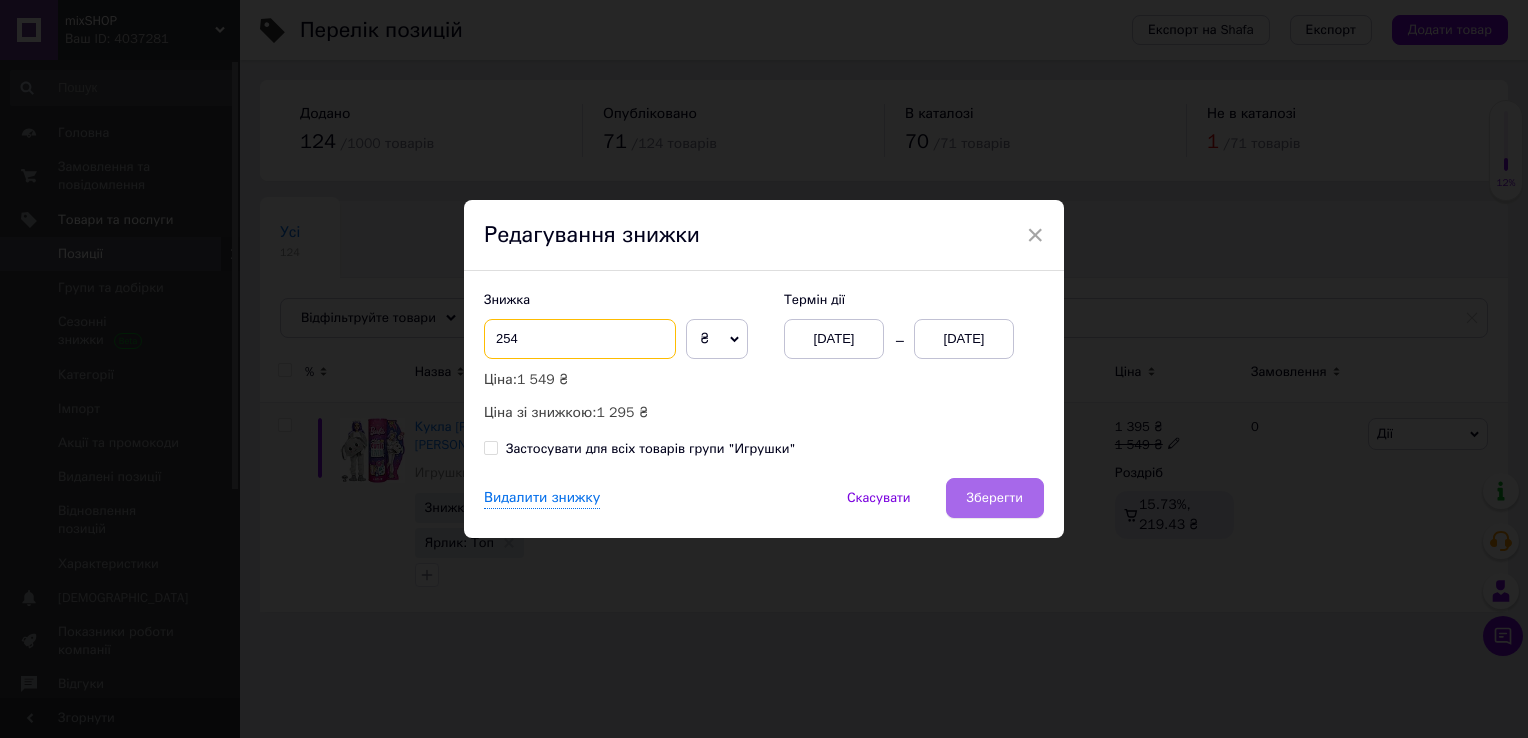 type on "254" 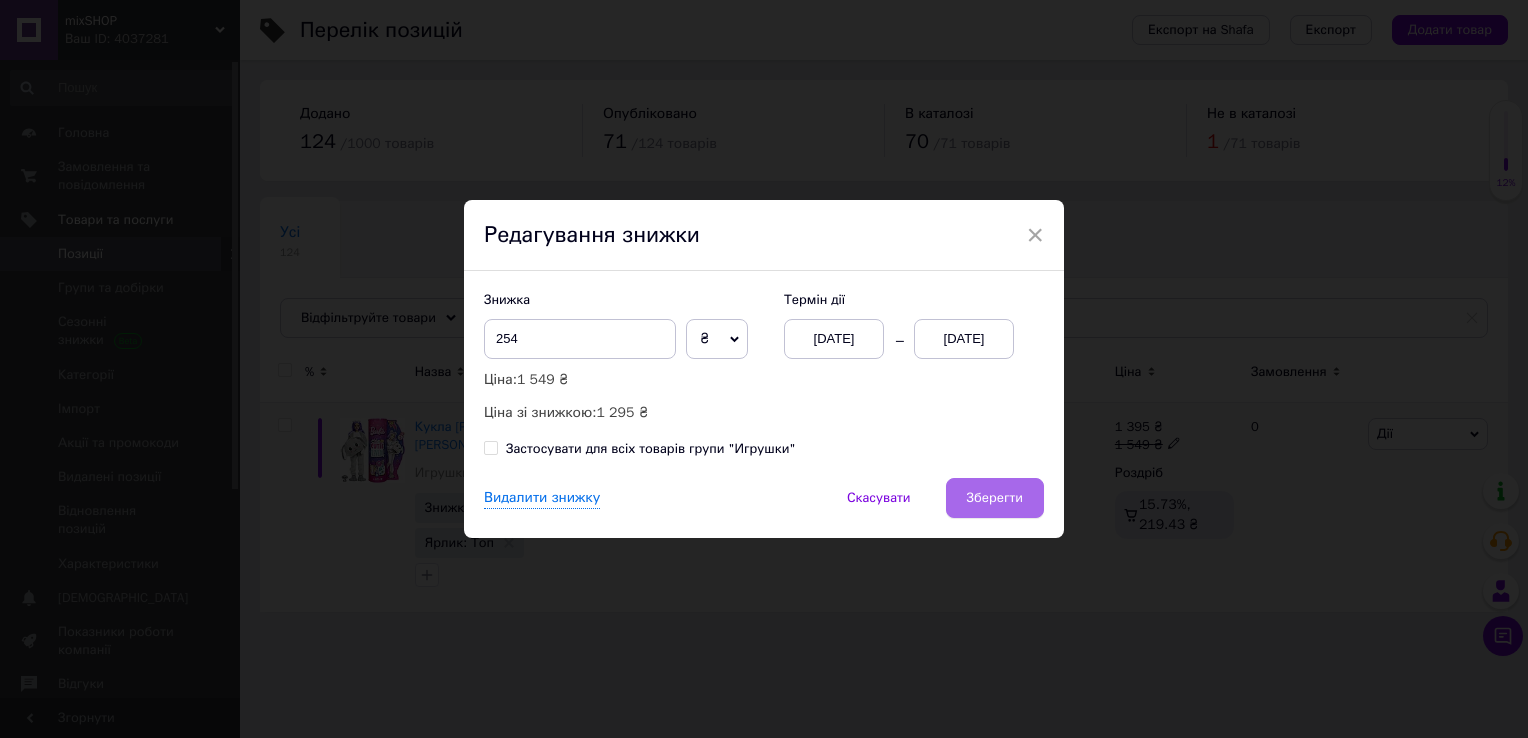 click on "Зберегти" at bounding box center [995, 498] 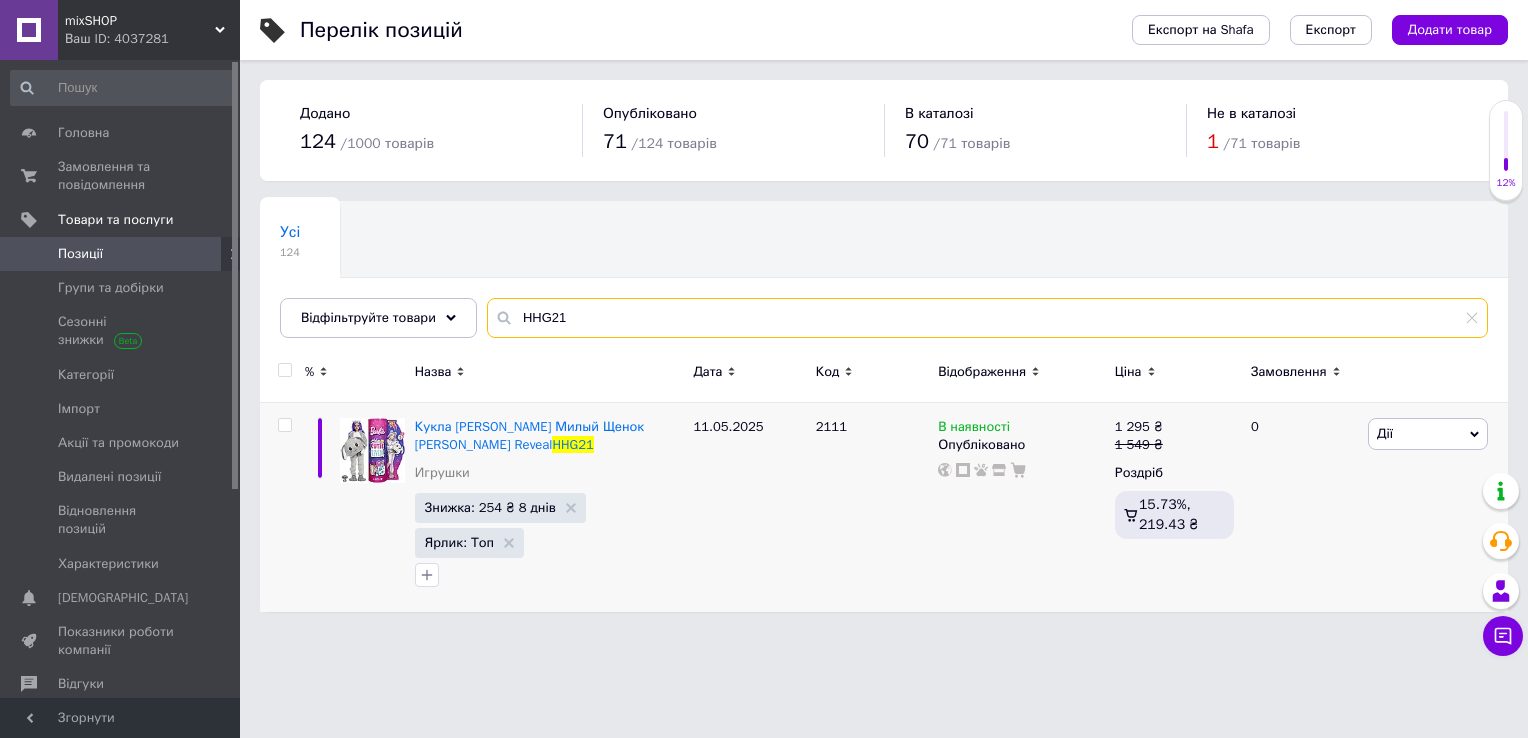 click on "HHG21" at bounding box center (987, 318) 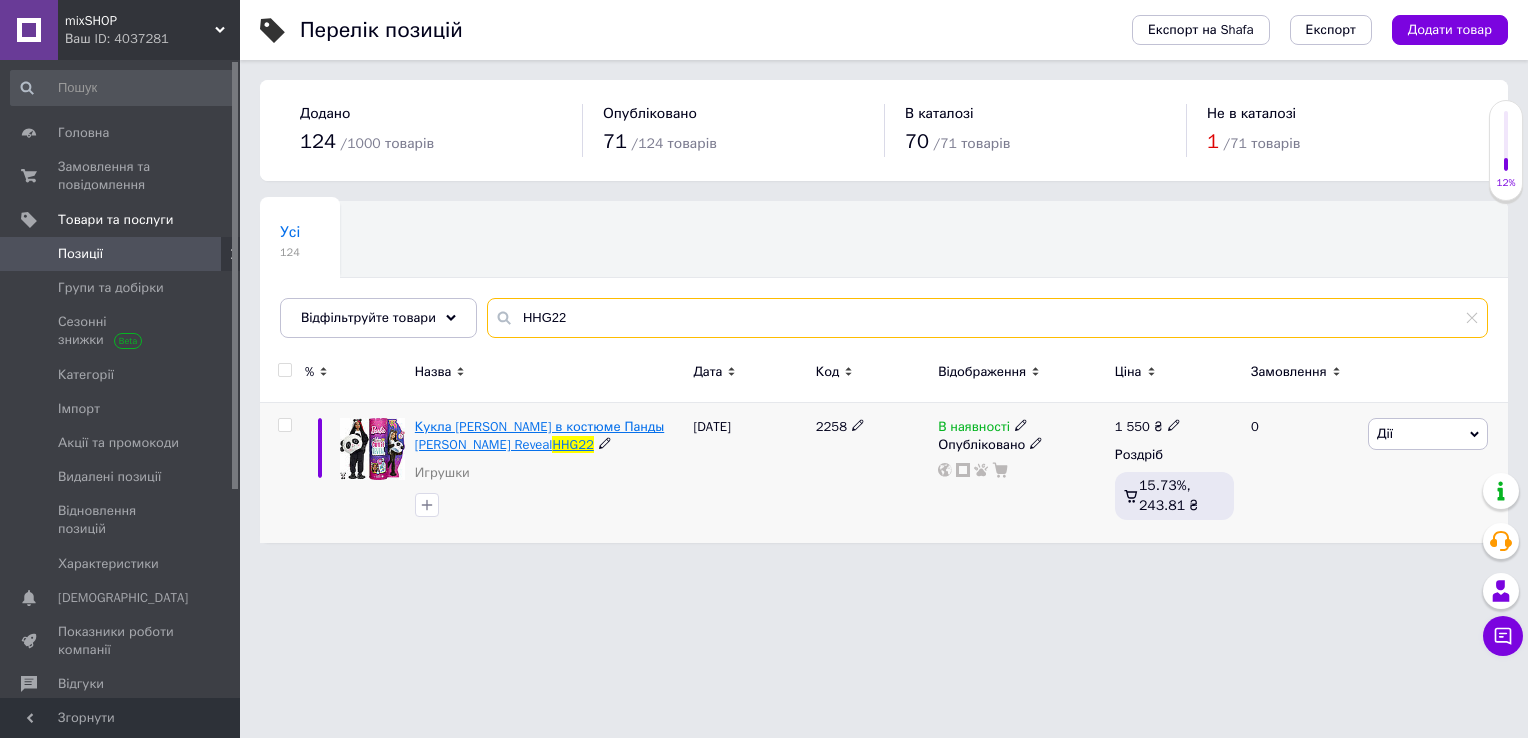 type on "HHG22" 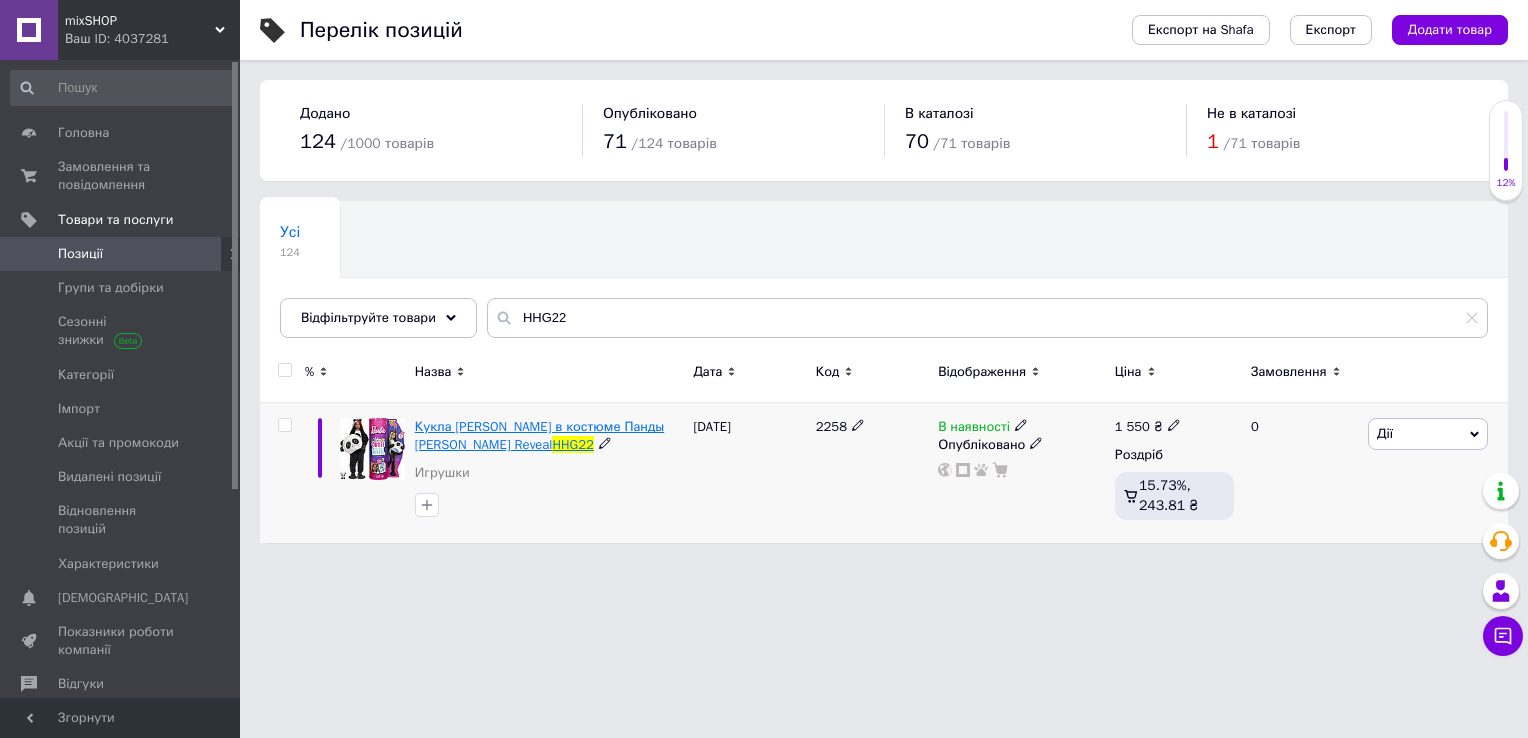 click on "Кукла Mattel Barbie Барби в костюме Панды Cutie Reveal" at bounding box center [539, 435] 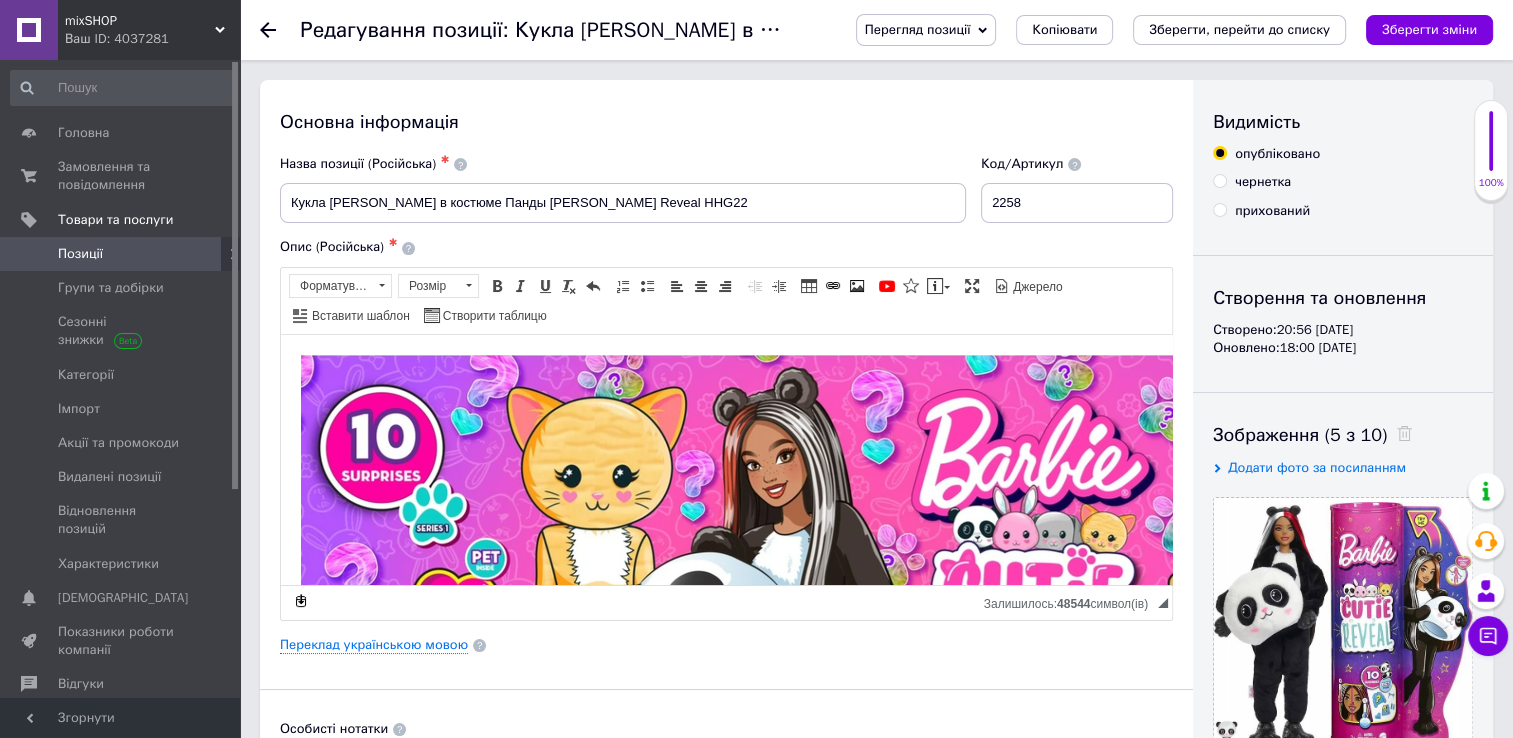 scroll, scrollTop: 0, scrollLeft: 0, axis: both 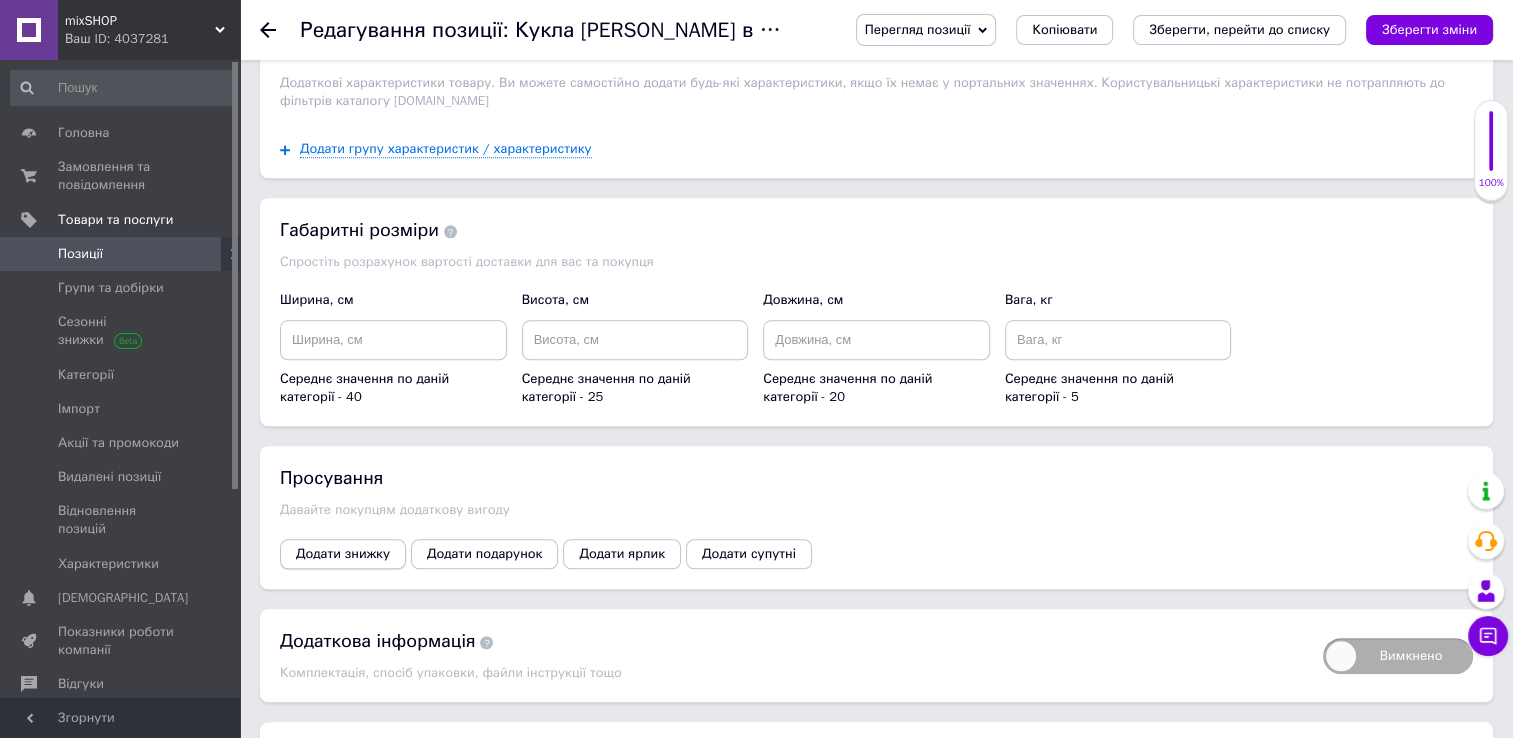 click on "Додати знижку" at bounding box center (343, 554) 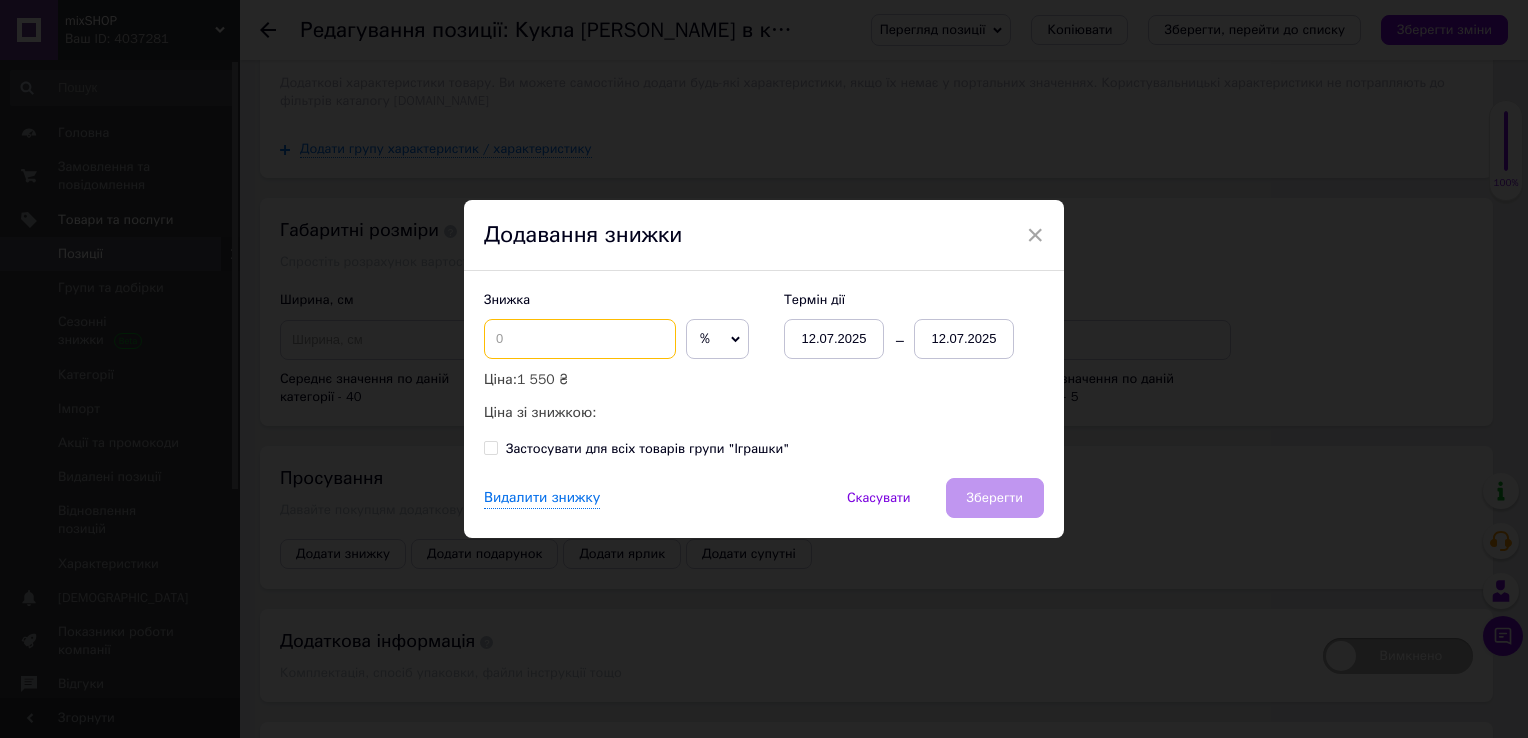 click at bounding box center [580, 339] 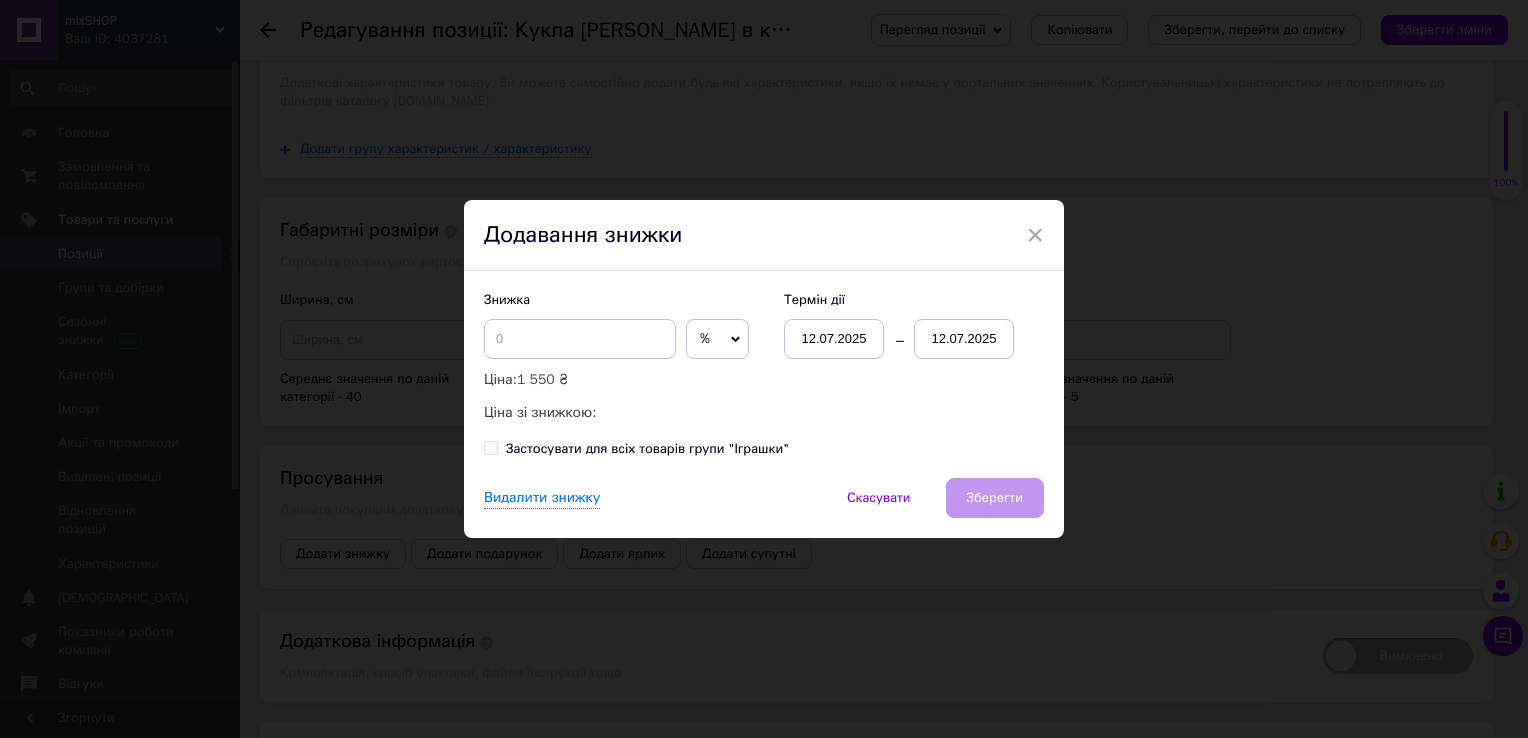 click on "%" at bounding box center (705, 338) 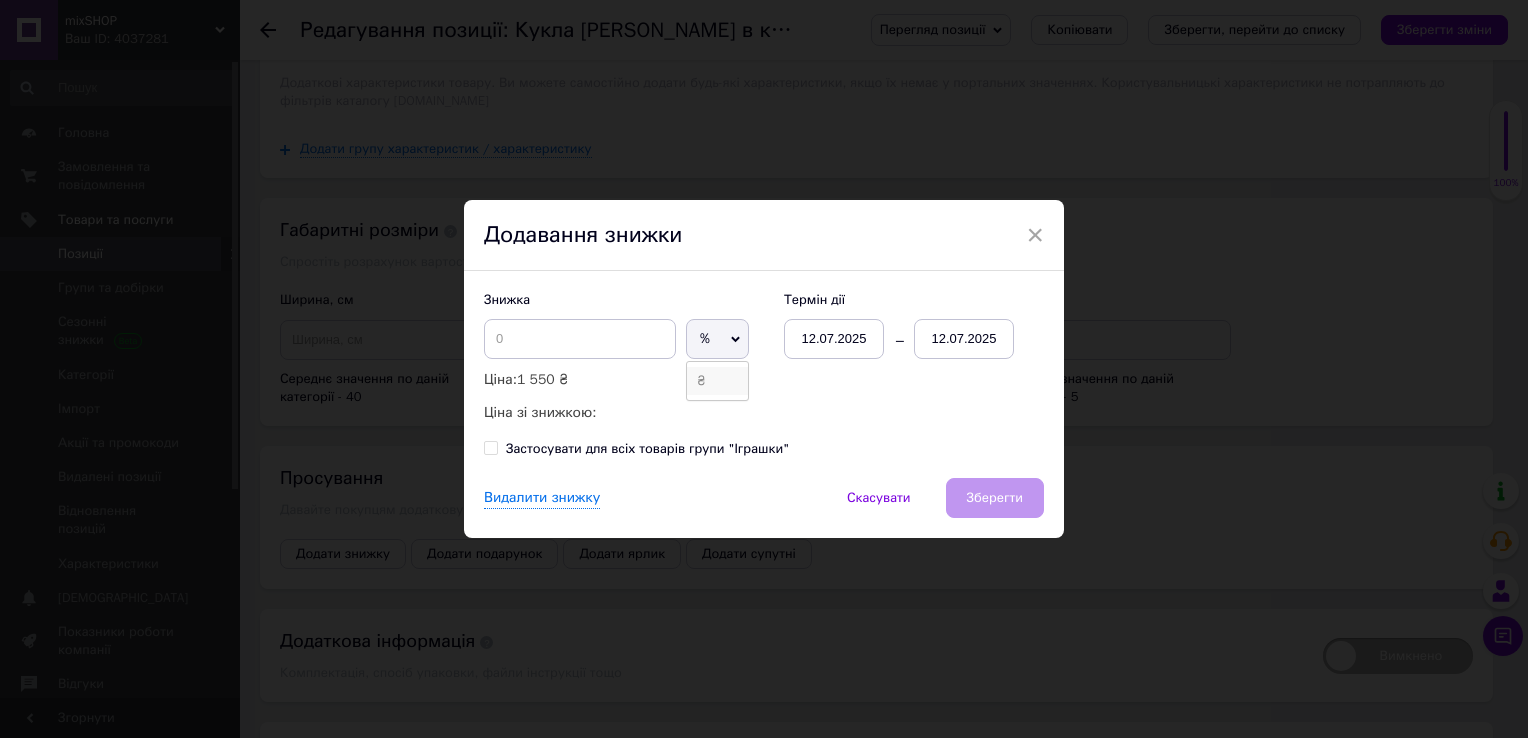 click on "₴" at bounding box center [717, 381] 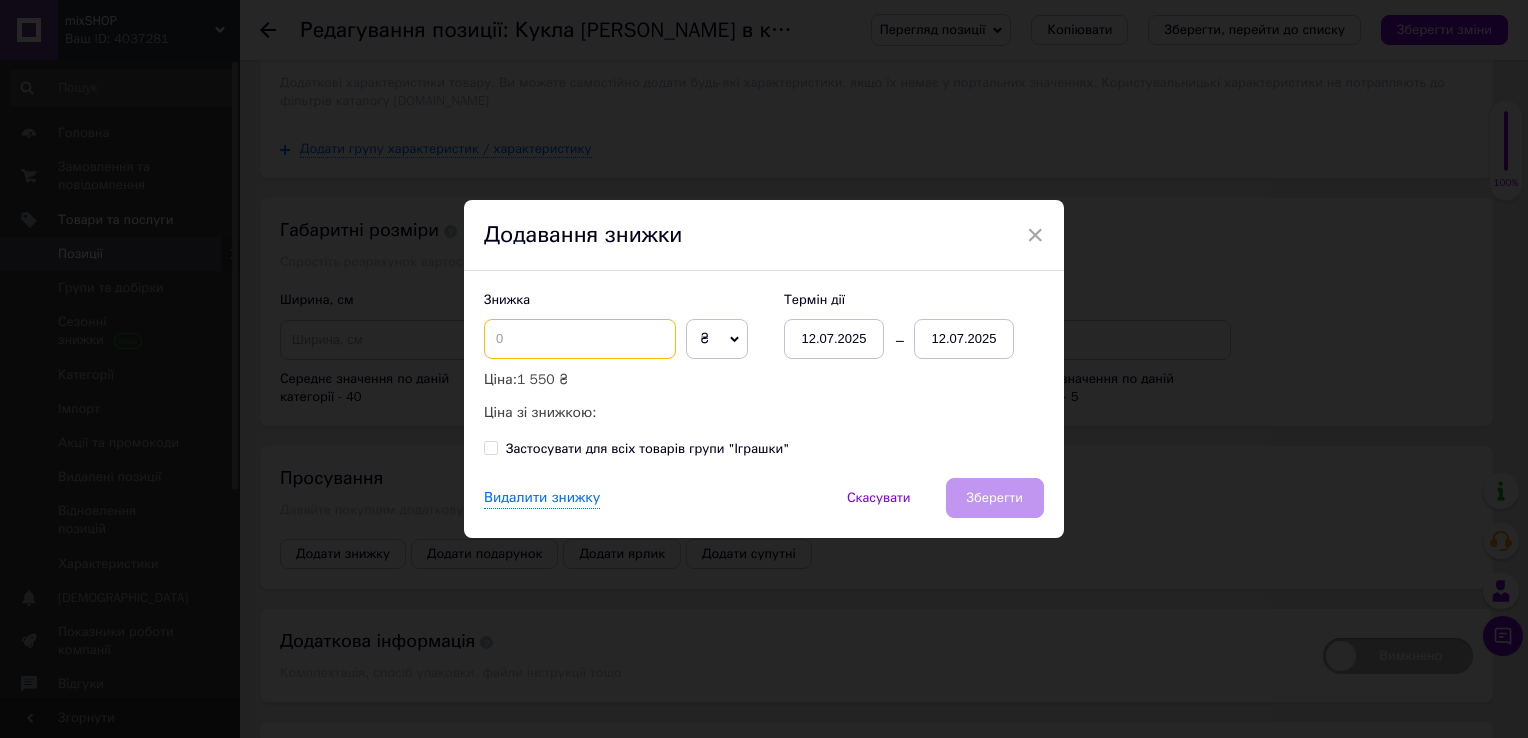 click at bounding box center (580, 339) 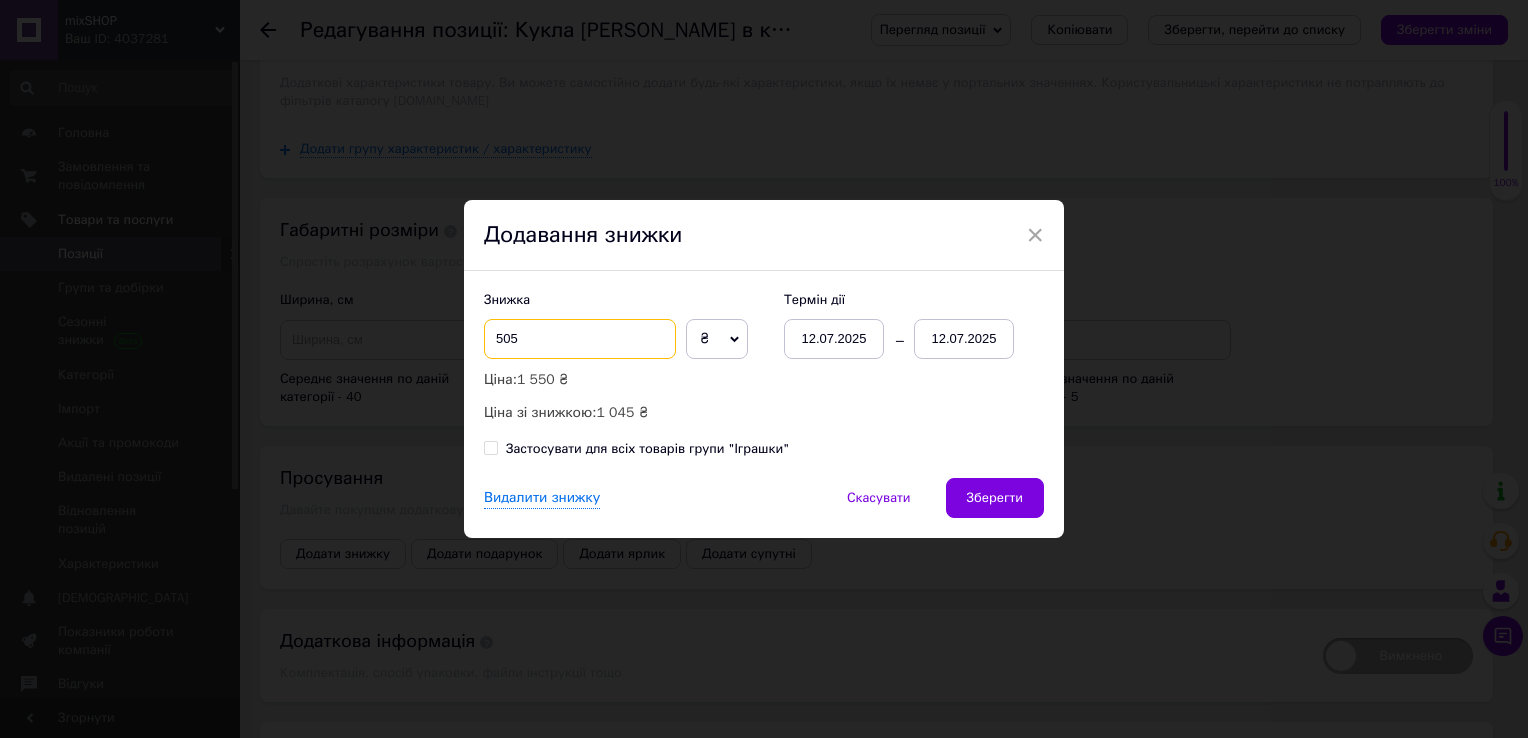 click on "505" at bounding box center [580, 339] 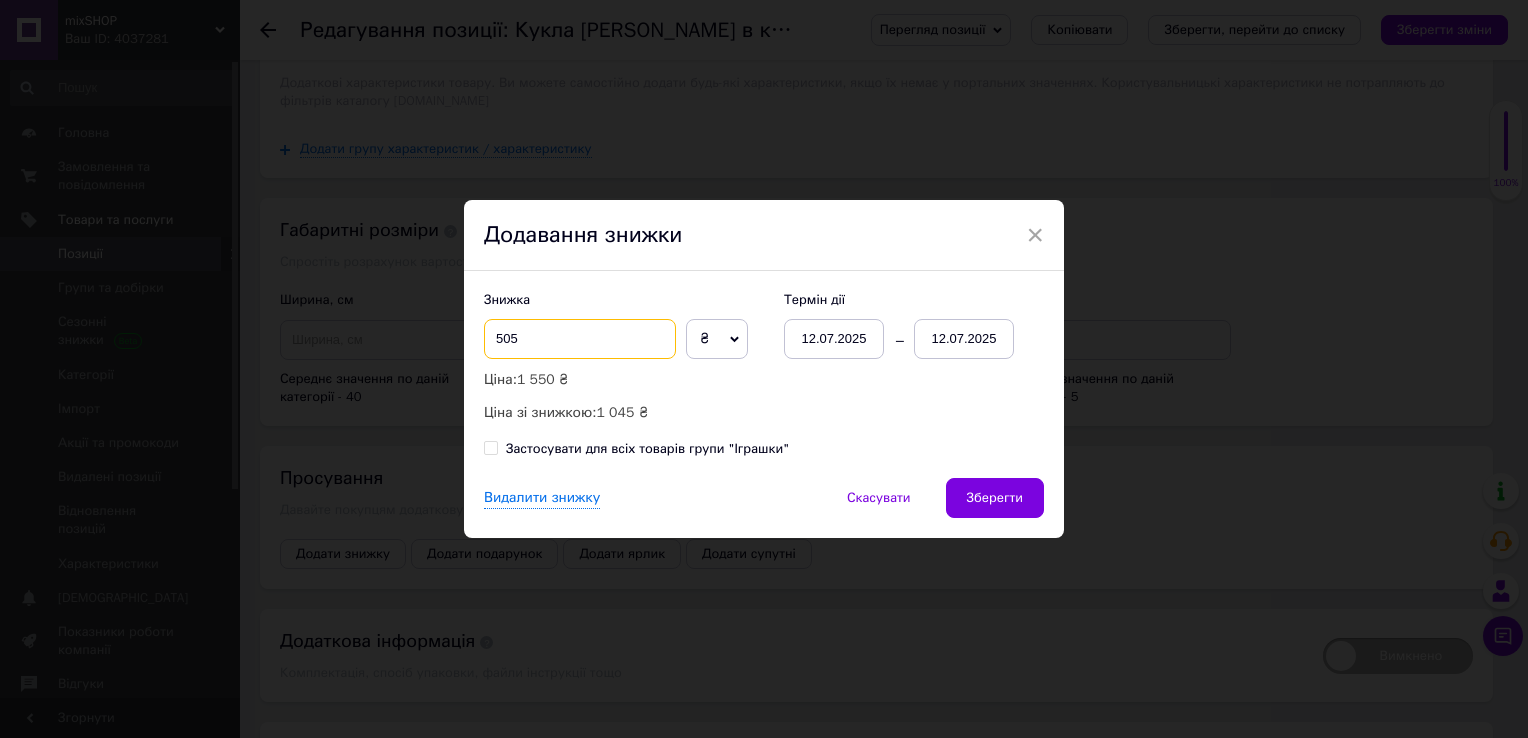 click on "505" at bounding box center (580, 339) 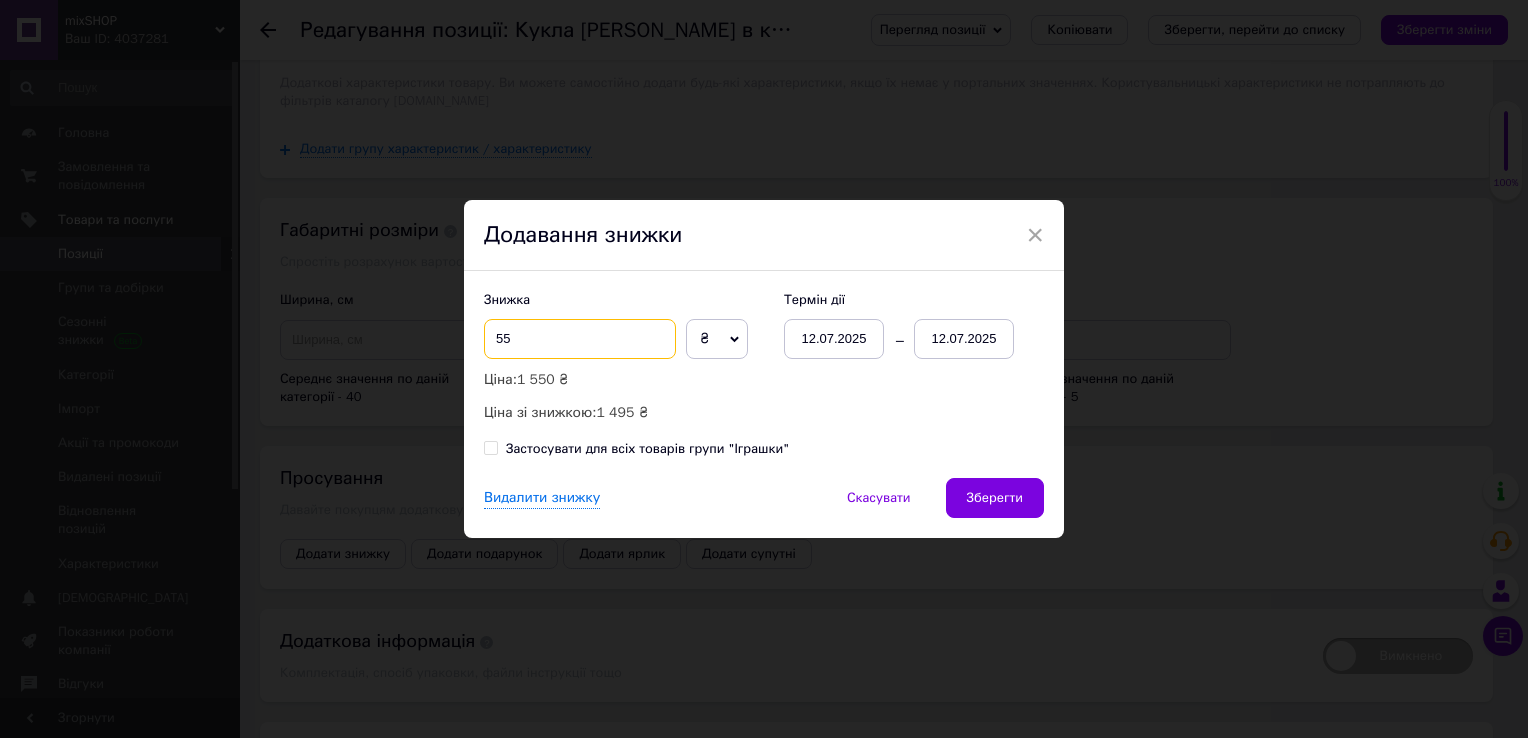 type on "55" 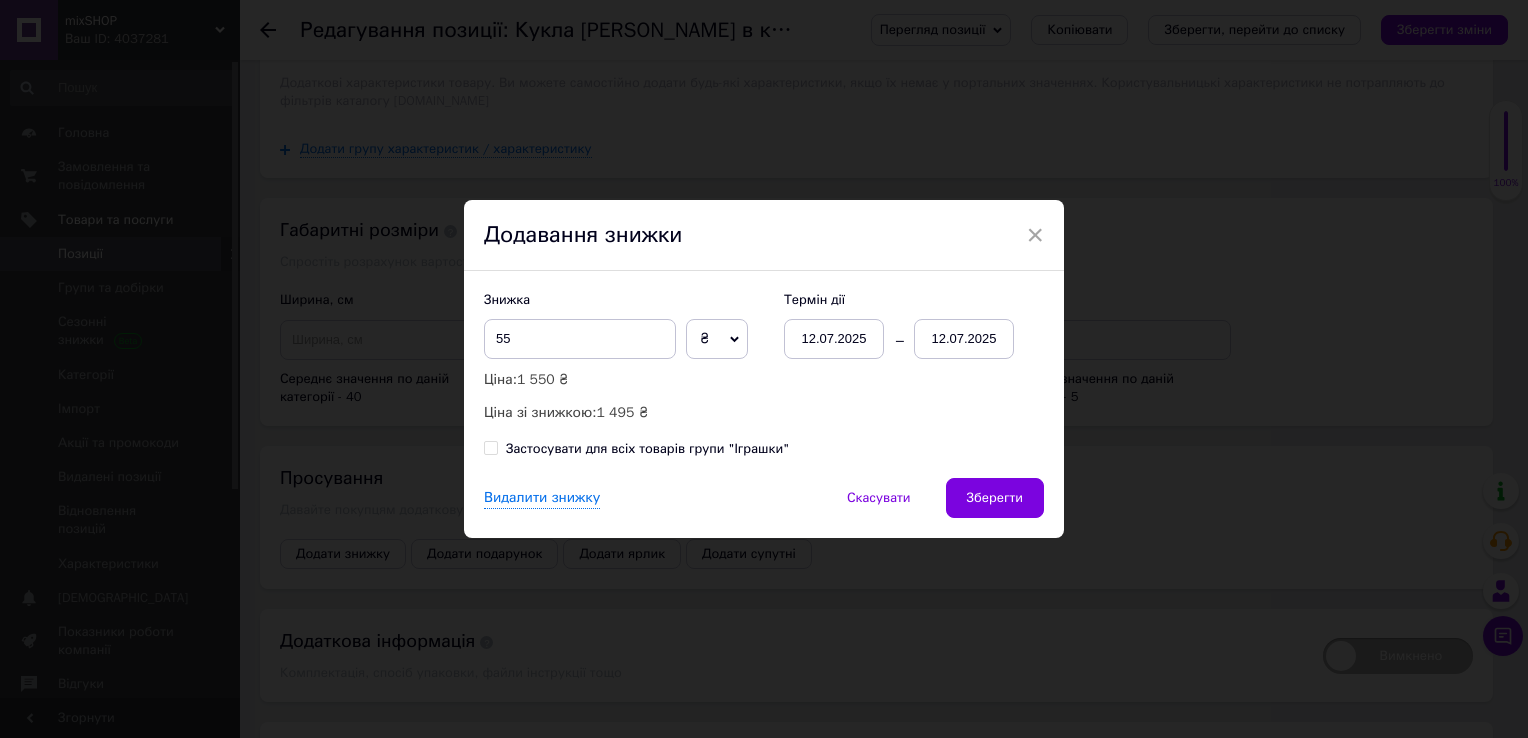 click on "12.07.2025" at bounding box center (964, 339) 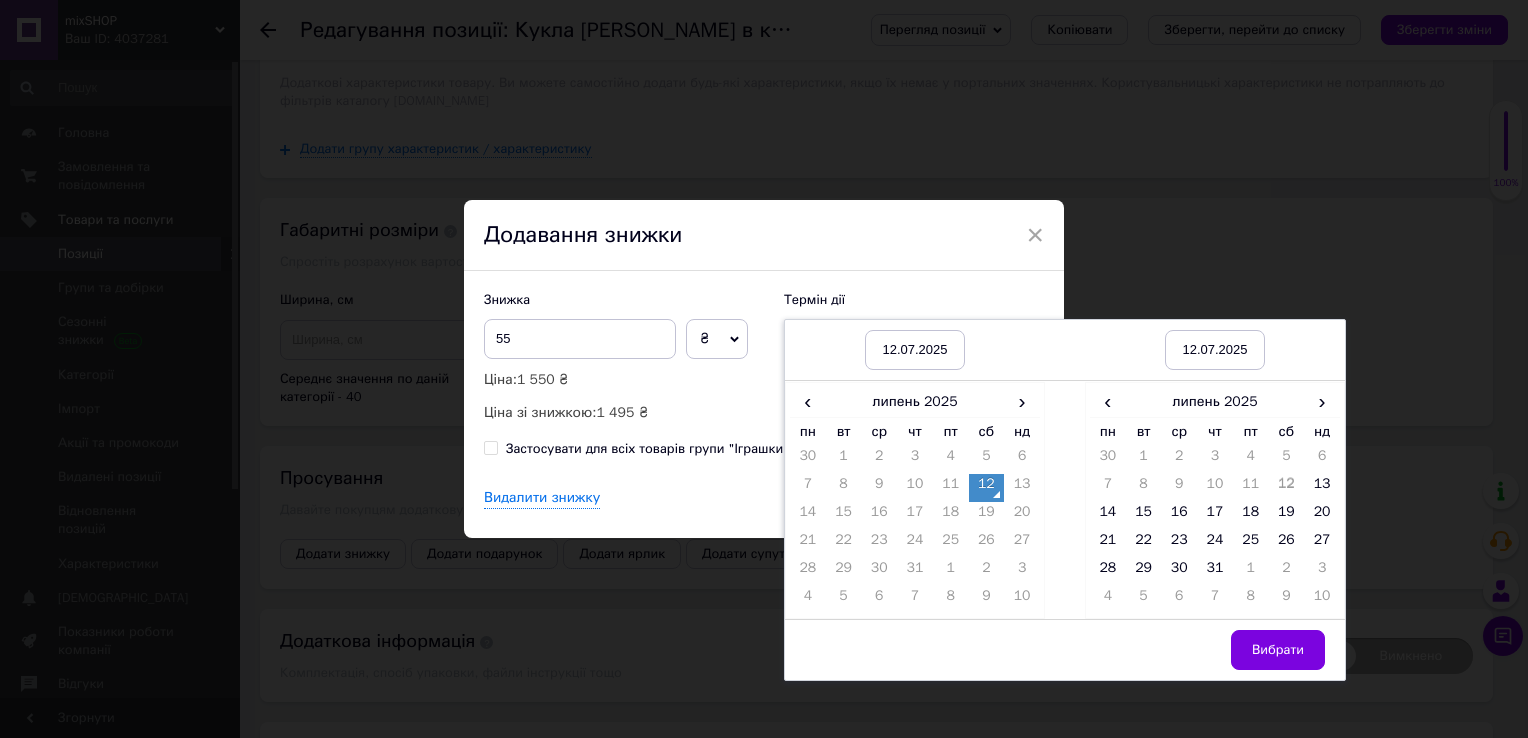 click on "‹ липень 2025 › пн вт ср чт пт сб нд 30 1 2 3 4 5 6 7 8 9 10 11 12 13 14 15 16 17 18 19 20 21 22 23 24 25 26 27 28 29 30 31 1 2 3 4 5 6 7 8 9 10" at bounding box center [1215, 500] 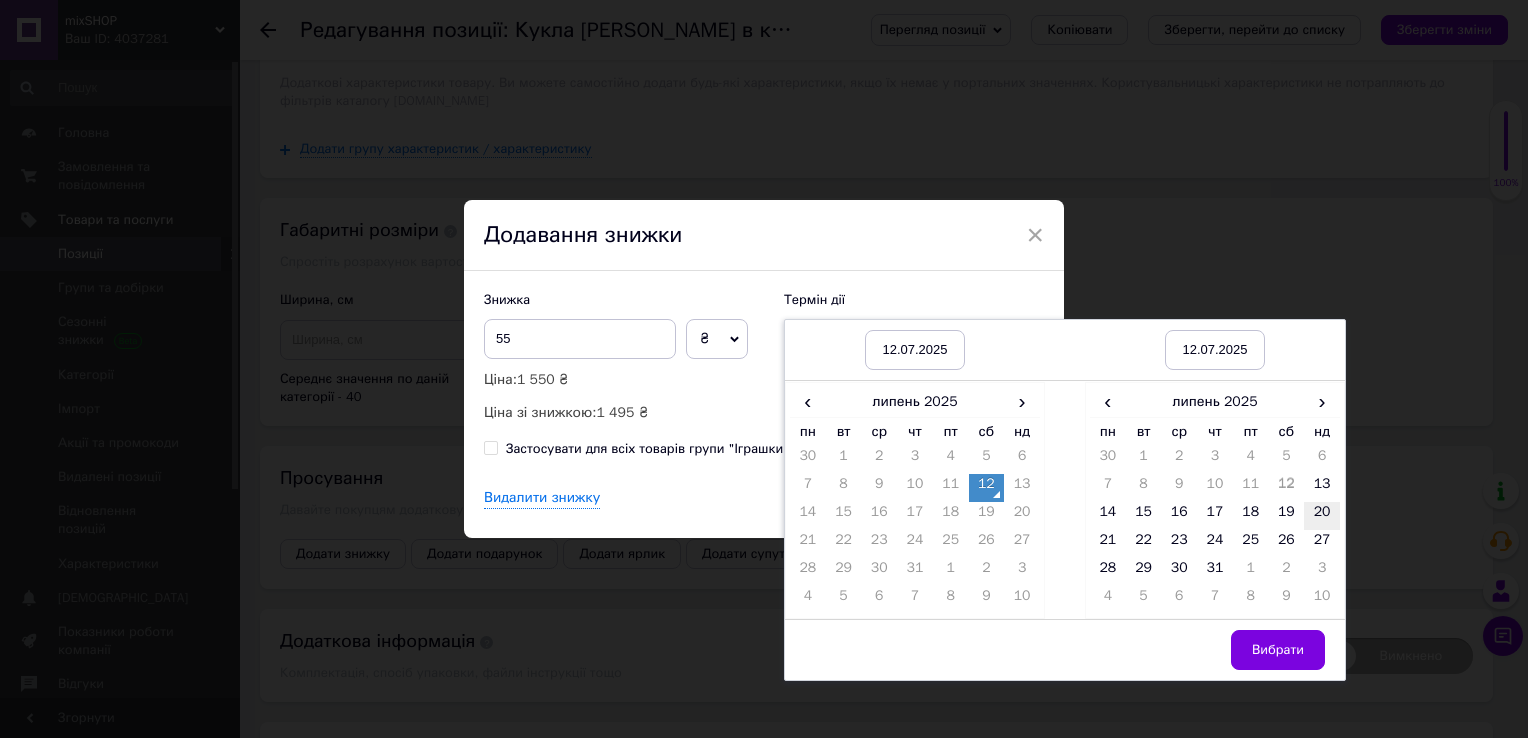 click on "20" at bounding box center (1322, 516) 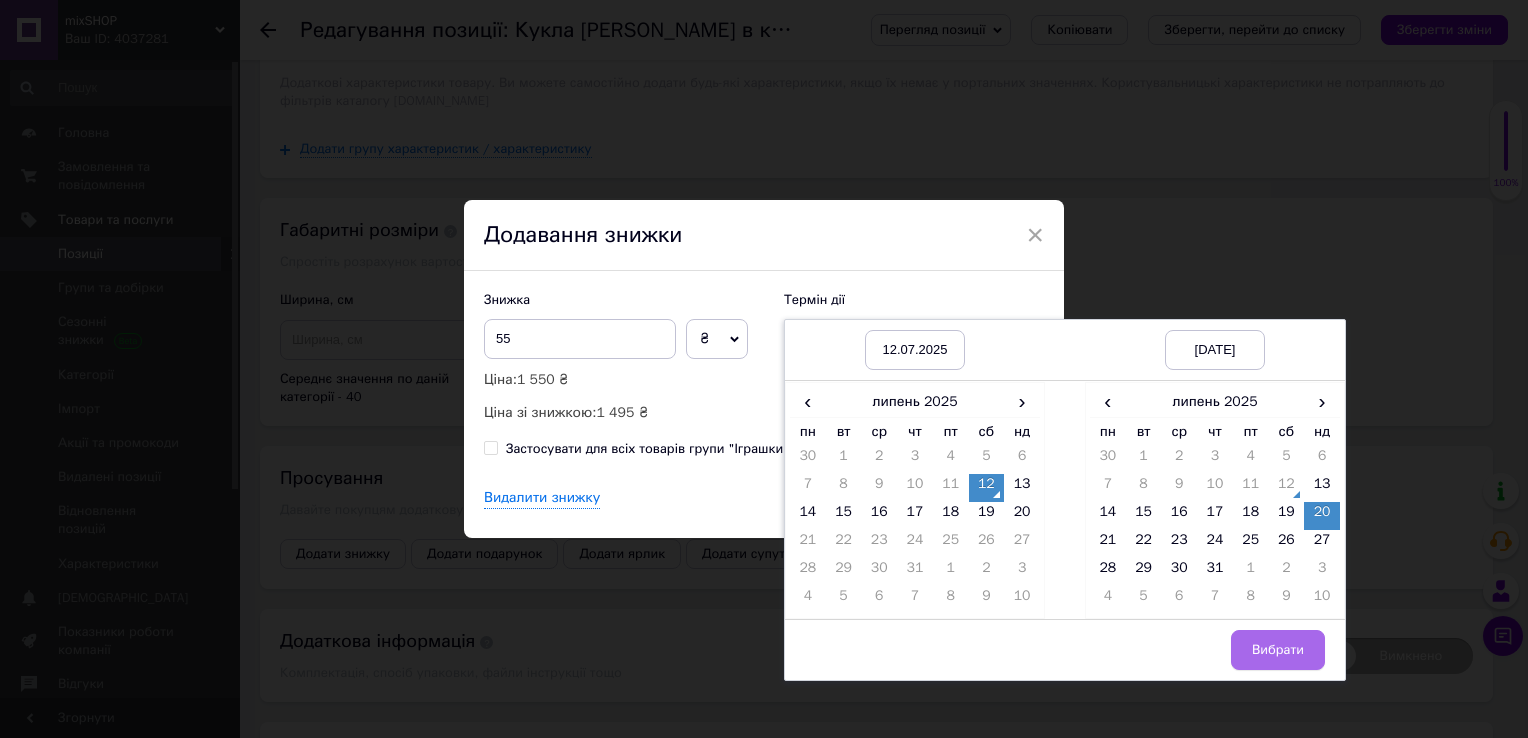 click on "Вибрати" at bounding box center [1278, 650] 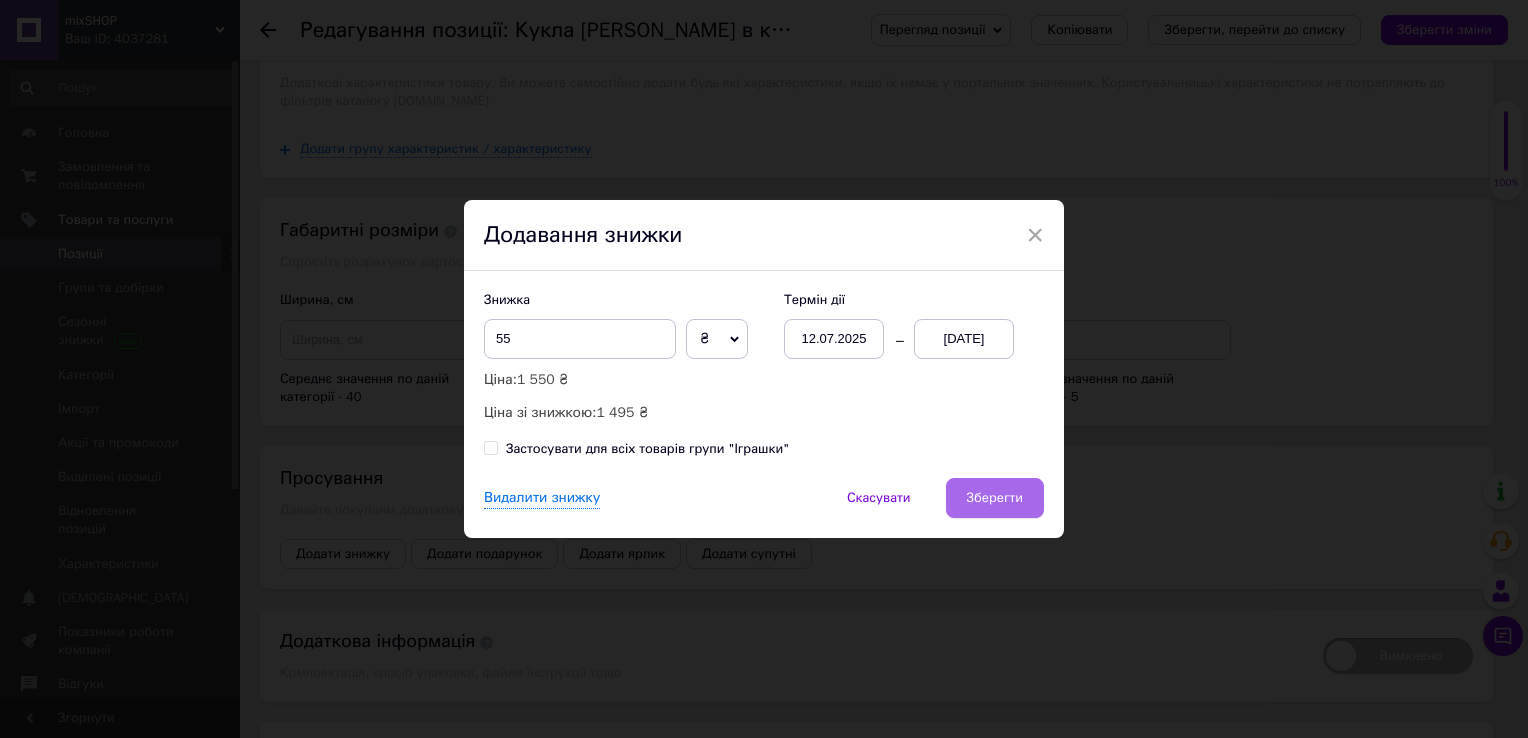 click on "Зберегти" at bounding box center (995, 498) 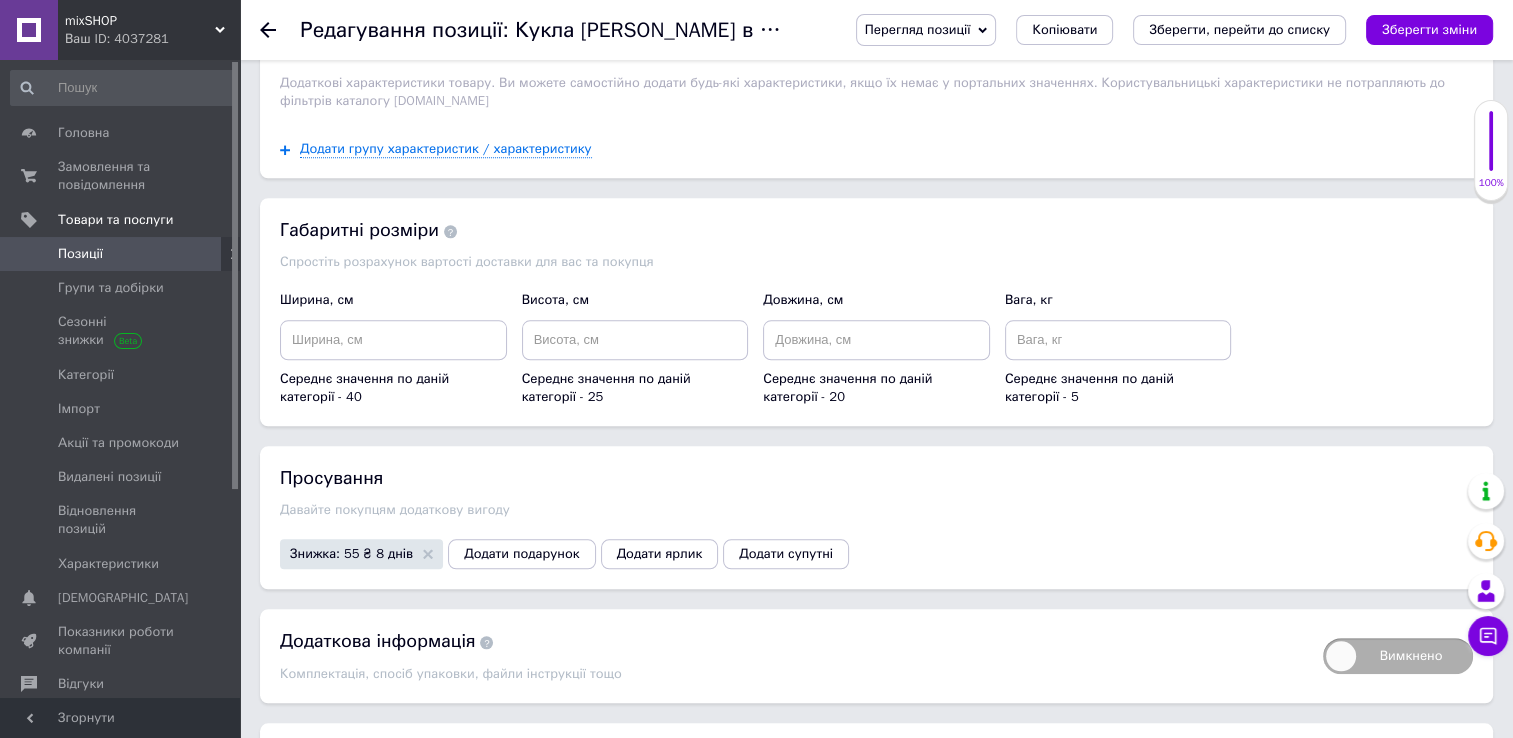 click on "Редагування позиції: Кукла Mattel Barbie Барби в костюме Панды Cutie Reveal HHG22 Перегляд позиції Зберегти та переглянути на сайті Зберегти та переглянути на маркетплейсі Bigl.ua Копіювати Зберегти, перейти до списку Зберегти зміни" at bounding box center [876, 30] 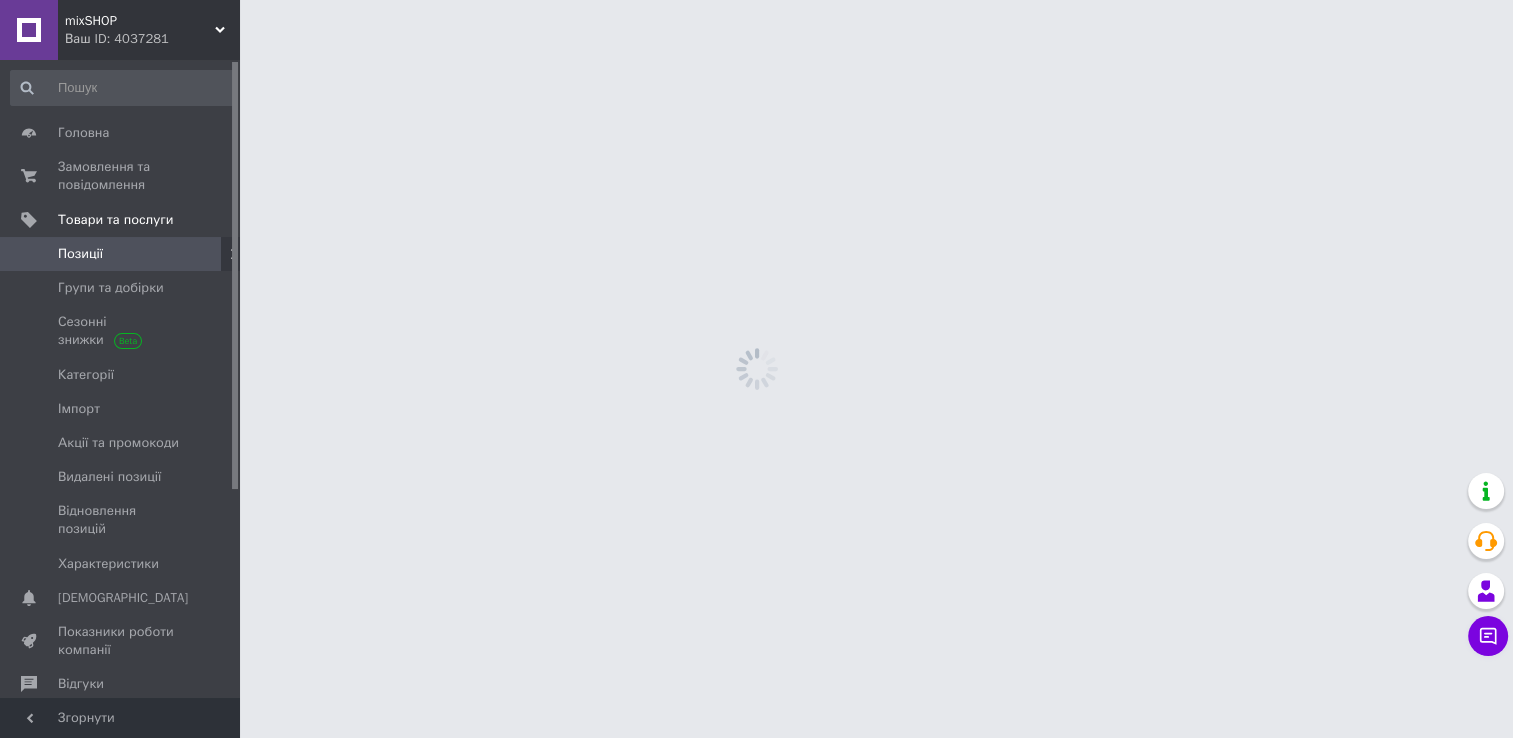 scroll, scrollTop: 0, scrollLeft: 0, axis: both 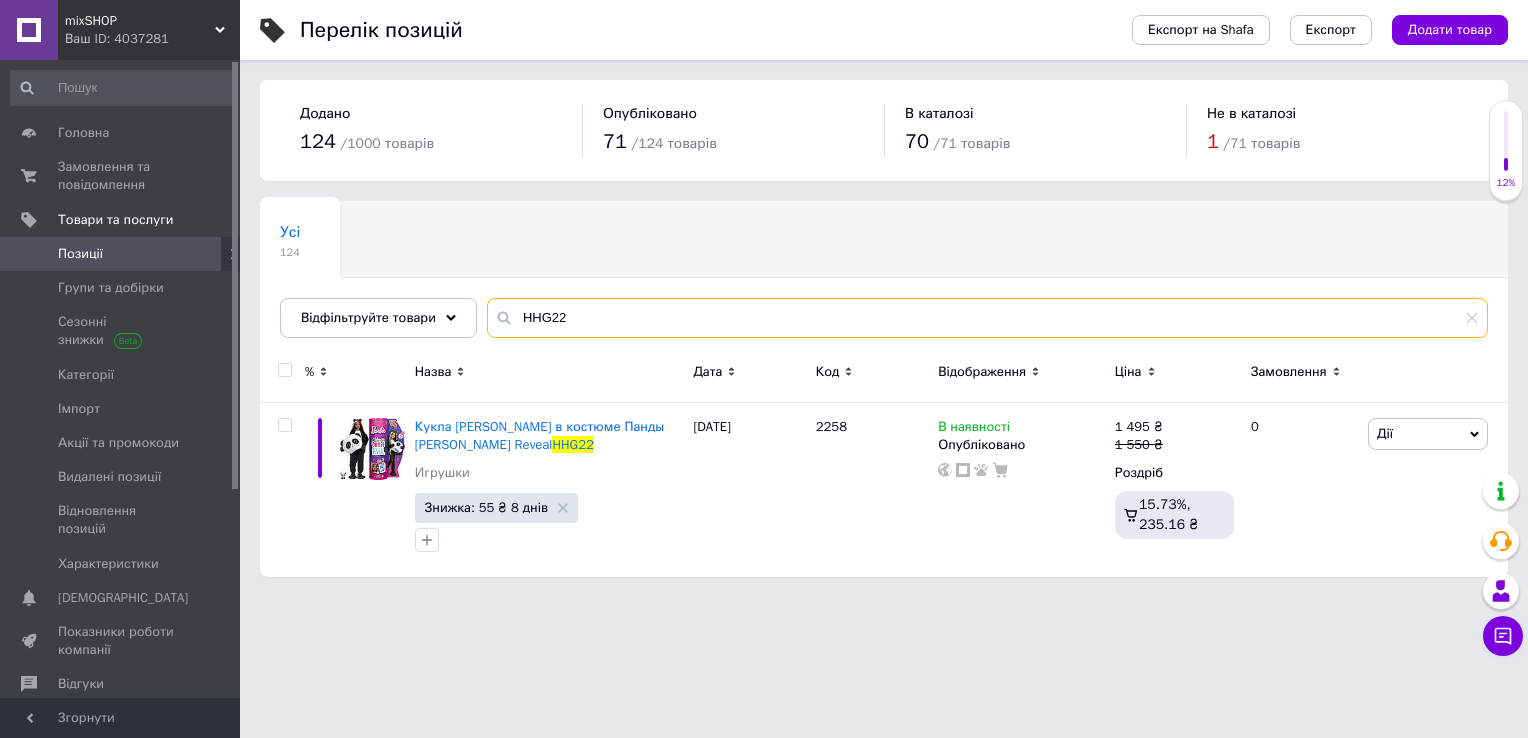 click on "HHG22" at bounding box center [987, 318] 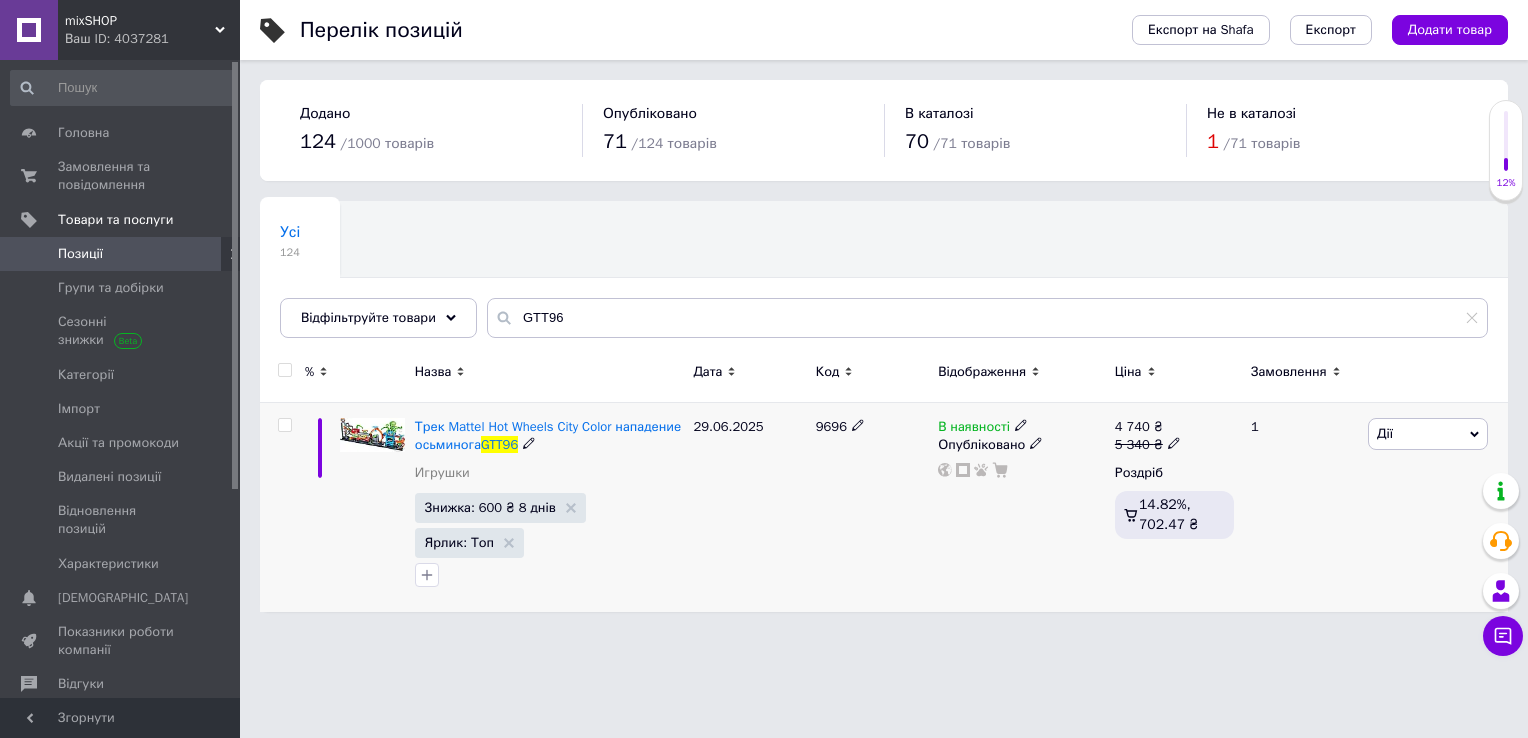 click 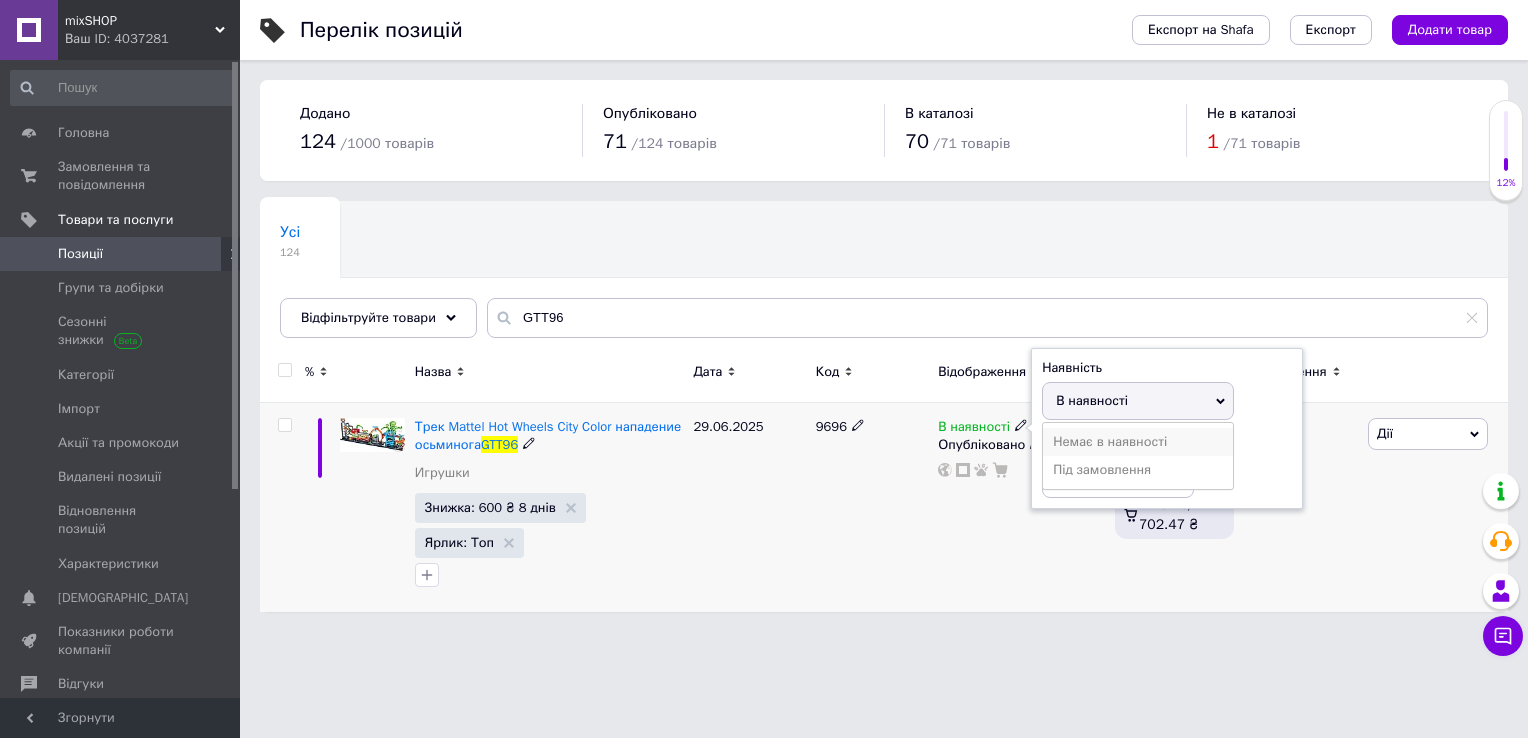 click on "Немає в наявності" at bounding box center (1138, 442) 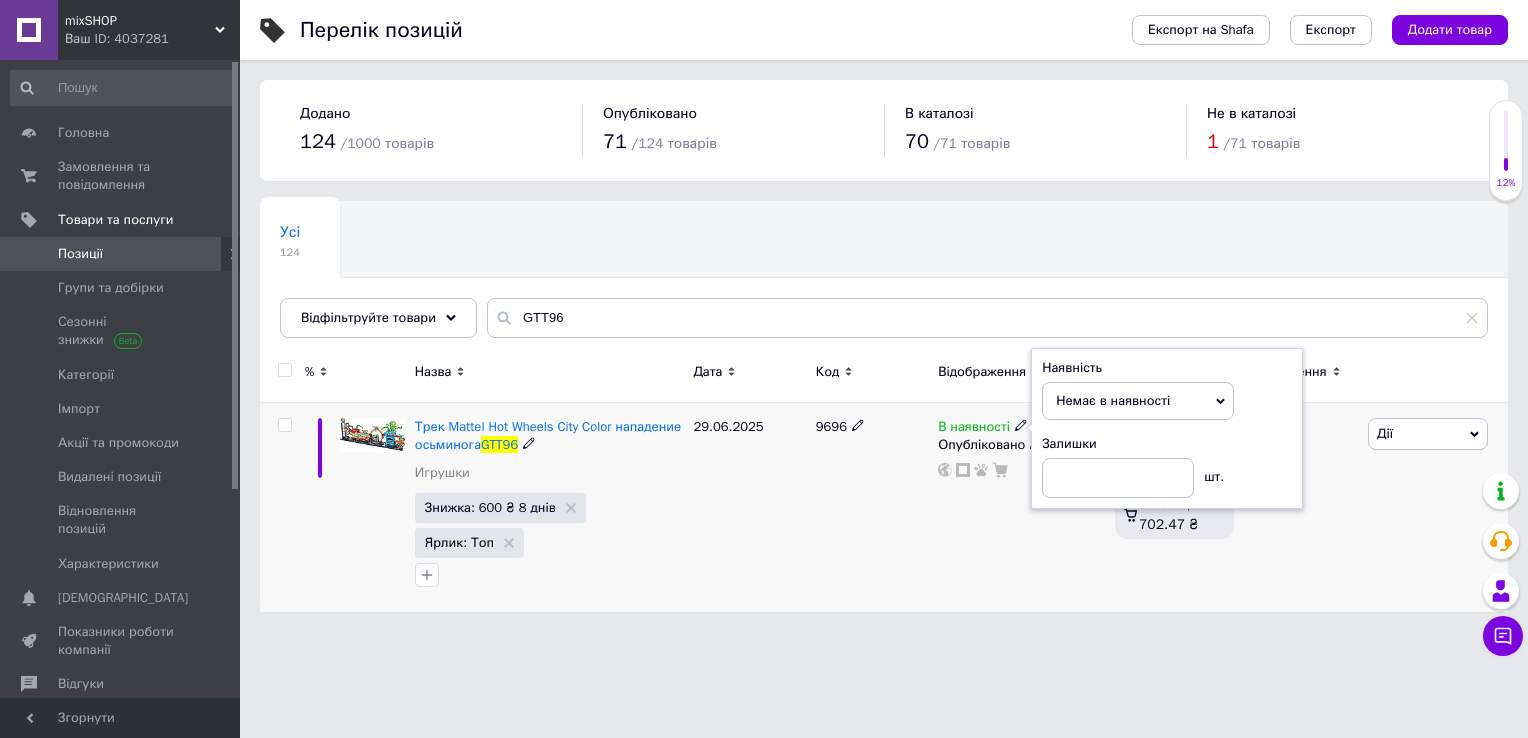 click on "9696" at bounding box center (872, 507) 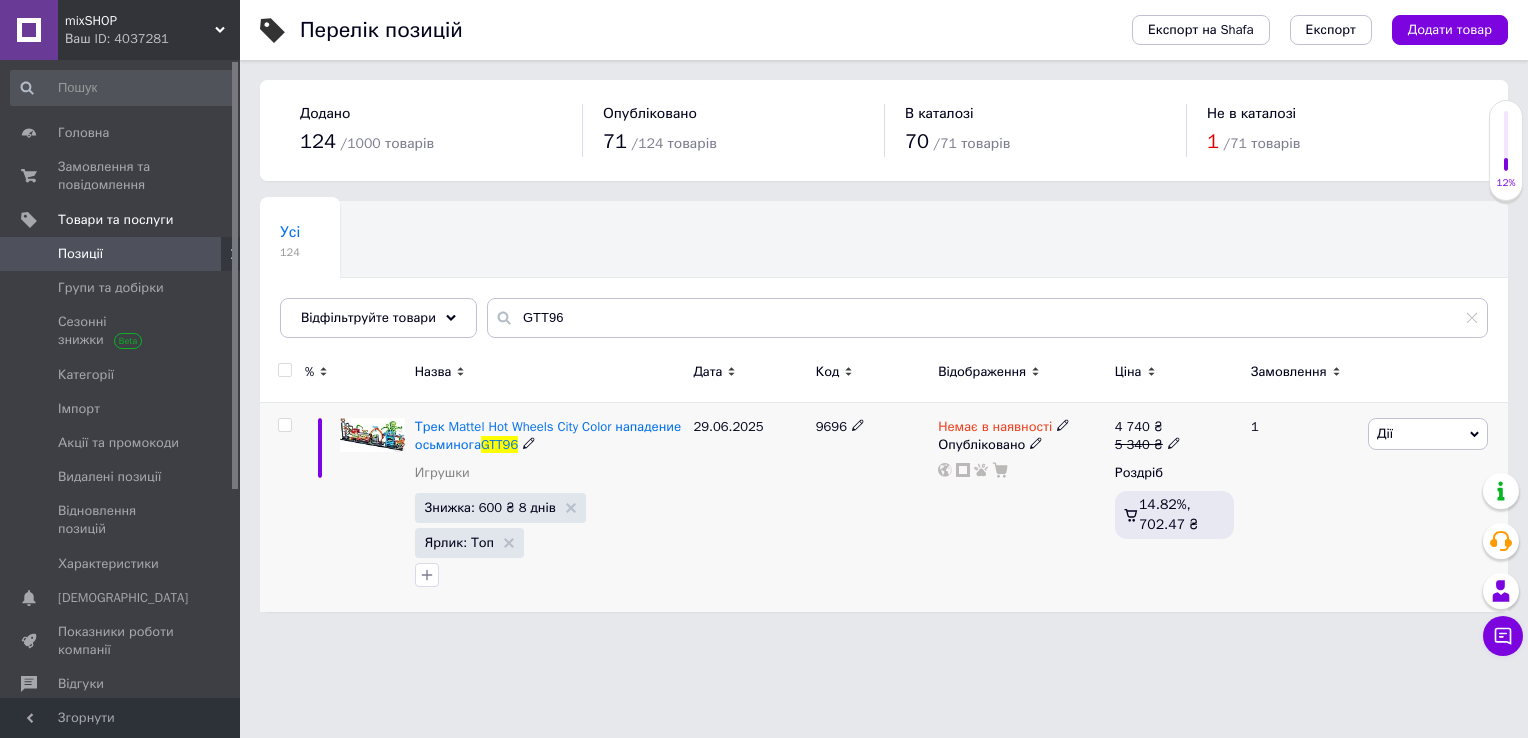 click on "Дії" at bounding box center [1428, 434] 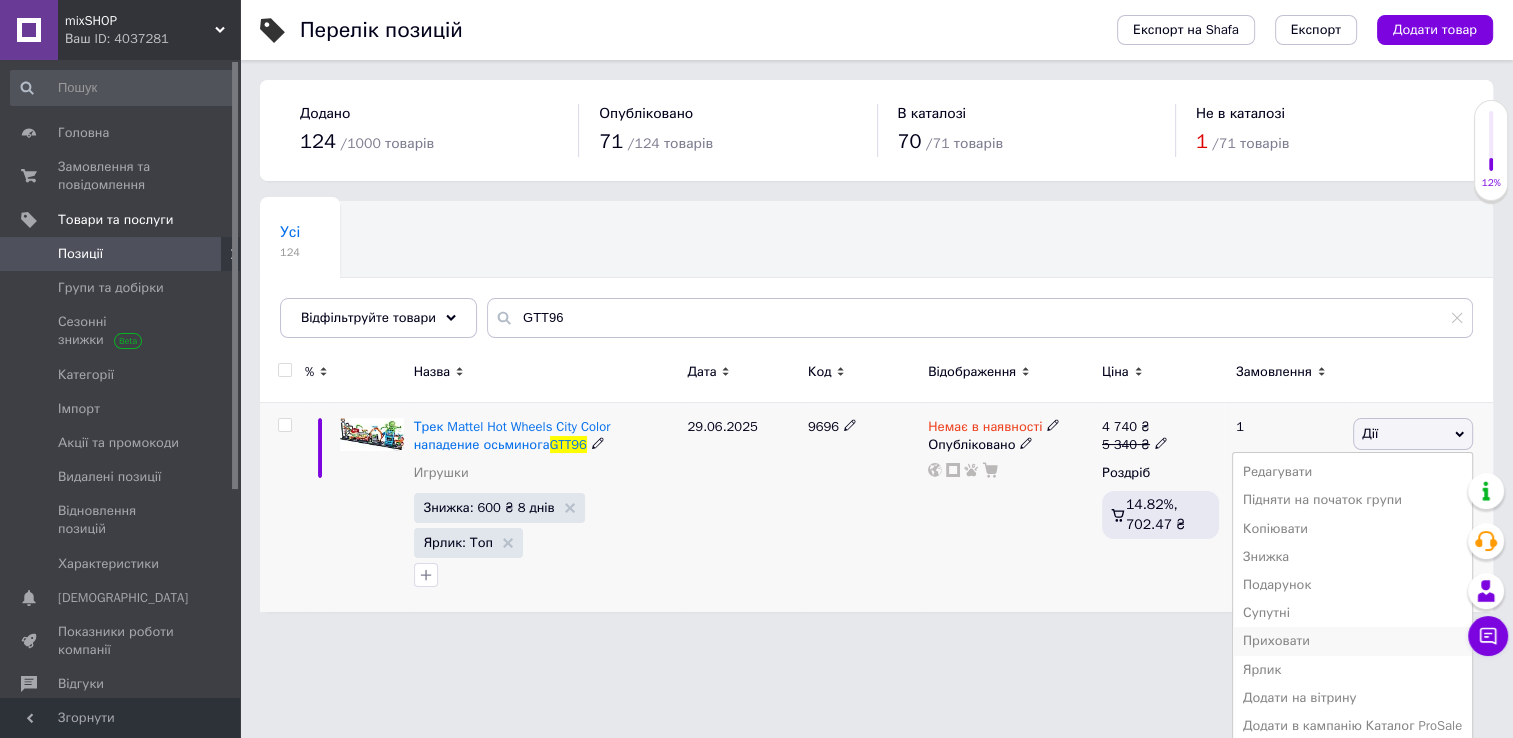 click on "Приховати" at bounding box center (1352, 641) 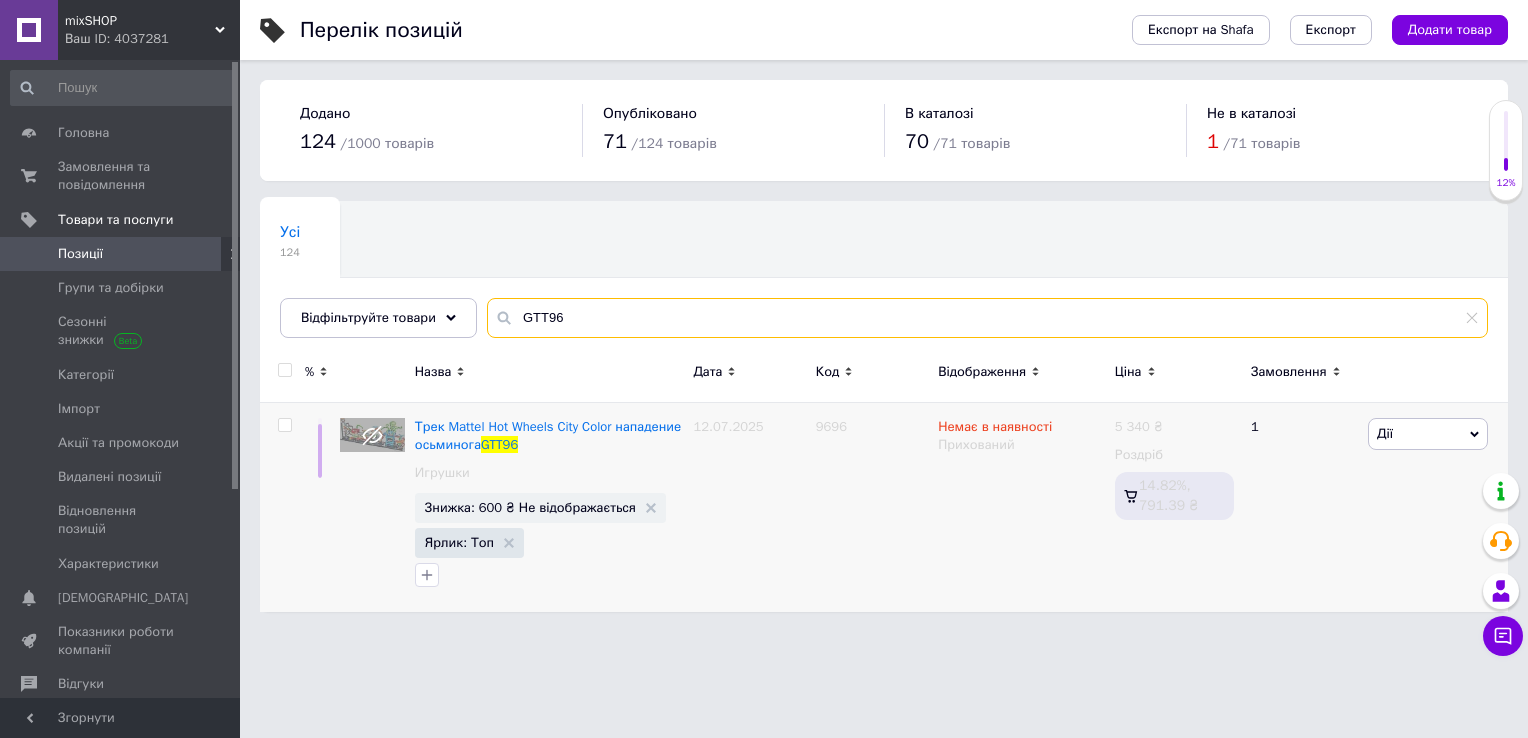click on "GTT96" at bounding box center [987, 318] 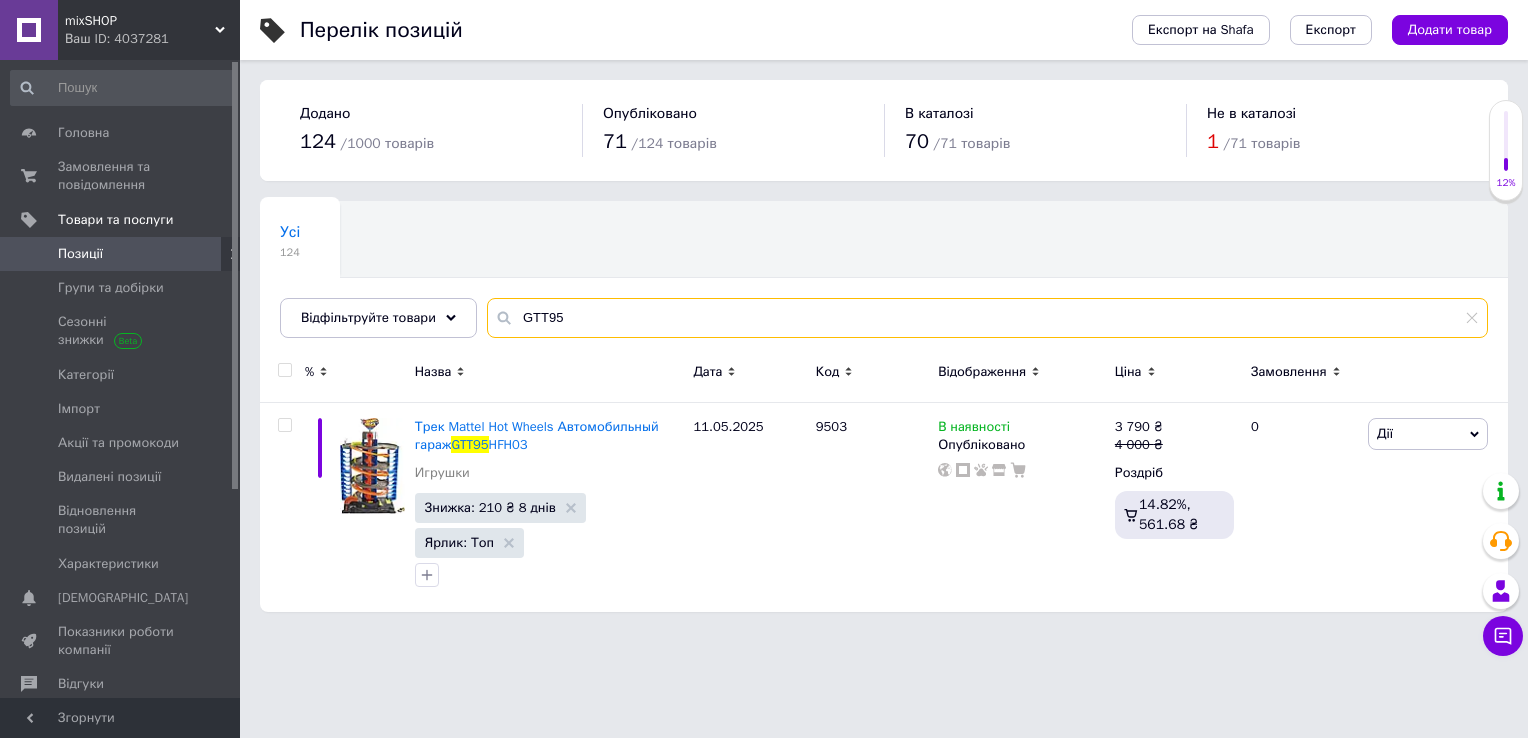 click on "GTT95" at bounding box center (987, 318) 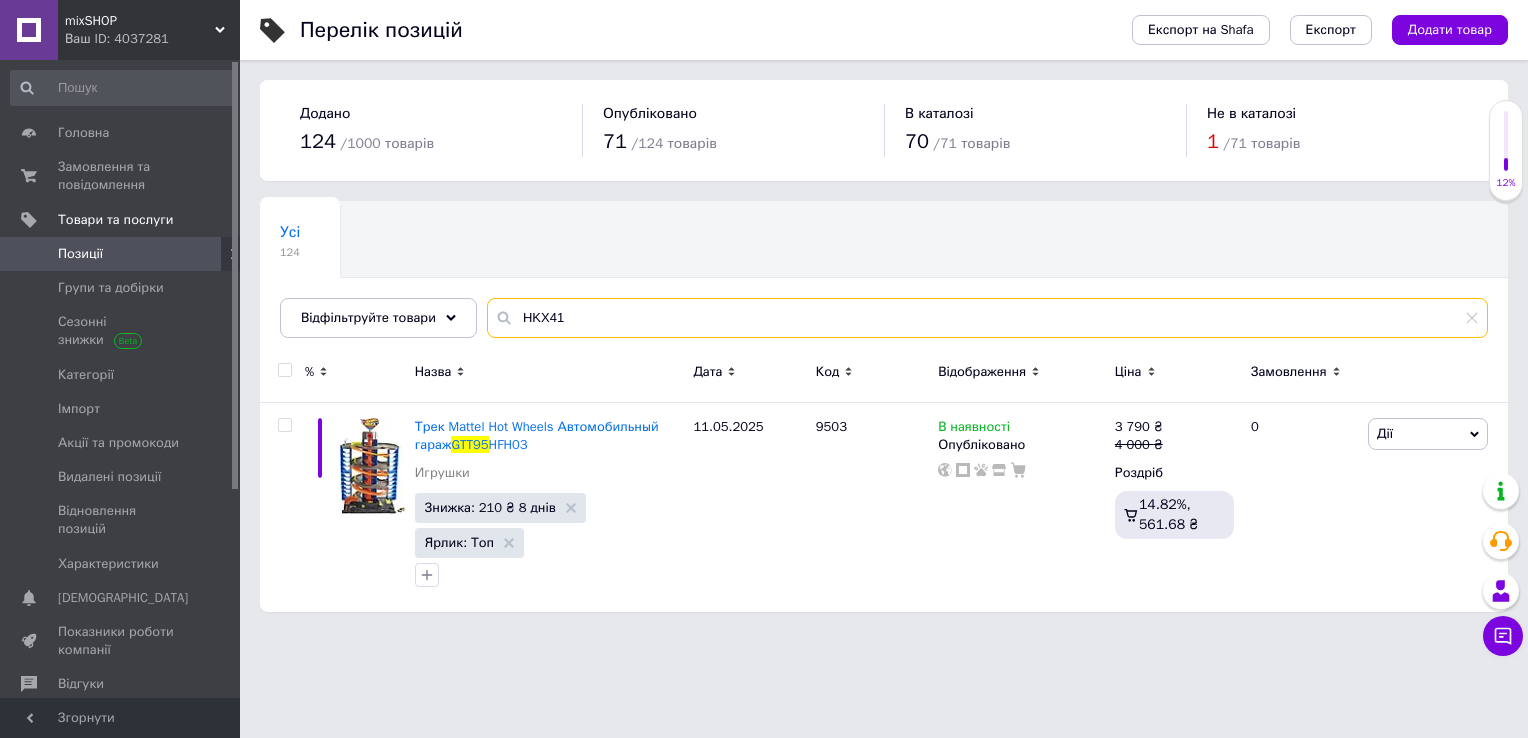 click on "HKX41" at bounding box center (987, 318) 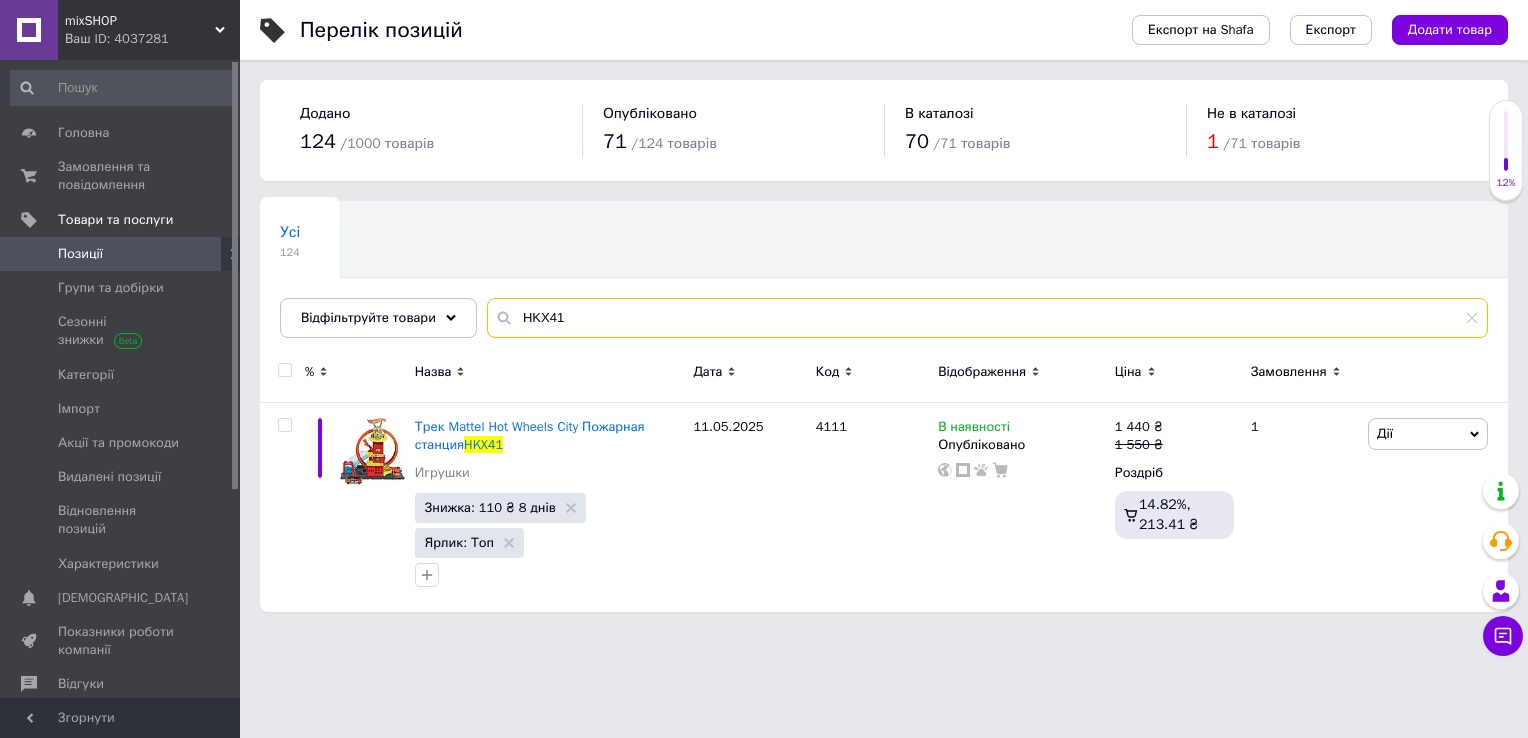 click on "HKX41" at bounding box center (987, 318) 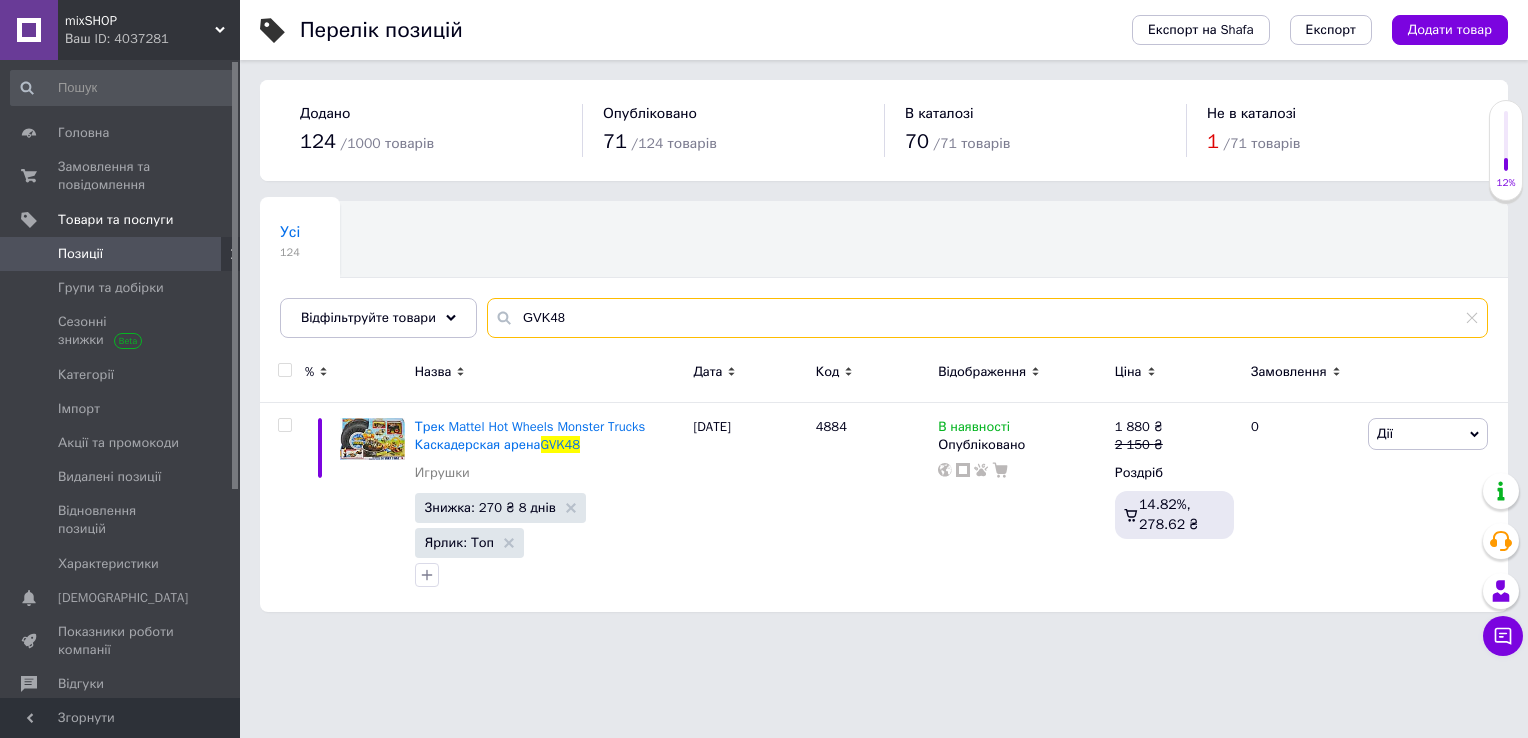 click on "GVK48" at bounding box center [987, 318] 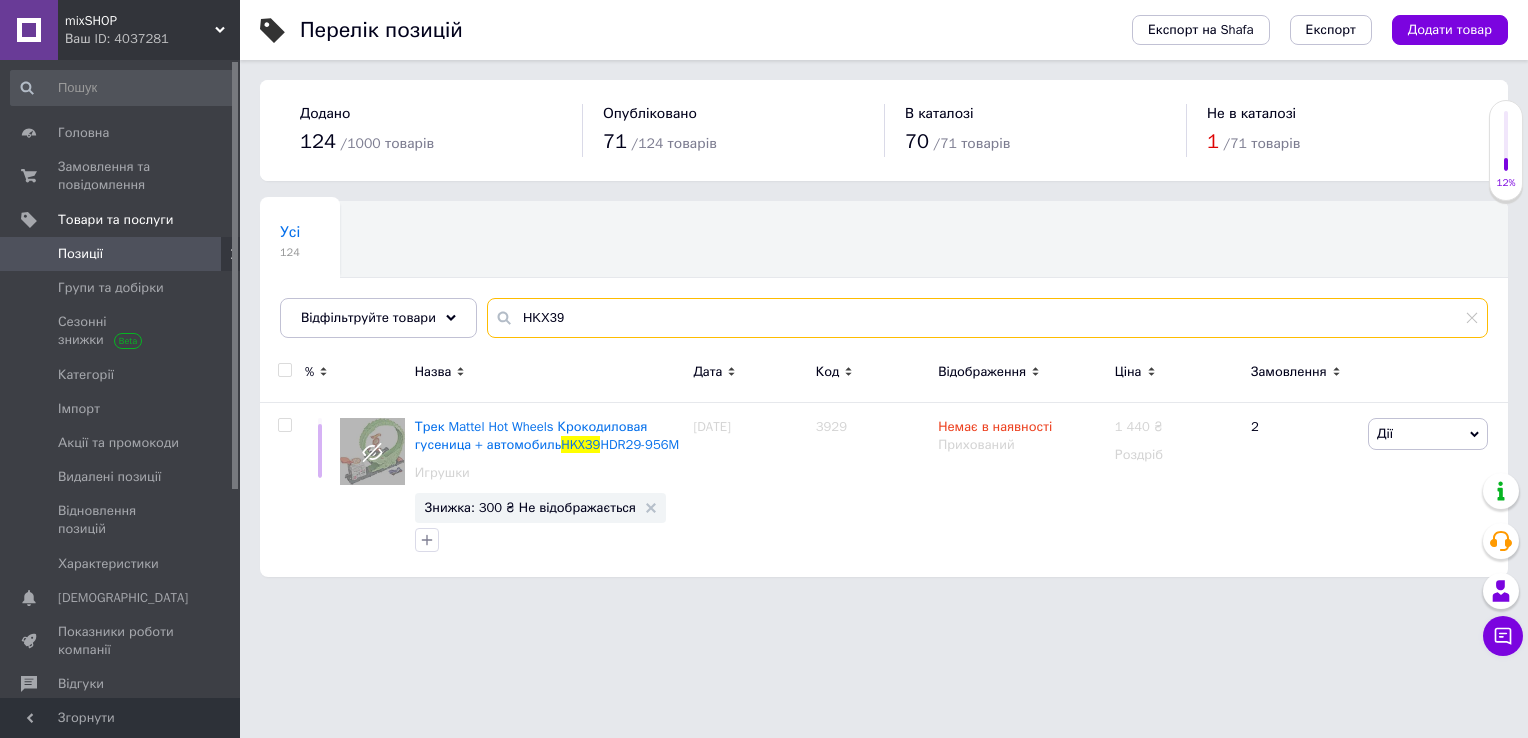 click on "HKX39" at bounding box center [987, 318] 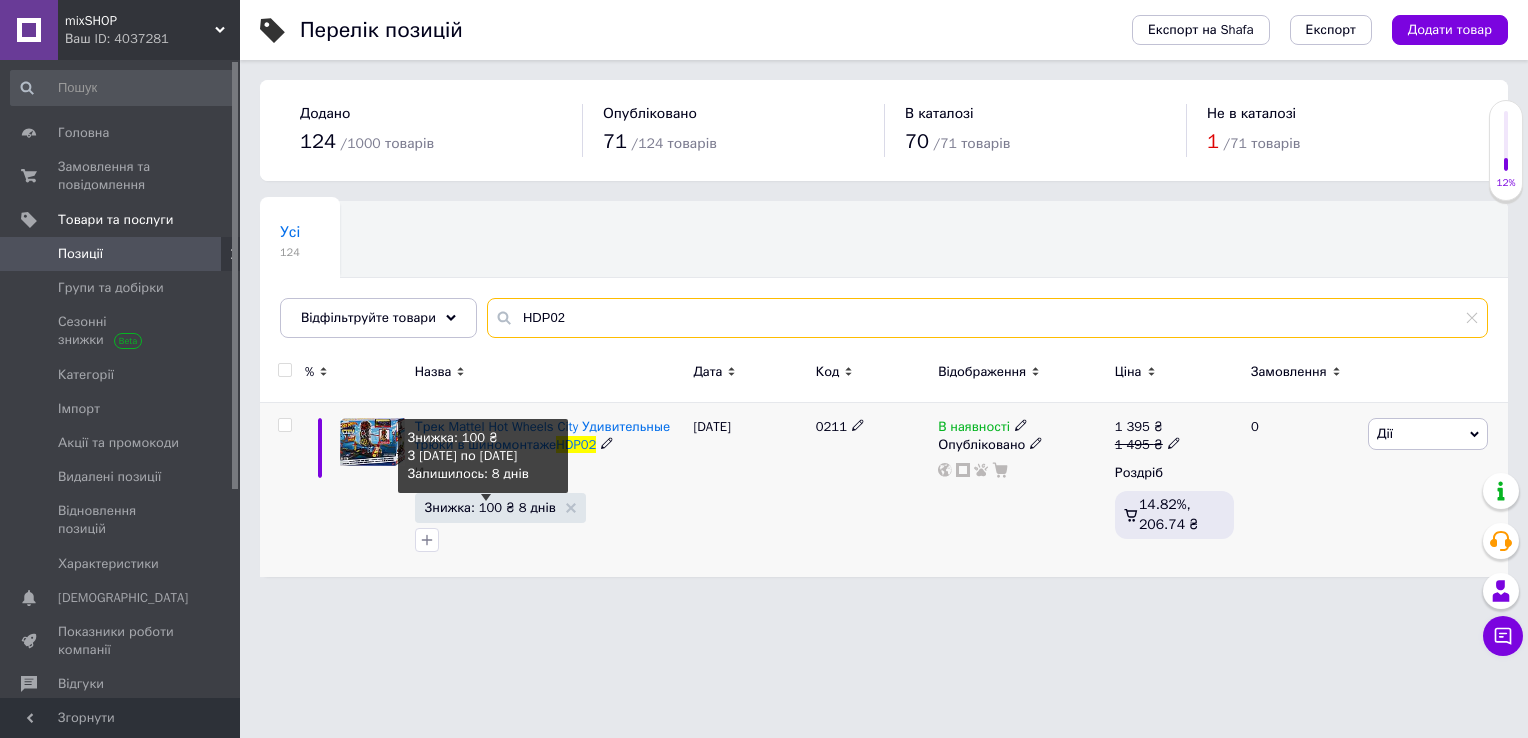 type on "HDP02" 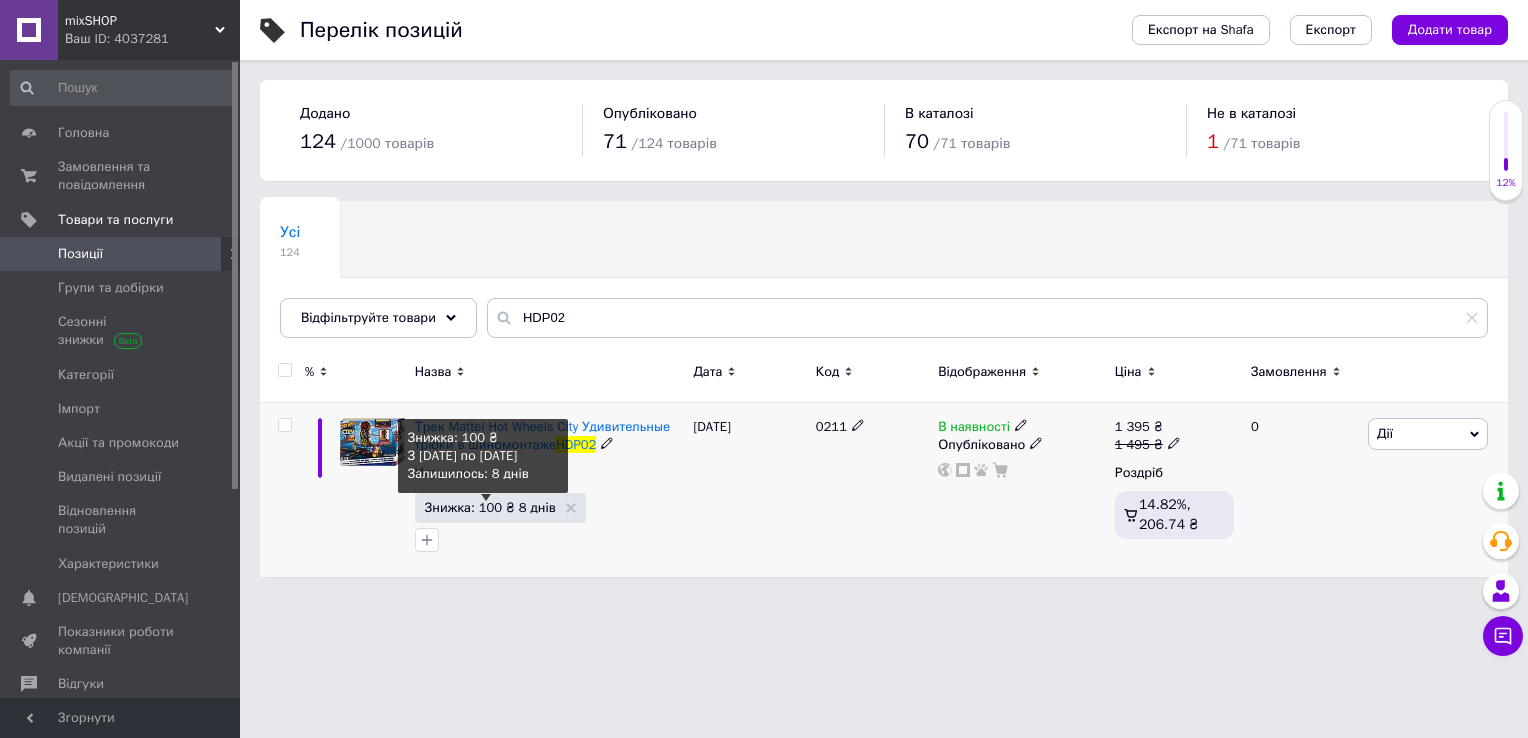 click on "Знижка: 100 ₴ 8 днів" at bounding box center [490, 507] 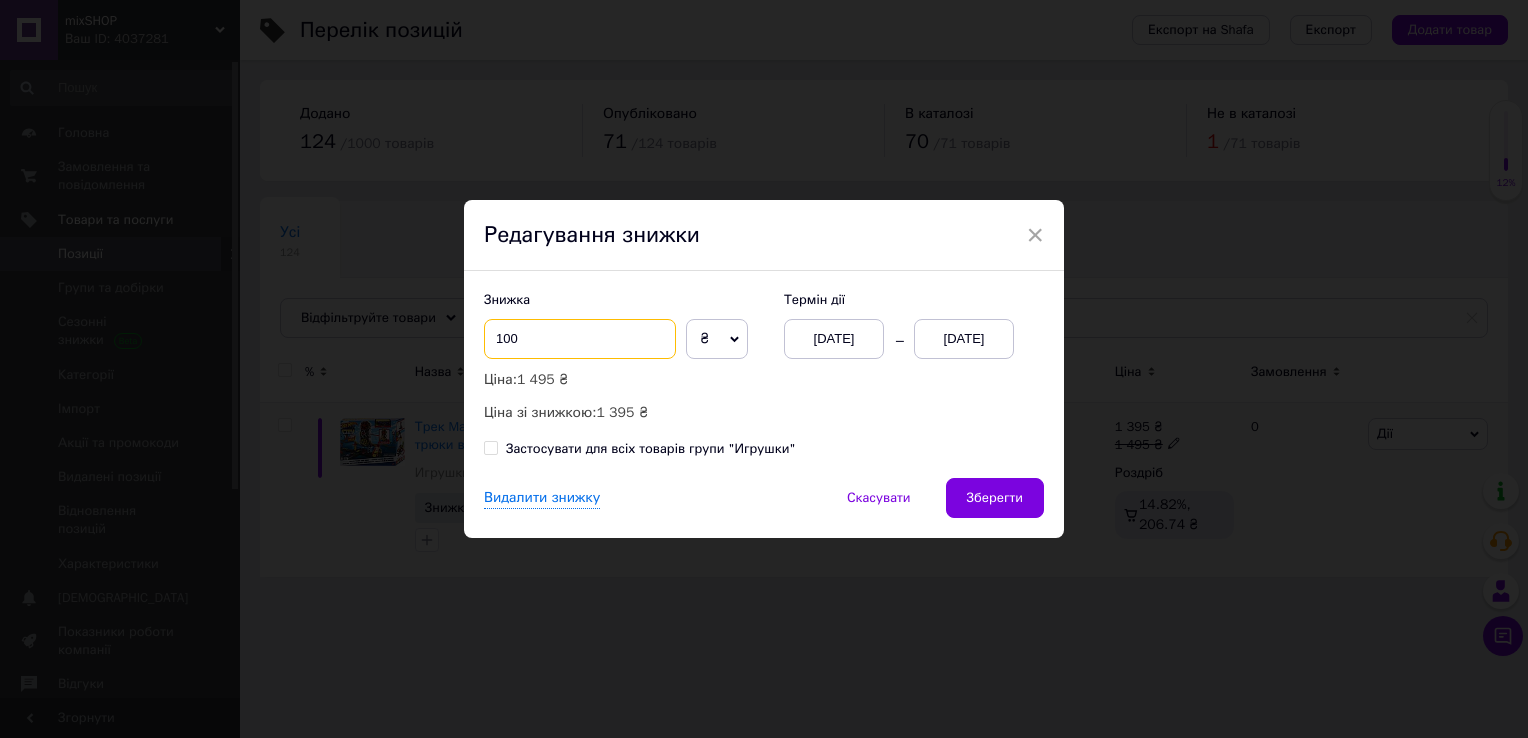 click on "100" at bounding box center [580, 339] 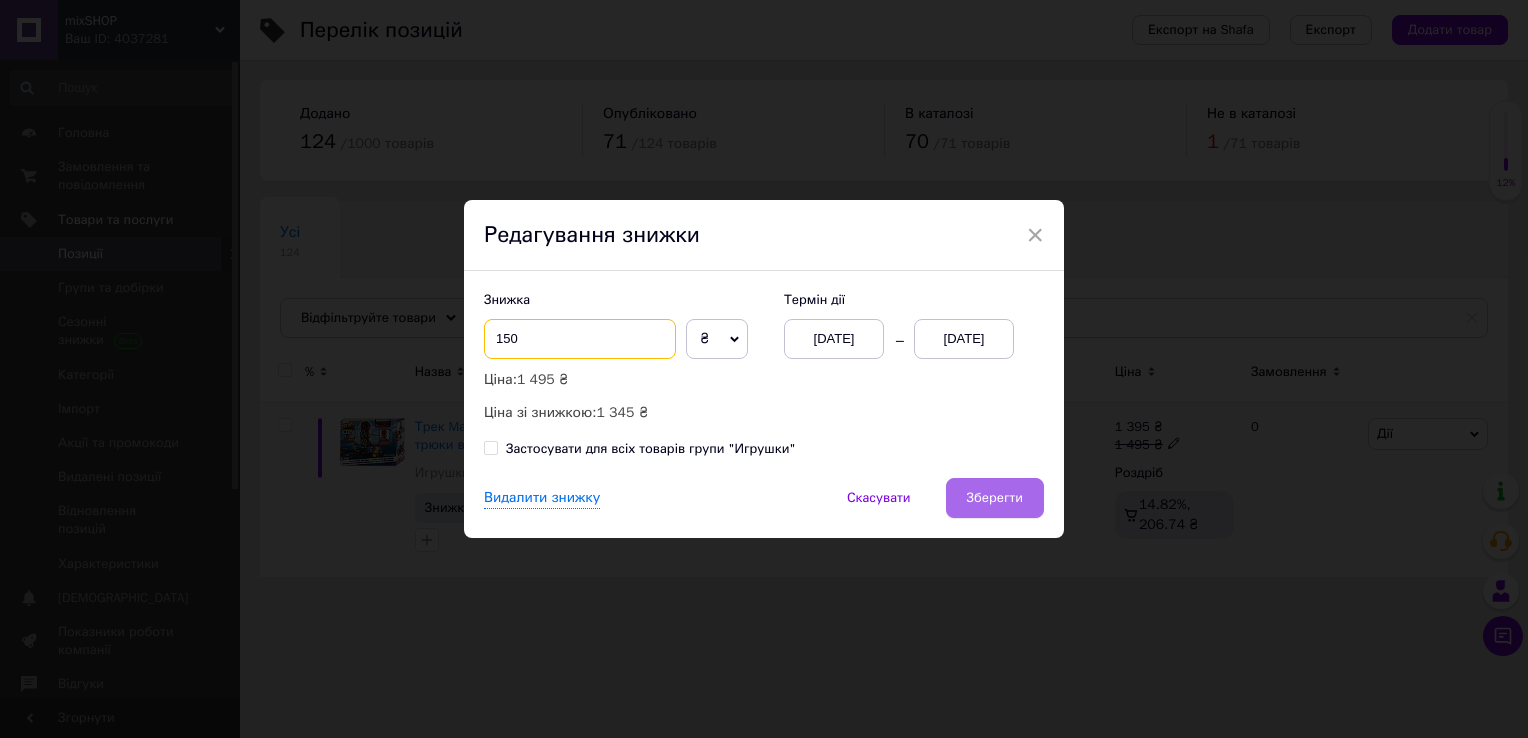 type on "150" 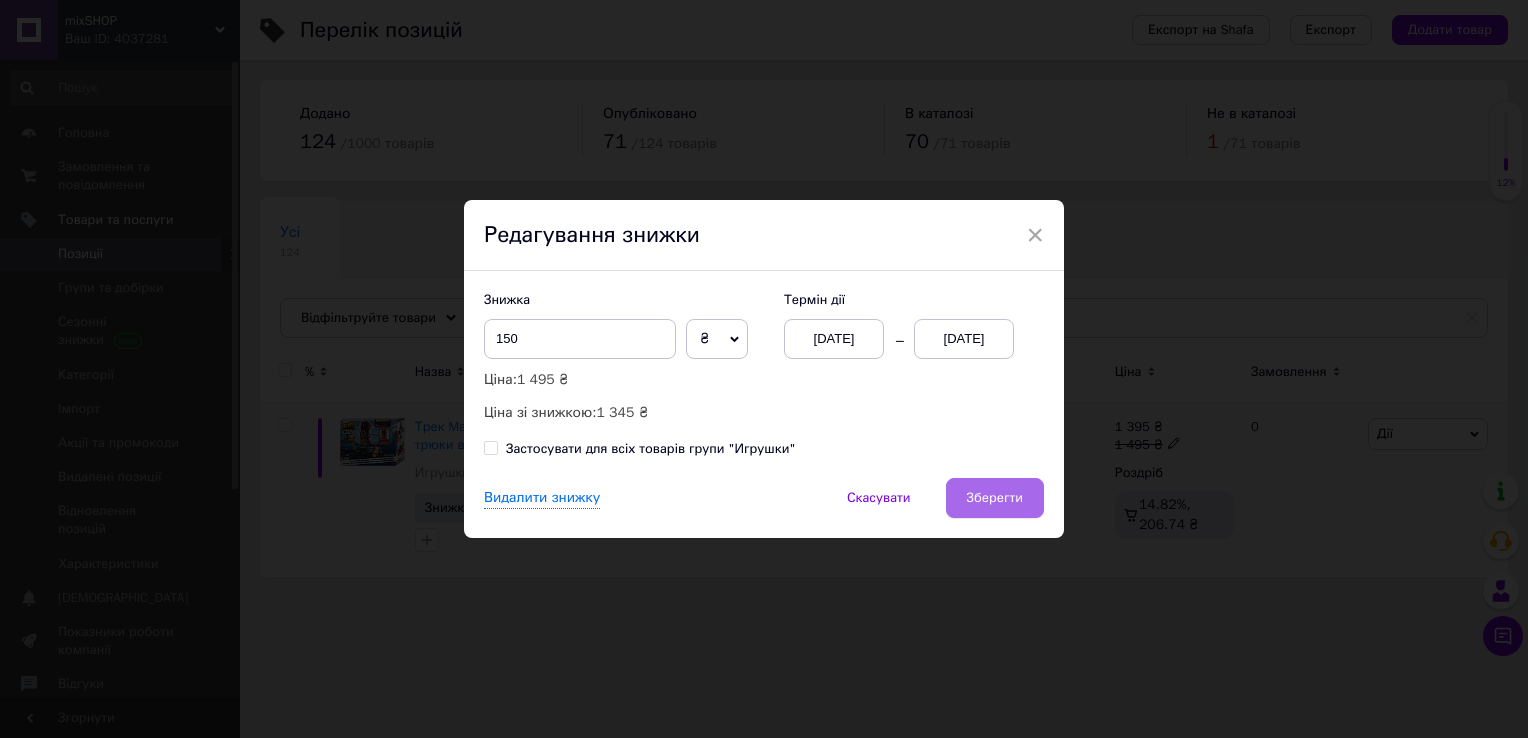 click on "Зберегти" at bounding box center (995, 498) 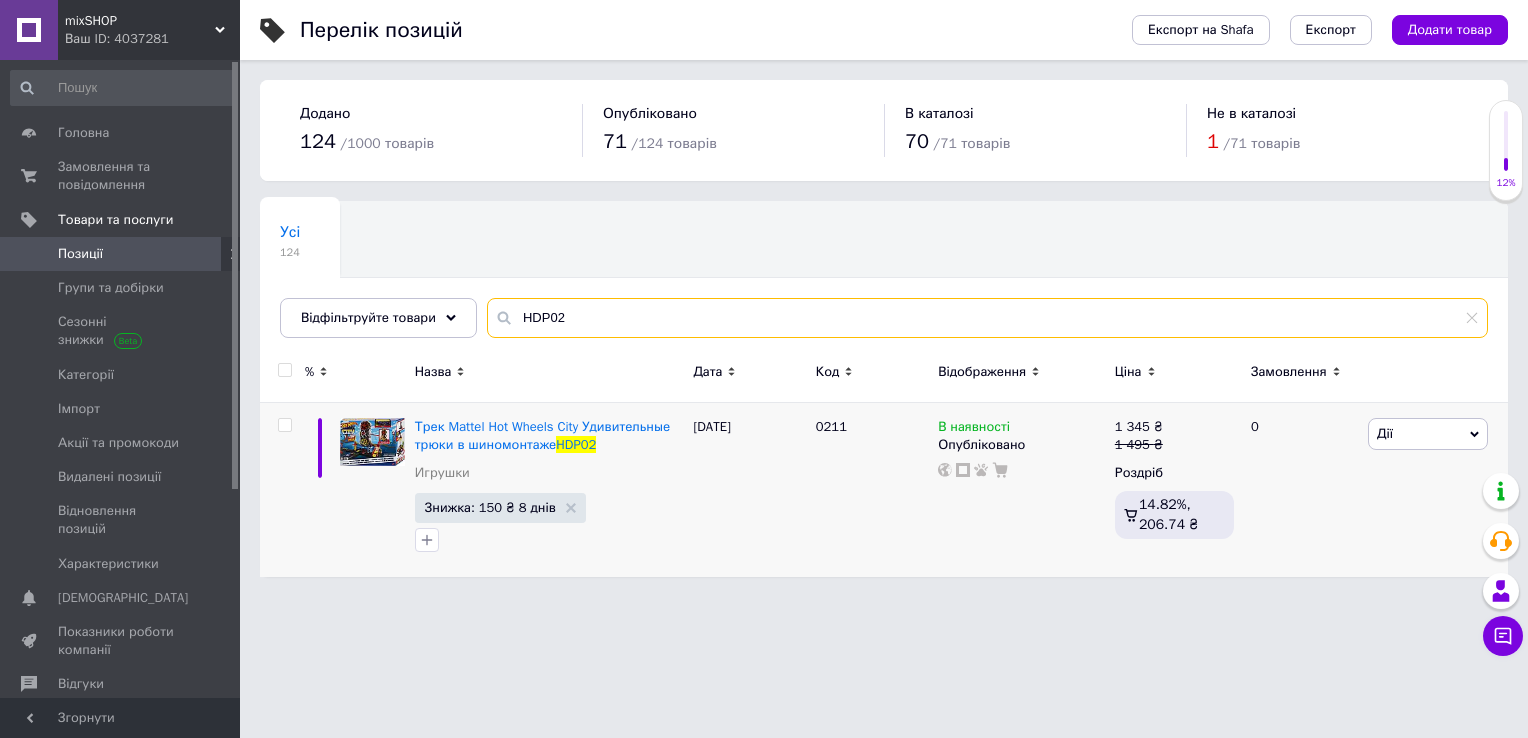 click on "HDP02" at bounding box center (987, 318) 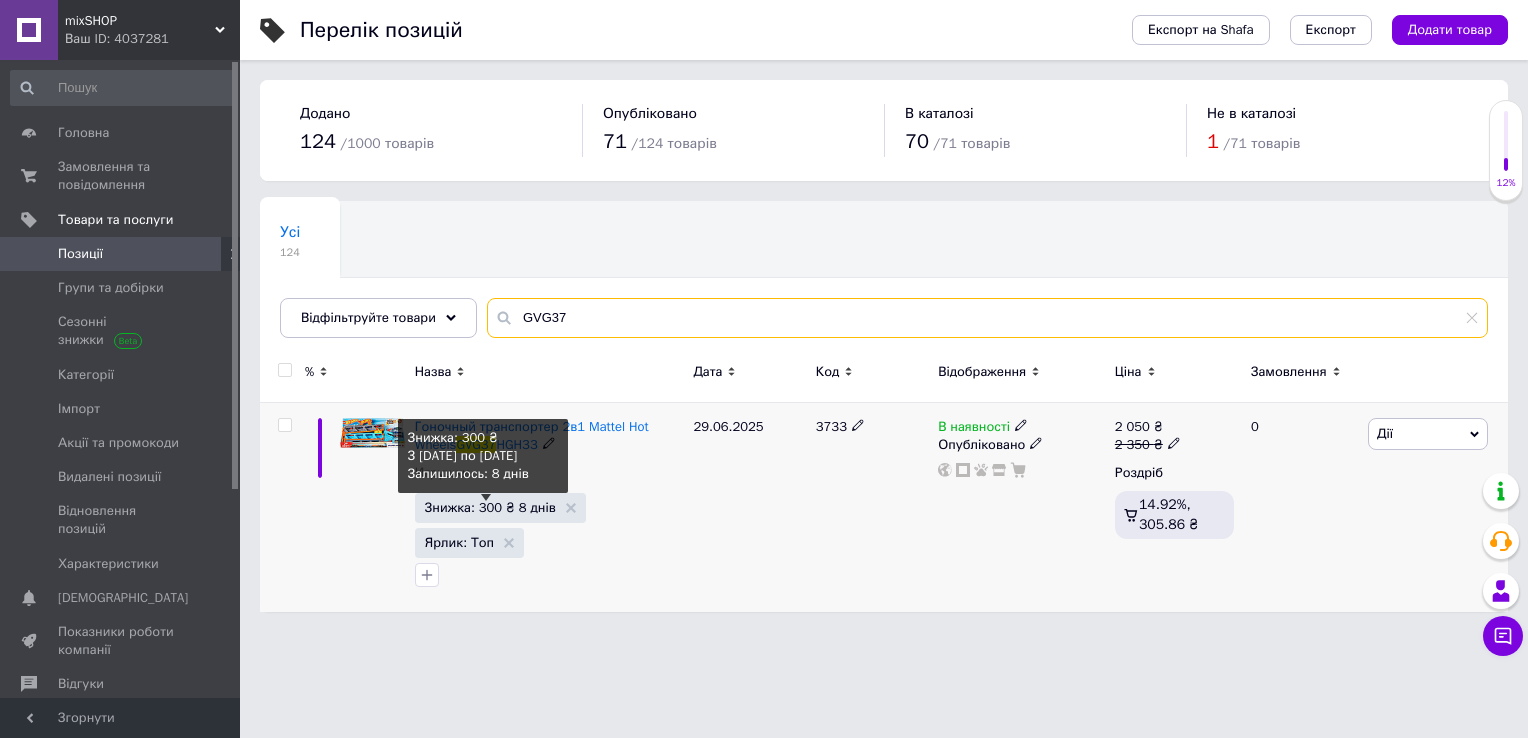 type on "GVG37" 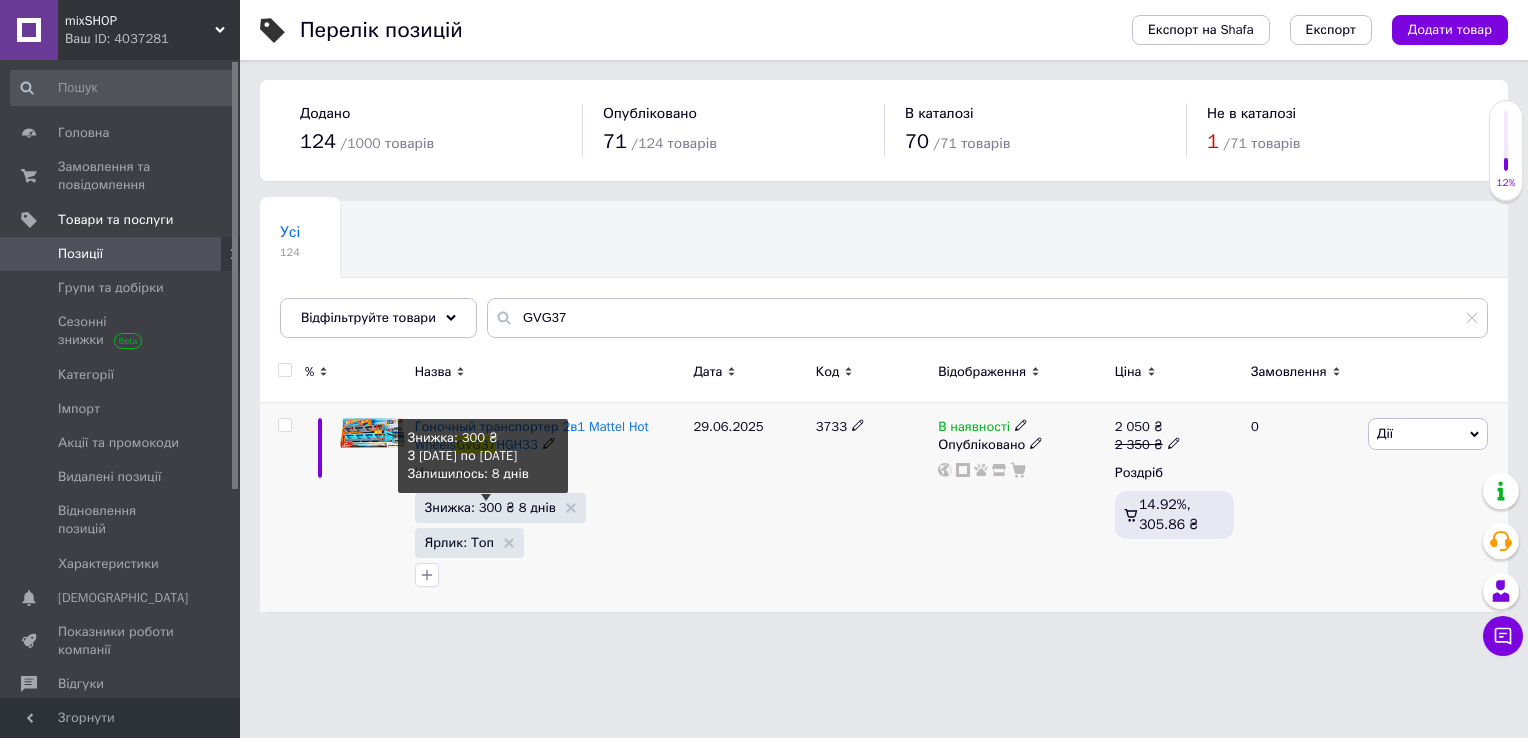 click on "Знижка: 300 ₴ 8 днів" at bounding box center (490, 507) 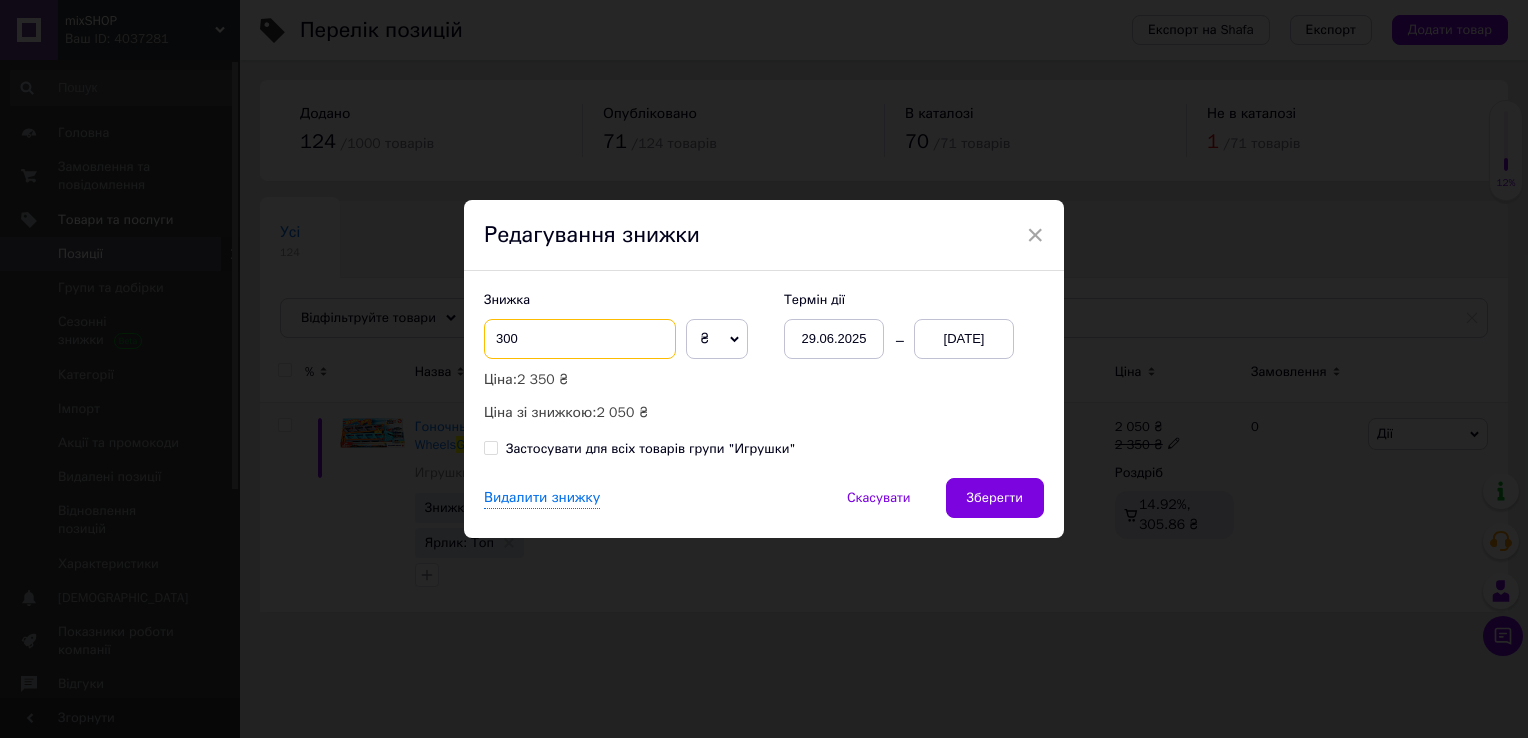 click on "300" at bounding box center (580, 339) 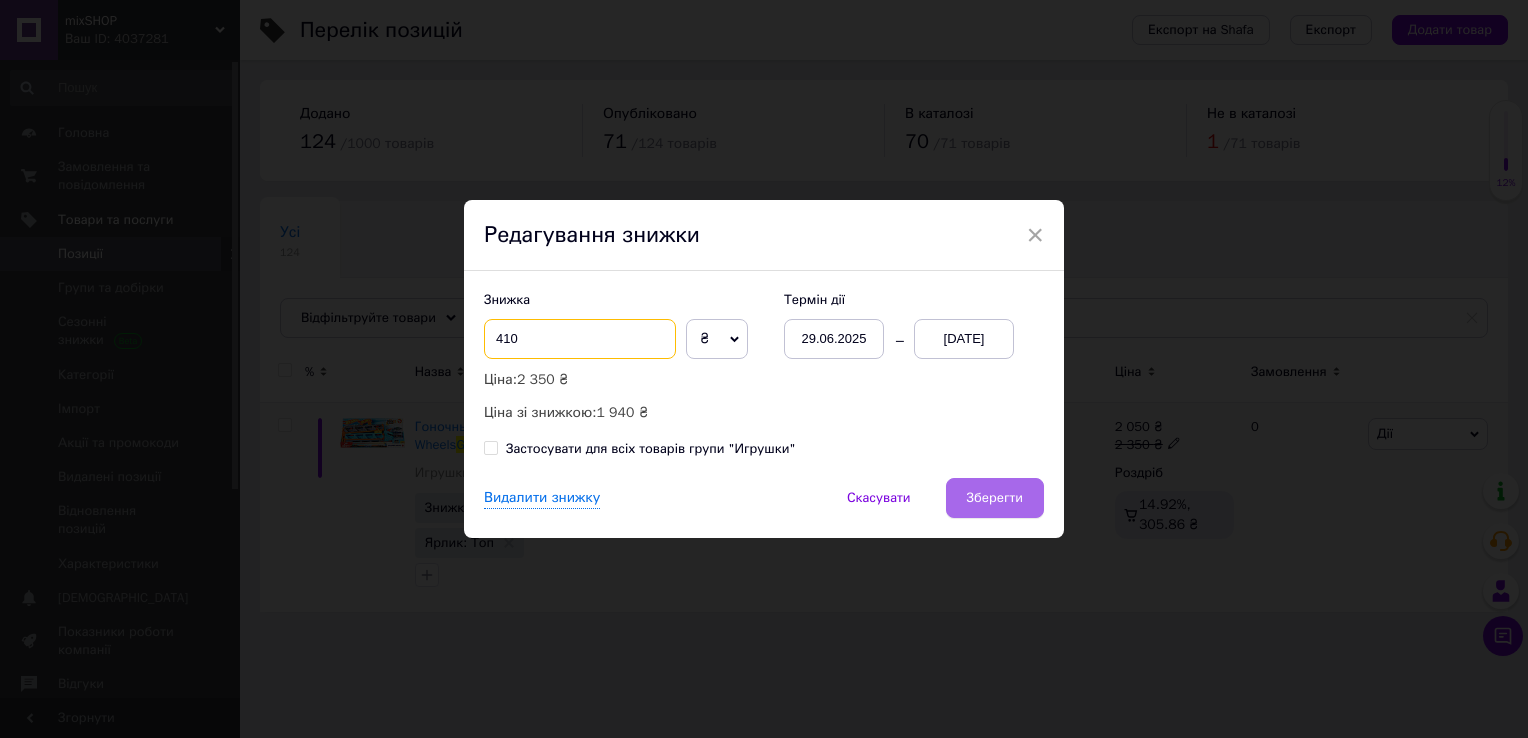 type on "410" 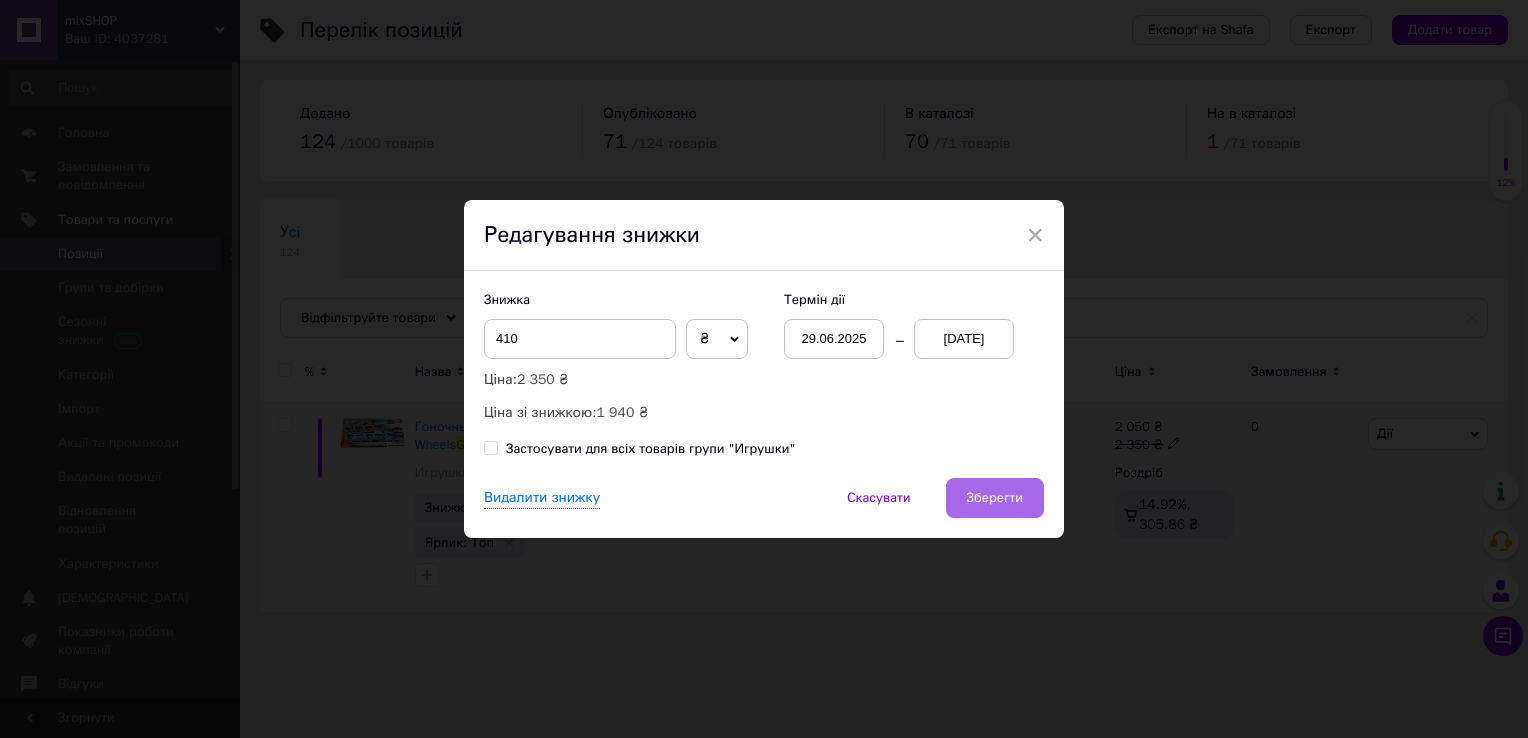 click on "Зберегти" at bounding box center [995, 498] 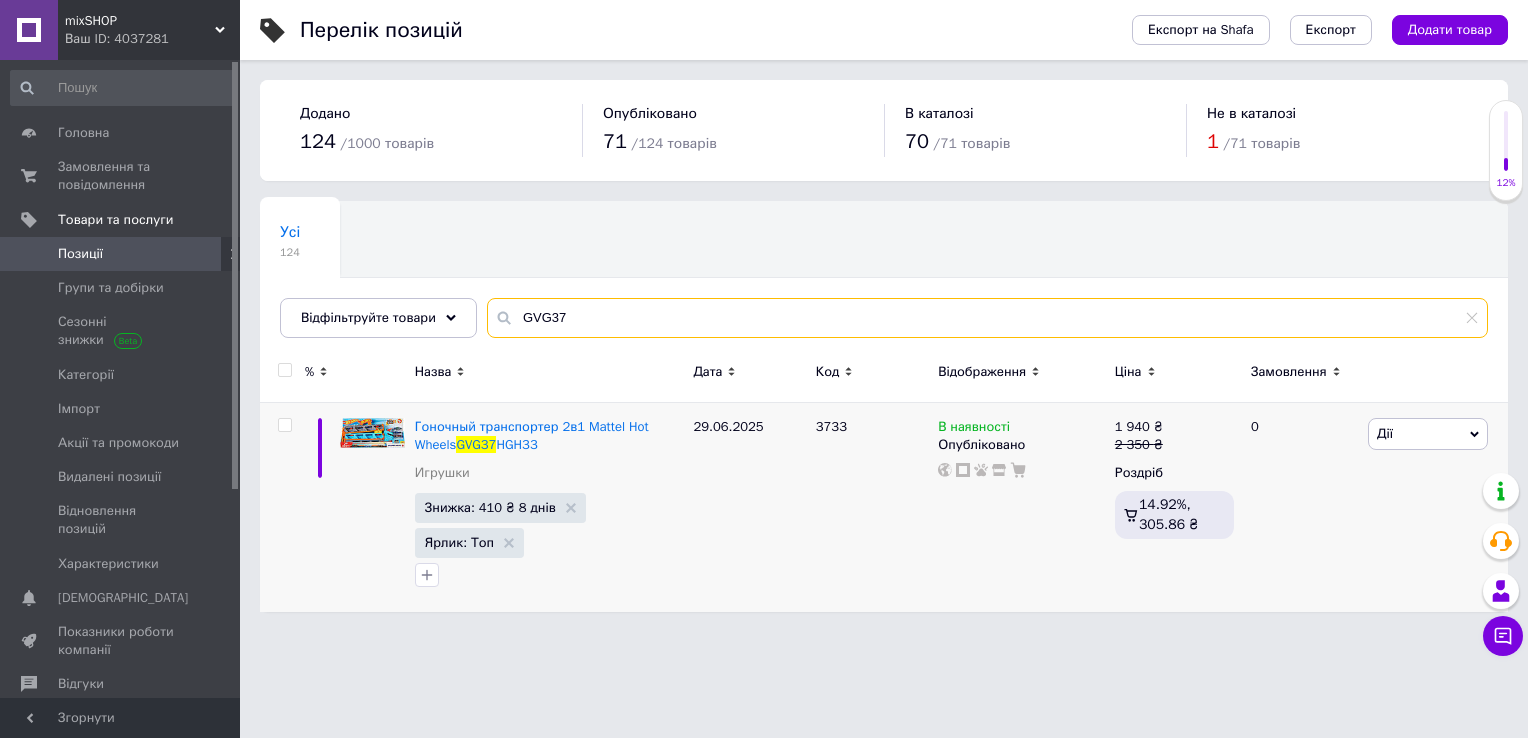 click on "GVG37" at bounding box center (987, 318) 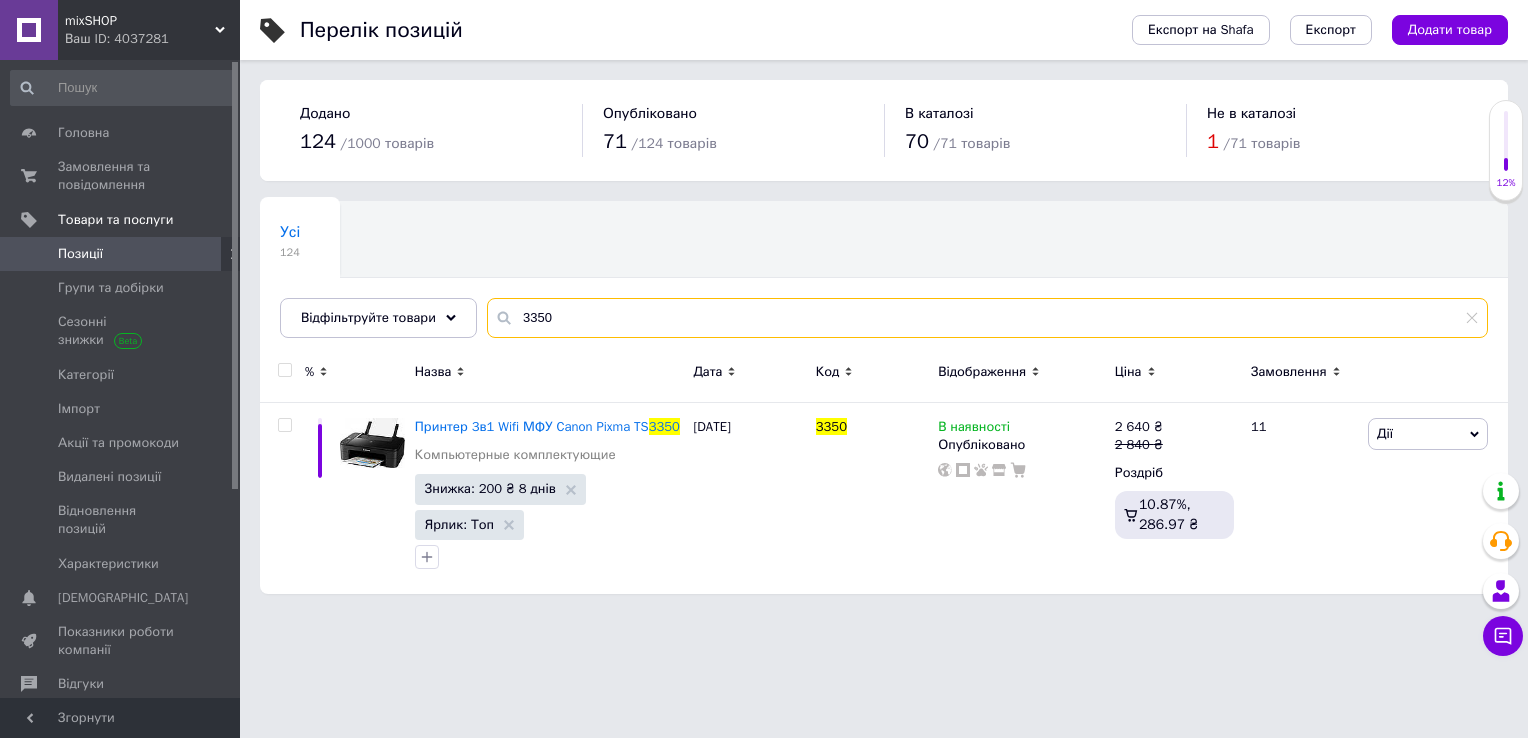 click on "3350" at bounding box center (987, 318) 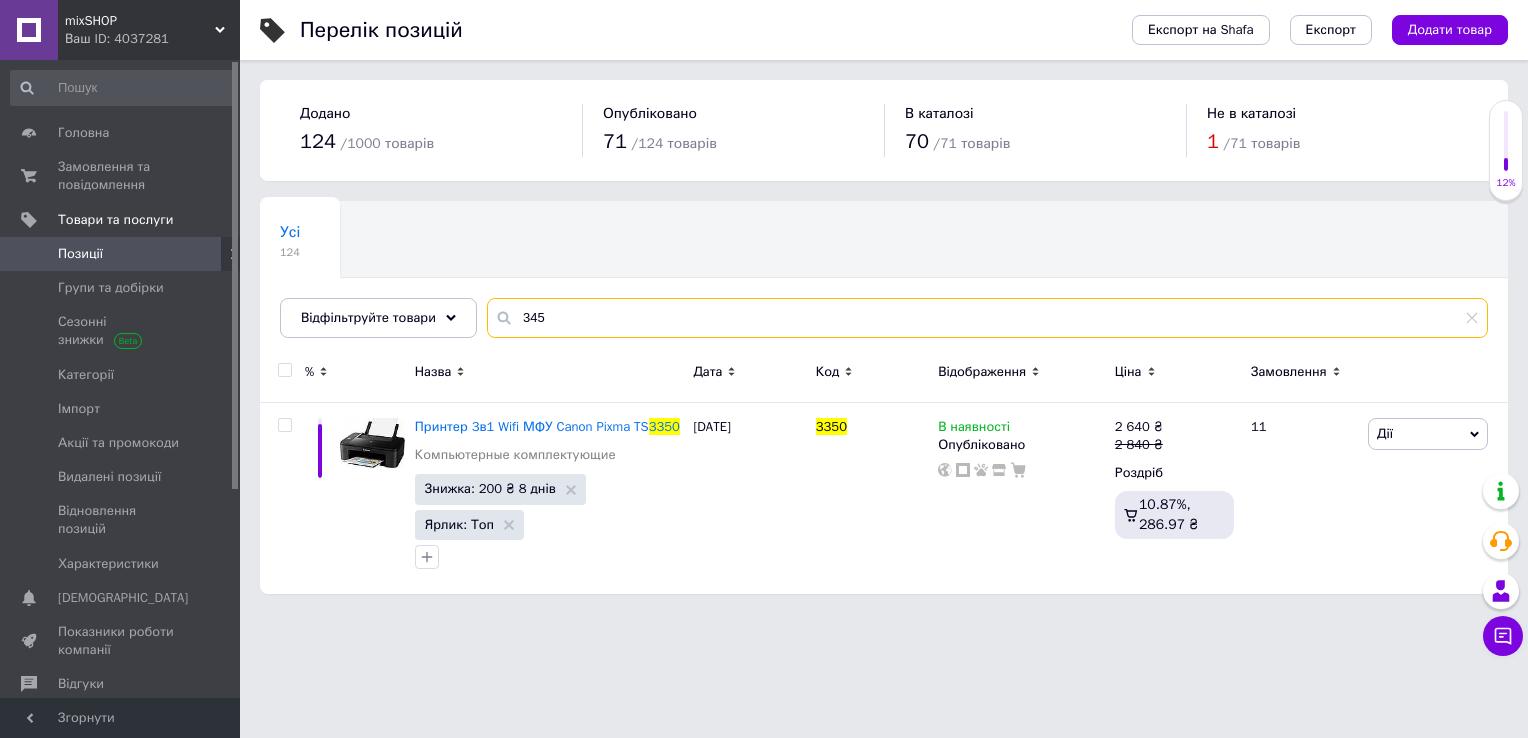 type on "3450" 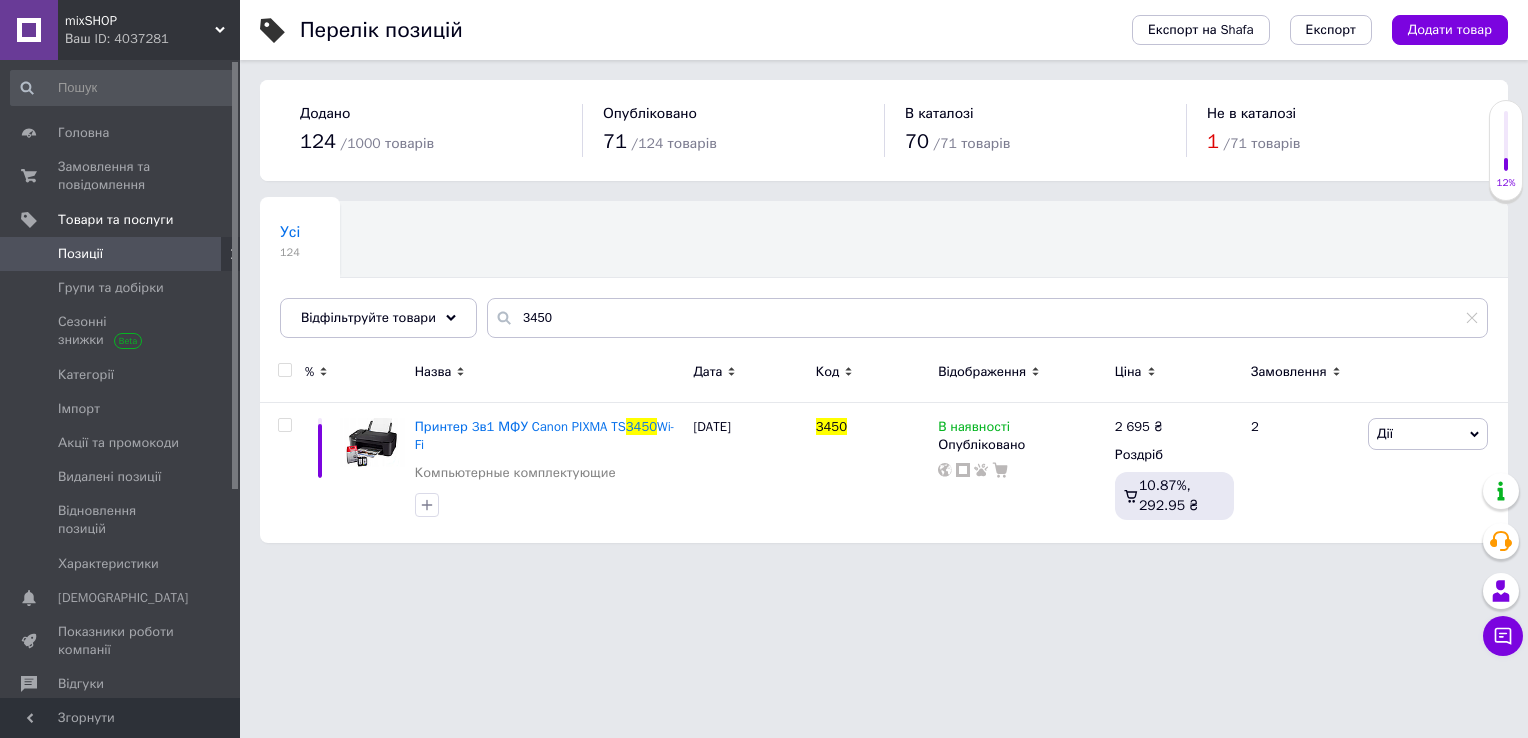 click on "Позиції" at bounding box center (121, 254) 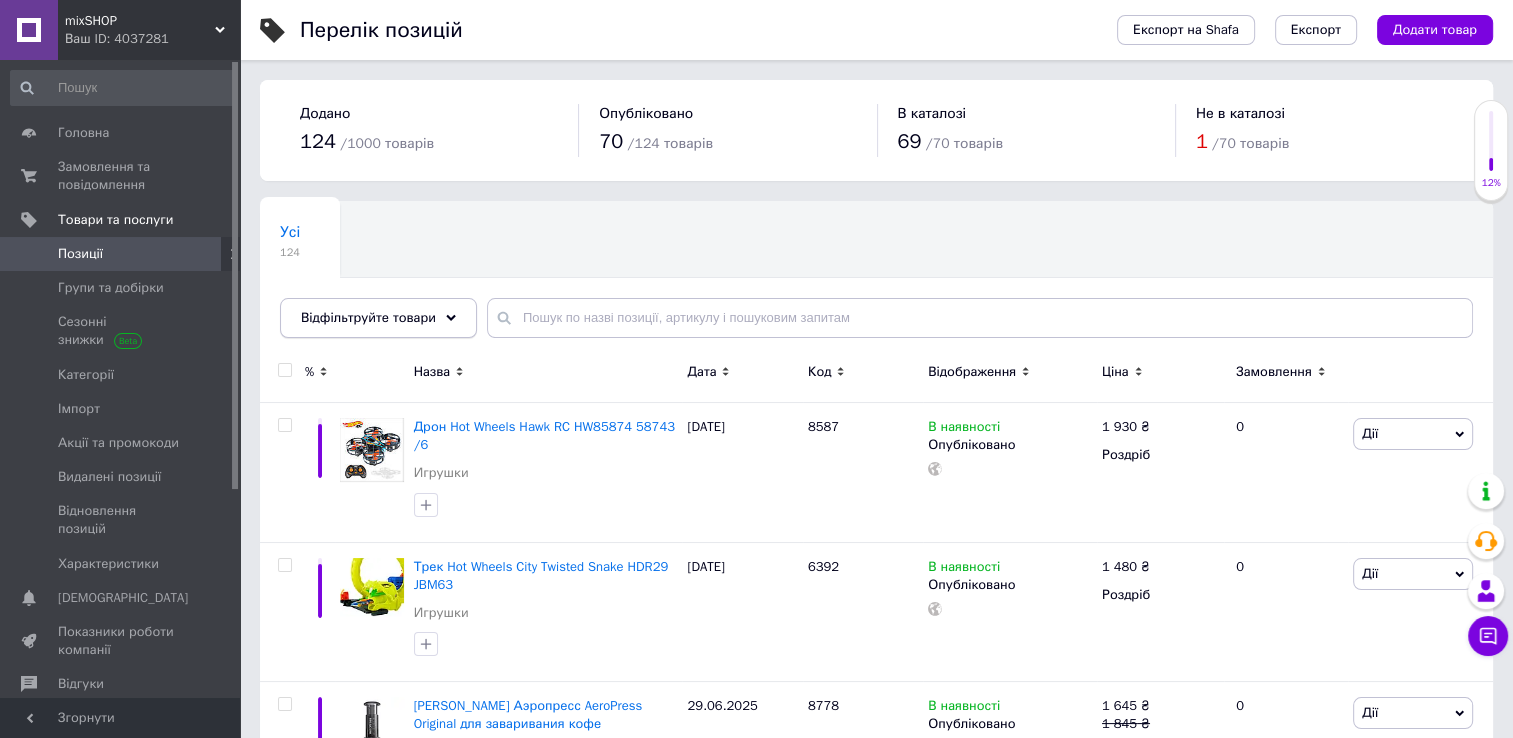 click on "Відфільтруйте товари" at bounding box center (368, 317) 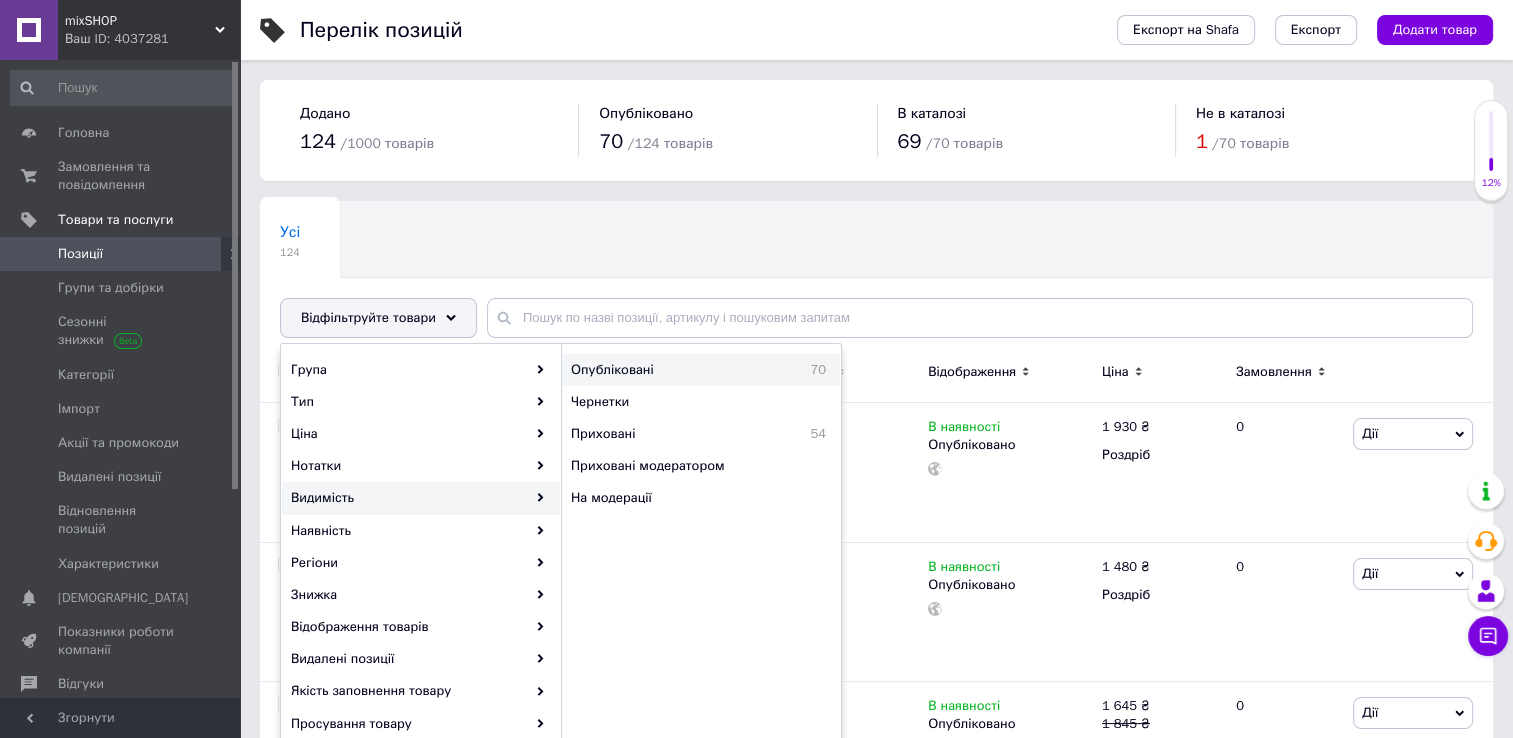 click on "Опубліковані" at bounding box center (668, 370) 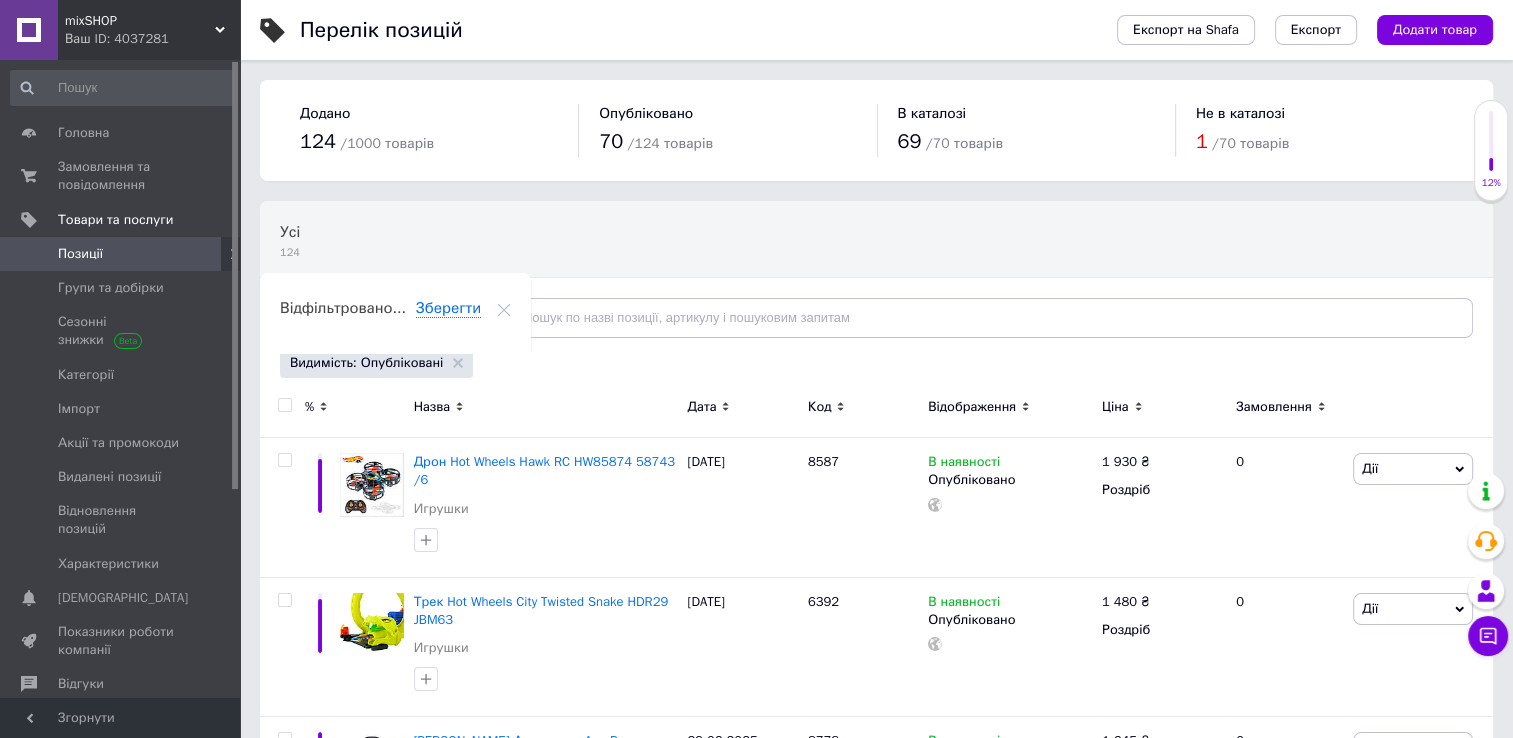 click on "Відфільтруйте товари" at bounding box center [378, 318] 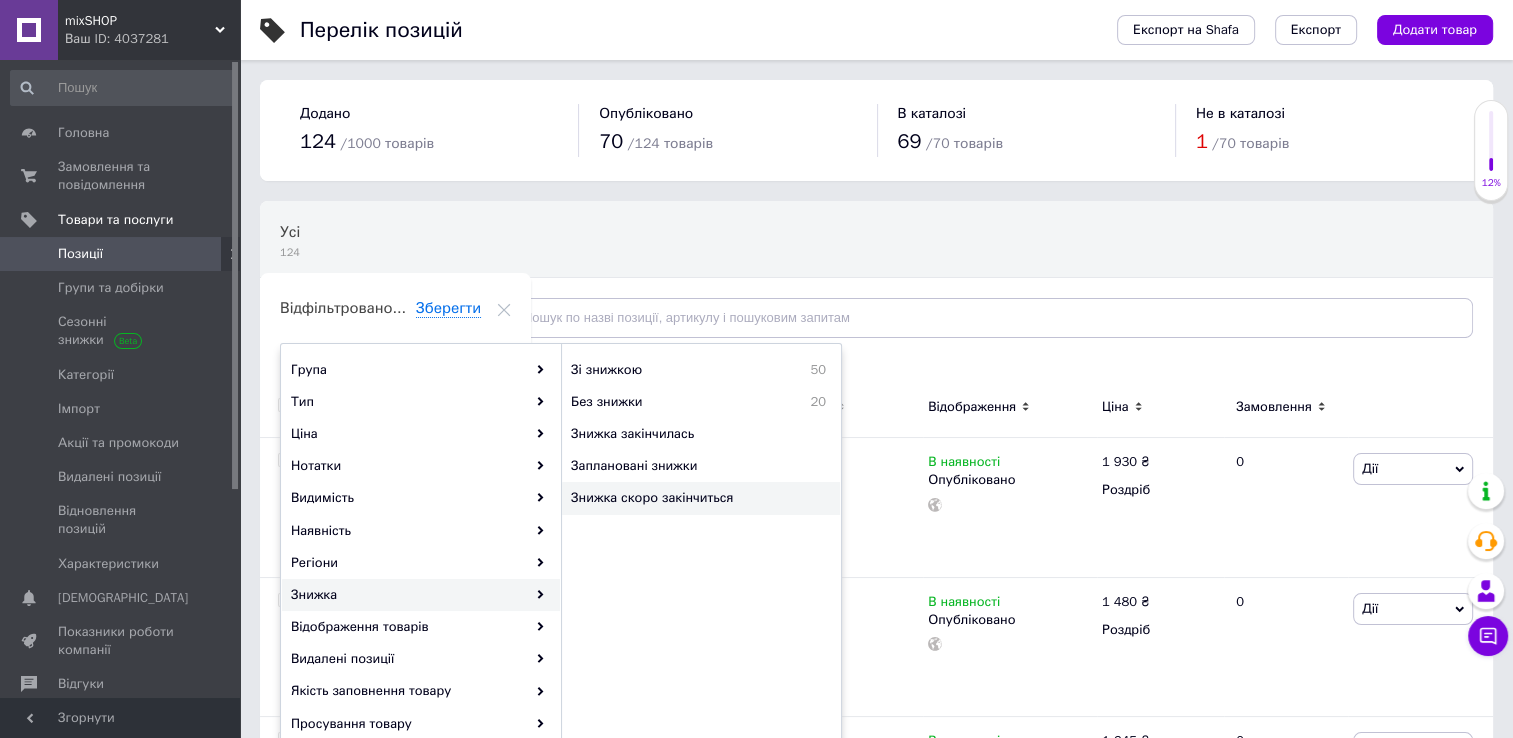 click on "Знижка скоро закінчиться" at bounding box center [691, 498] 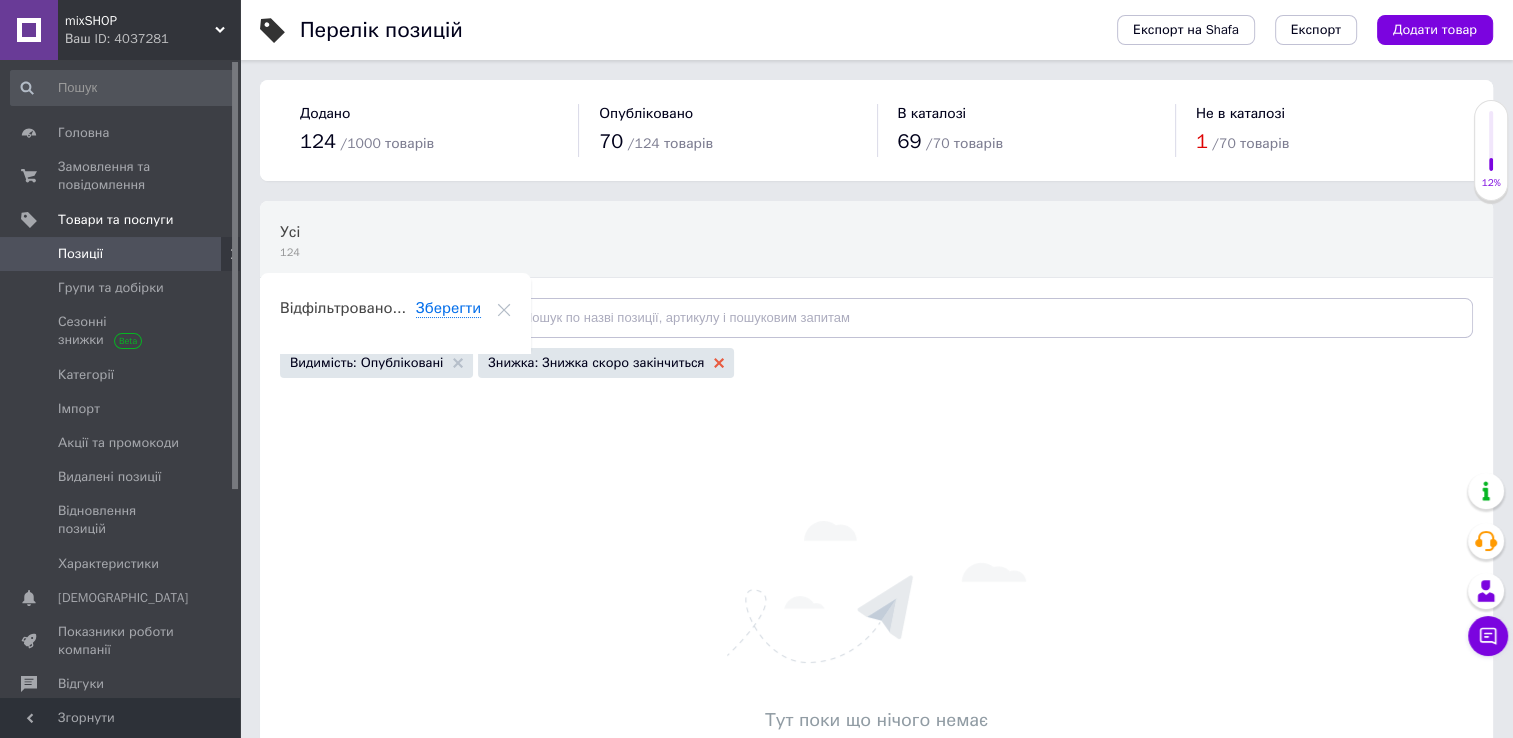 click 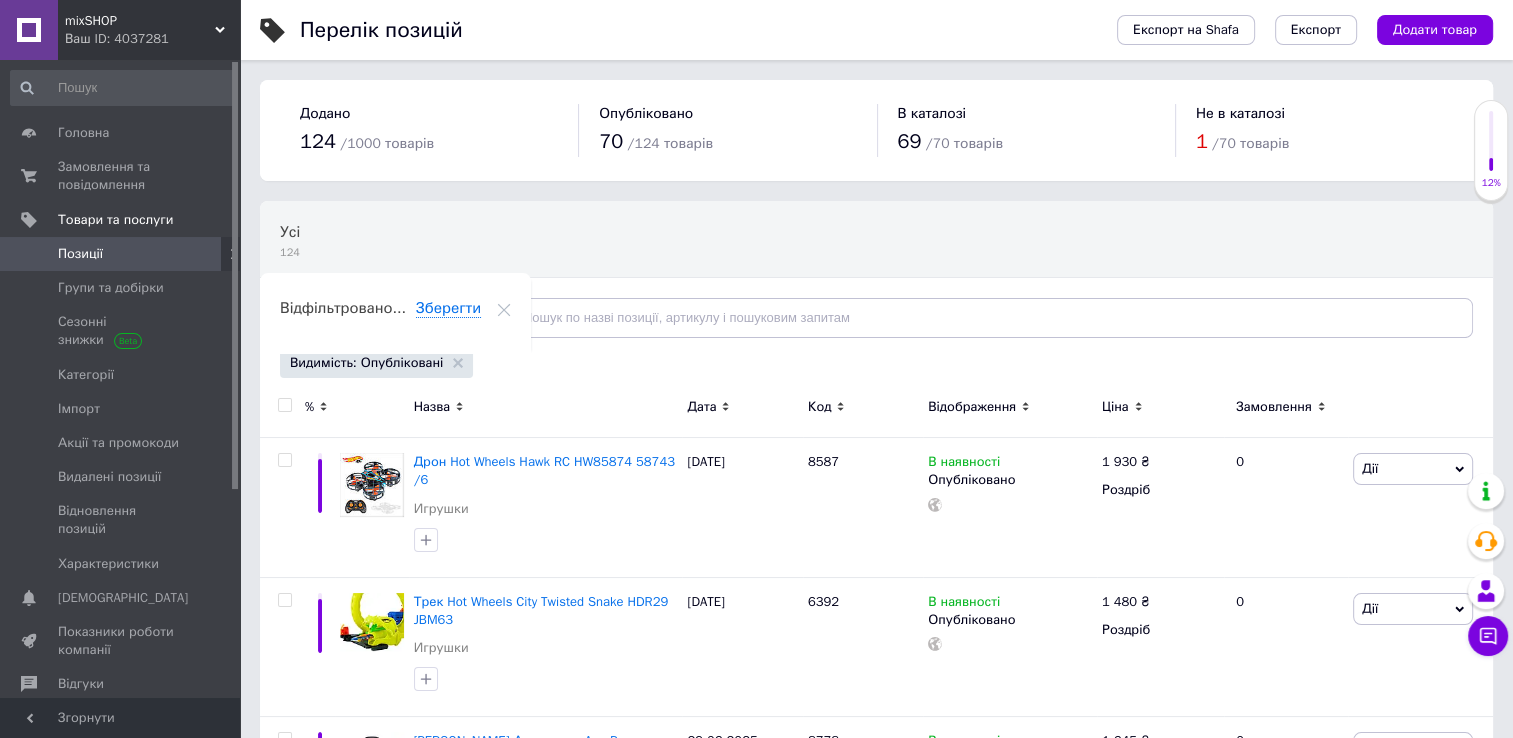 click on "Відфільтруйте товари" at bounding box center [378, 318] 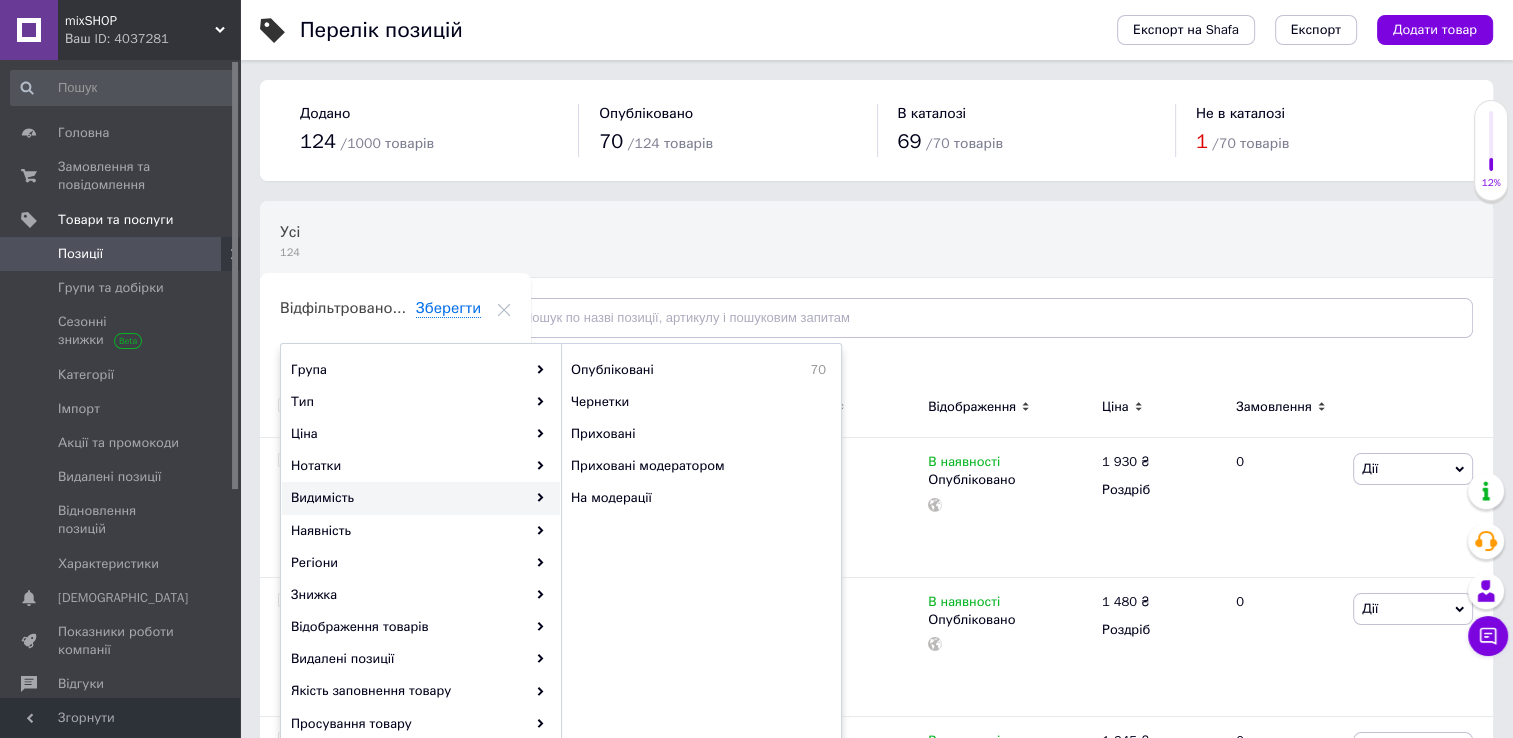 click on "Видимість" at bounding box center (421, 498) 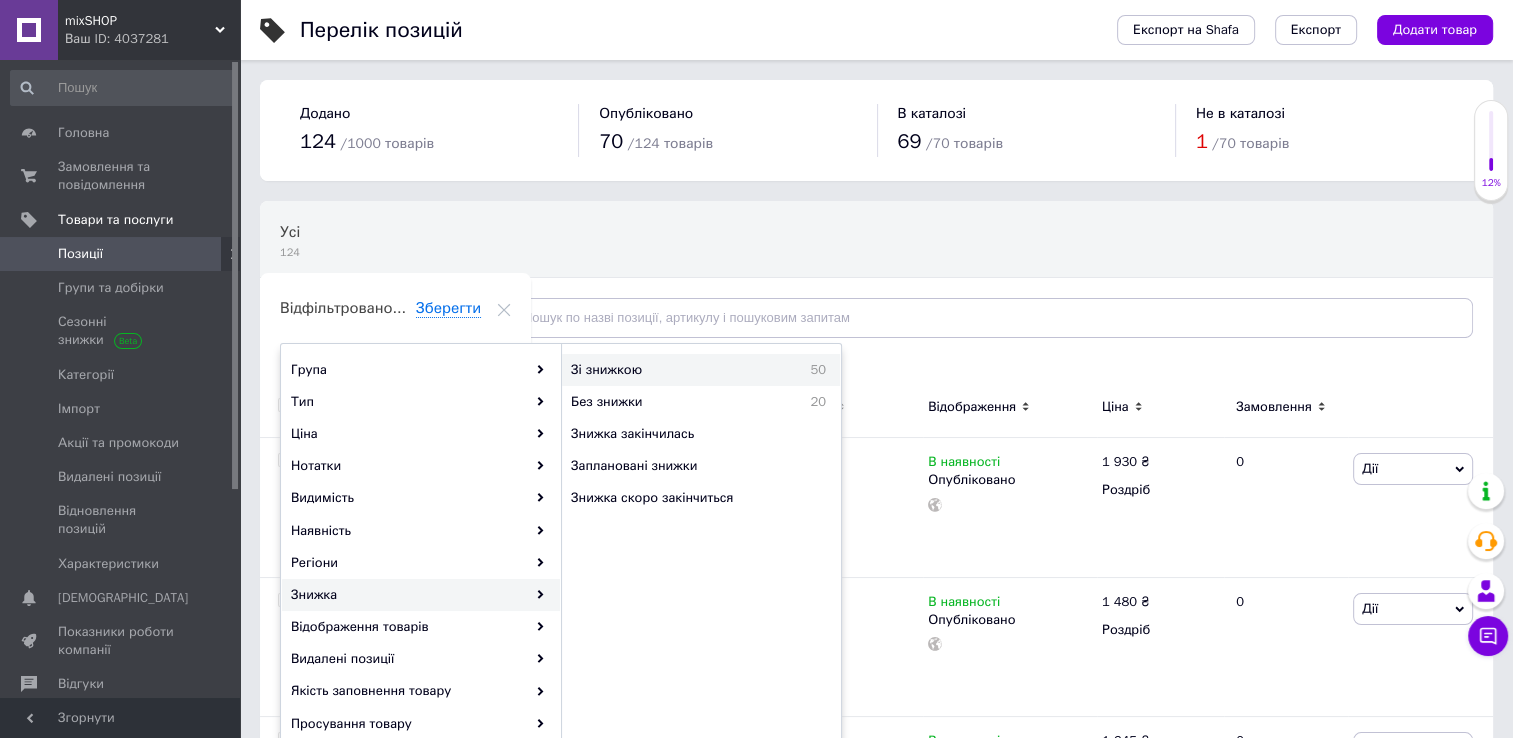 click on "Зі знижкою" at bounding box center (664, 370) 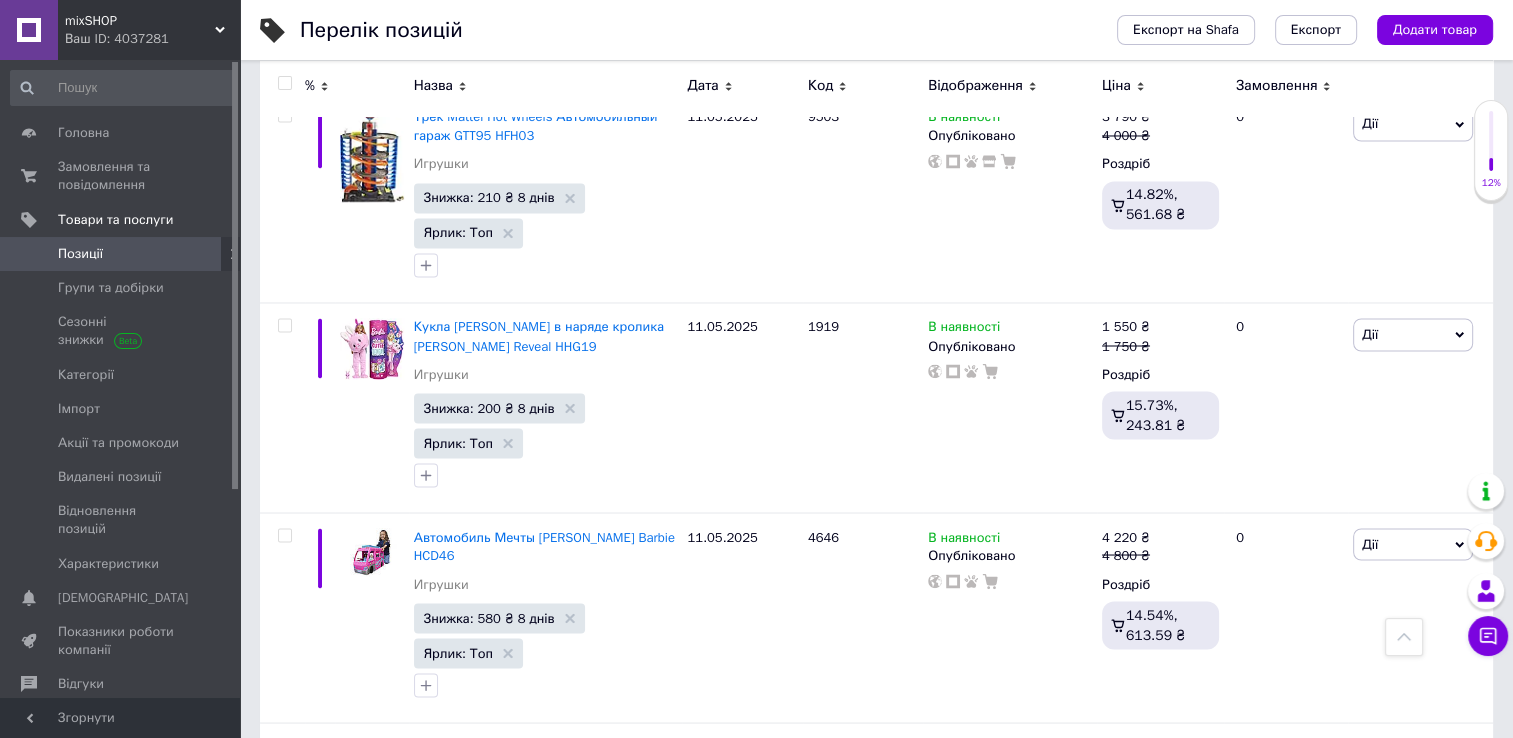scroll, scrollTop: 3561, scrollLeft: 0, axis: vertical 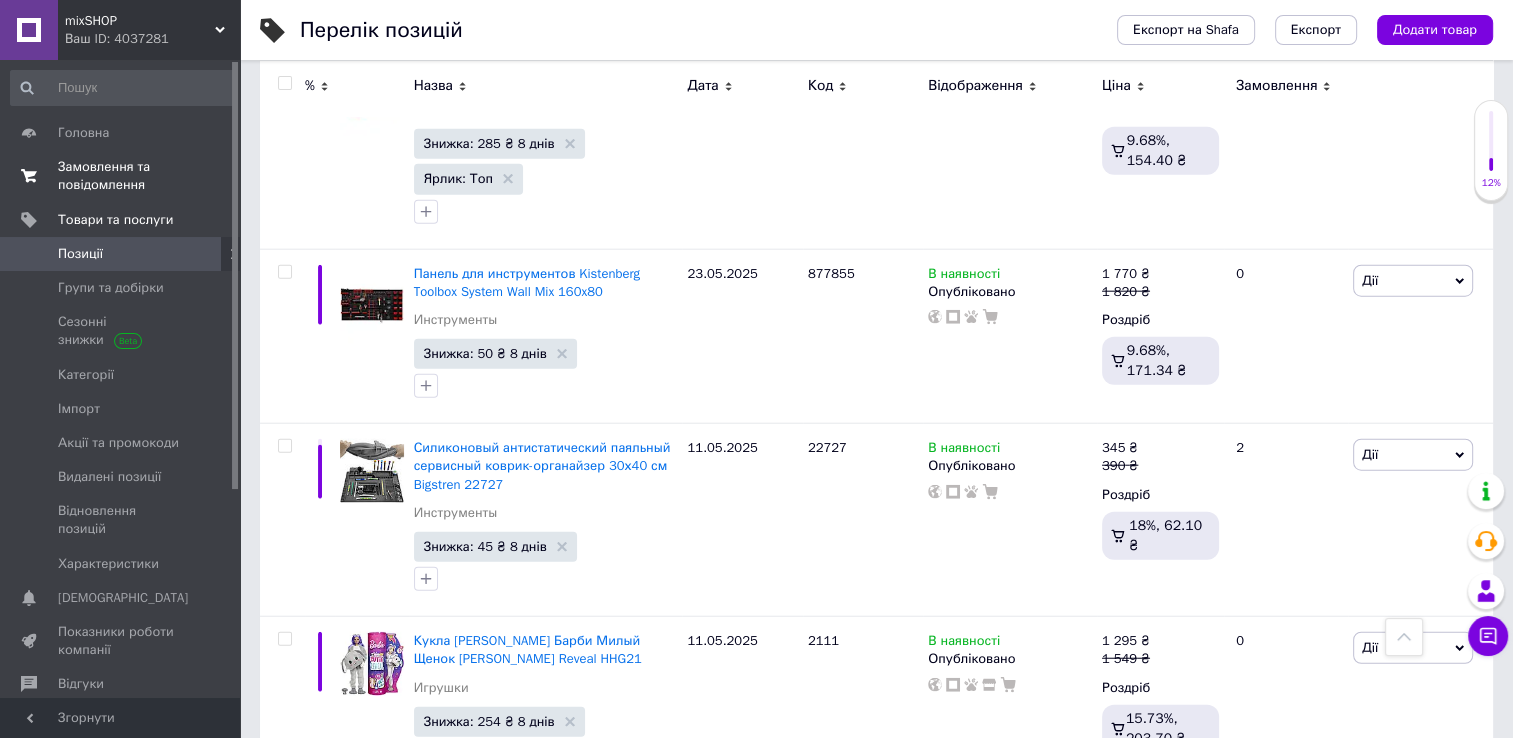 click on "Замовлення та повідомлення" at bounding box center (121, 176) 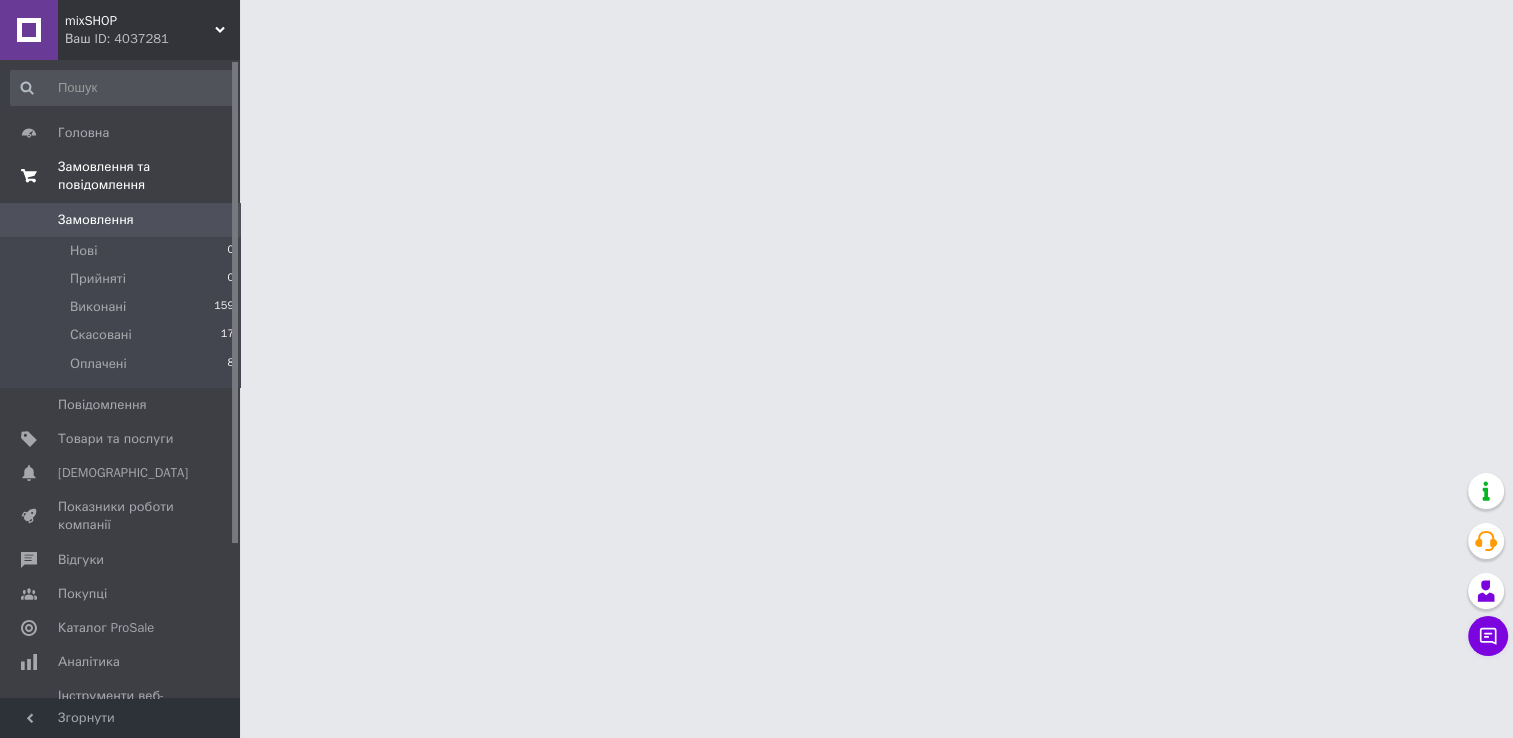 scroll, scrollTop: 0, scrollLeft: 0, axis: both 